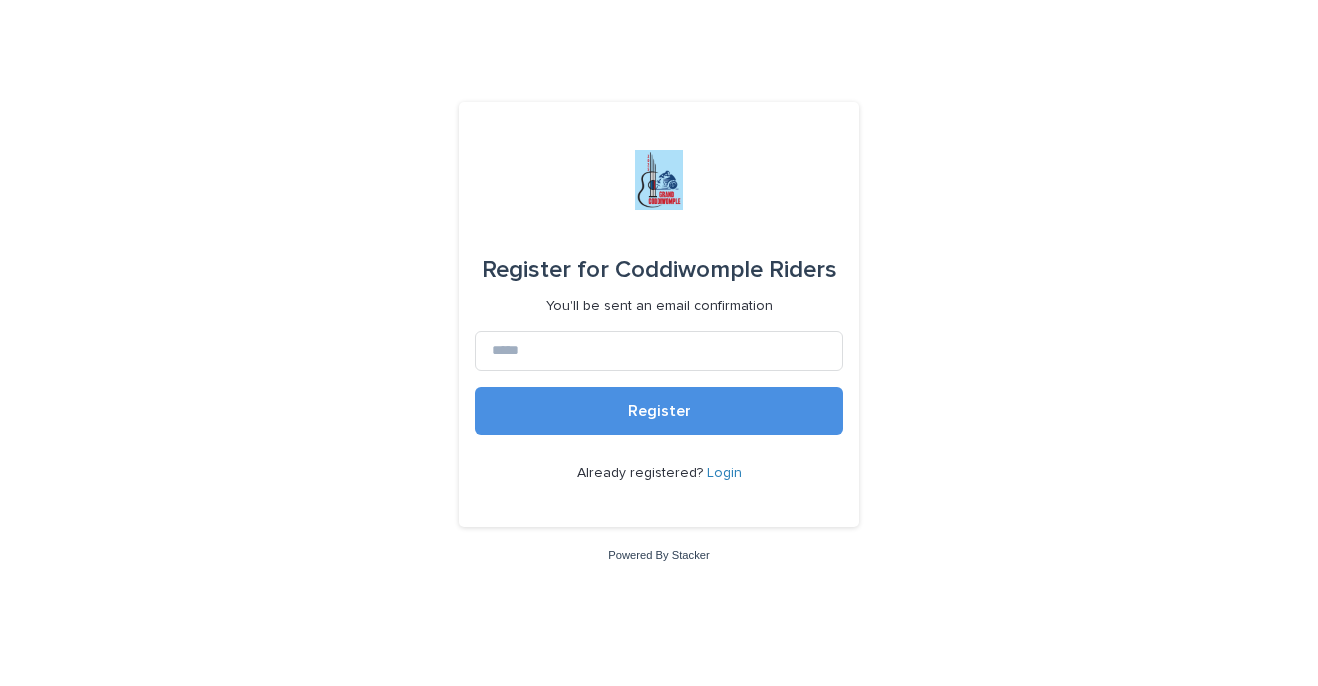 scroll, scrollTop: 0, scrollLeft: 0, axis: both 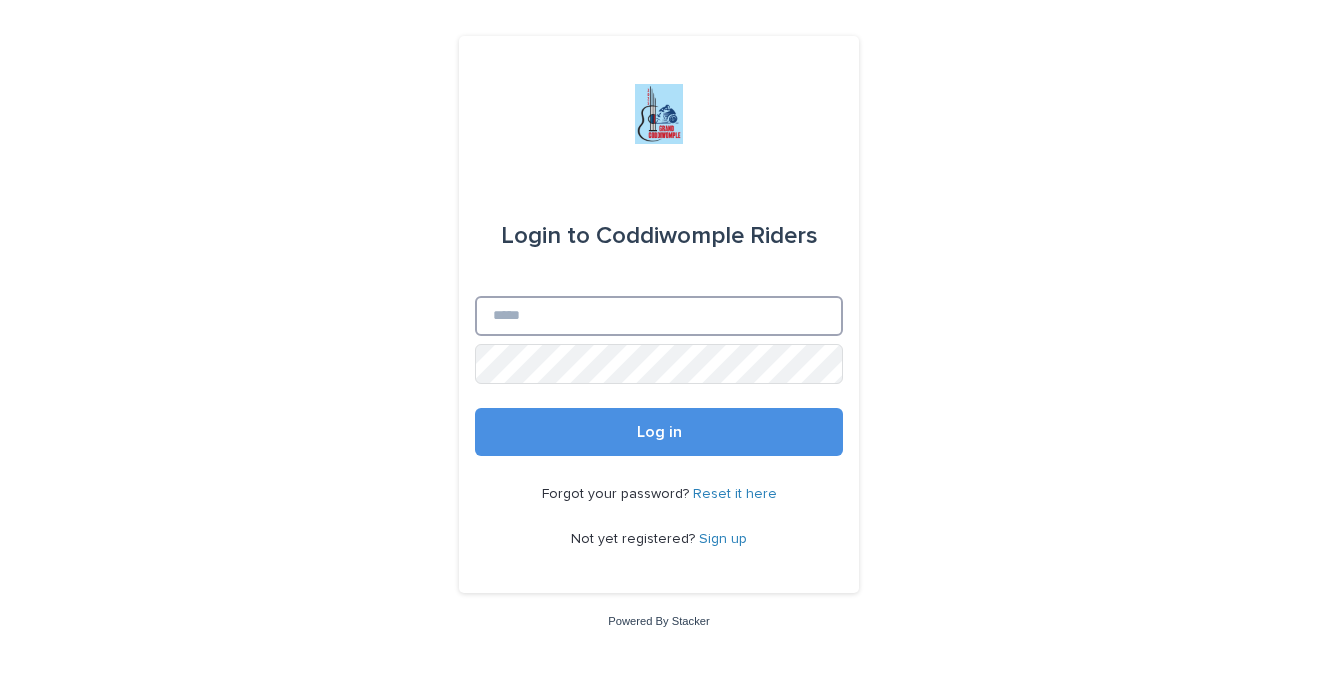 click on "Email" at bounding box center (659, 316) 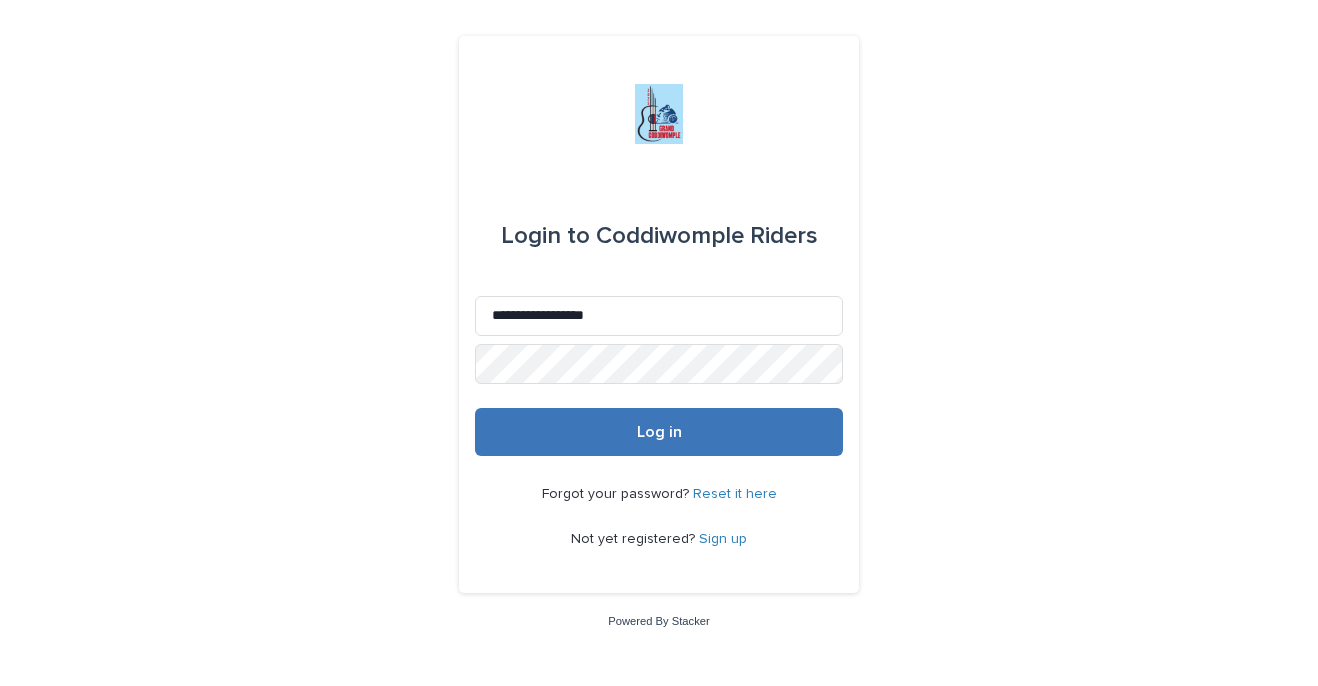 click on "Log in" at bounding box center (659, 432) 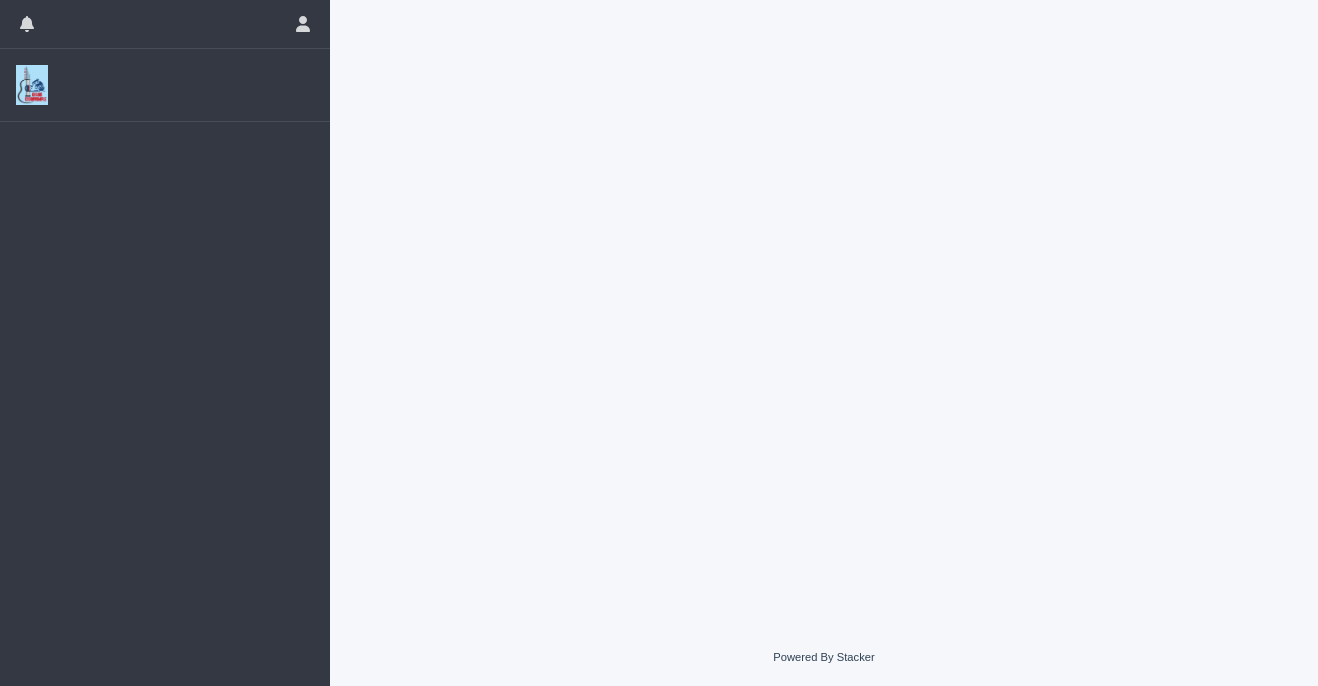 scroll, scrollTop: 0, scrollLeft: 0, axis: both 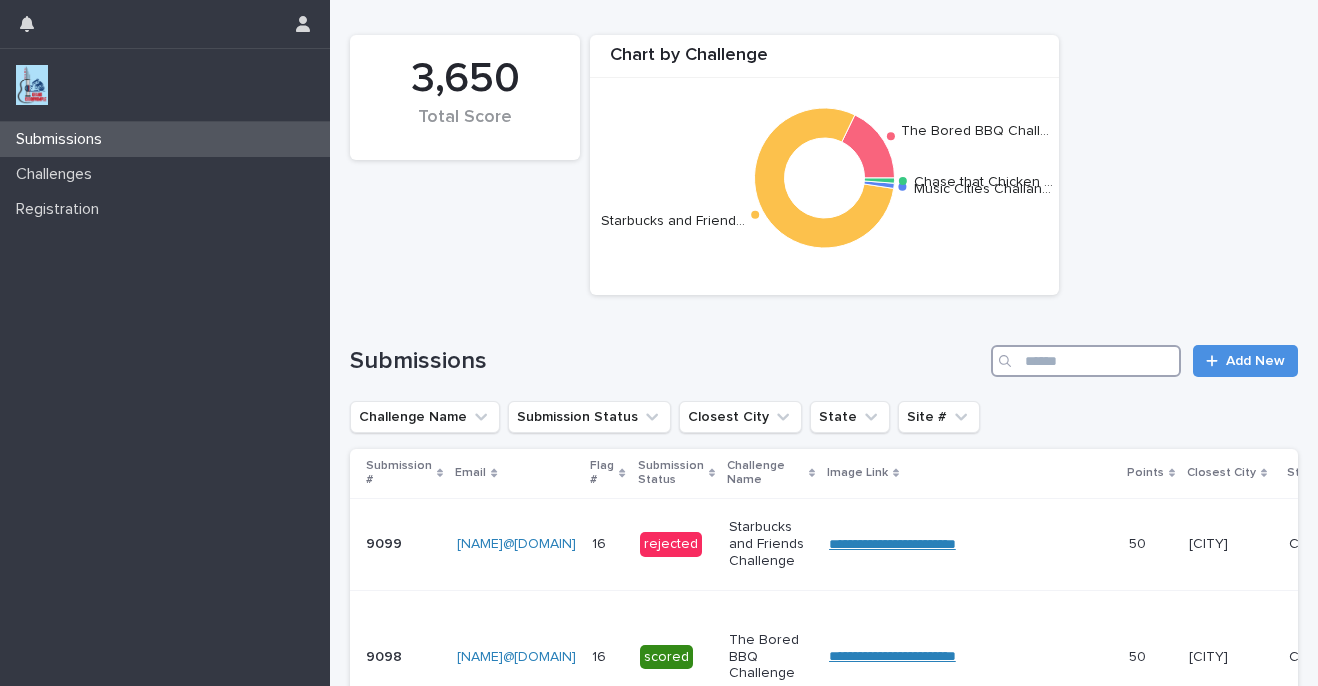 click at bounding box center [1086, 361] 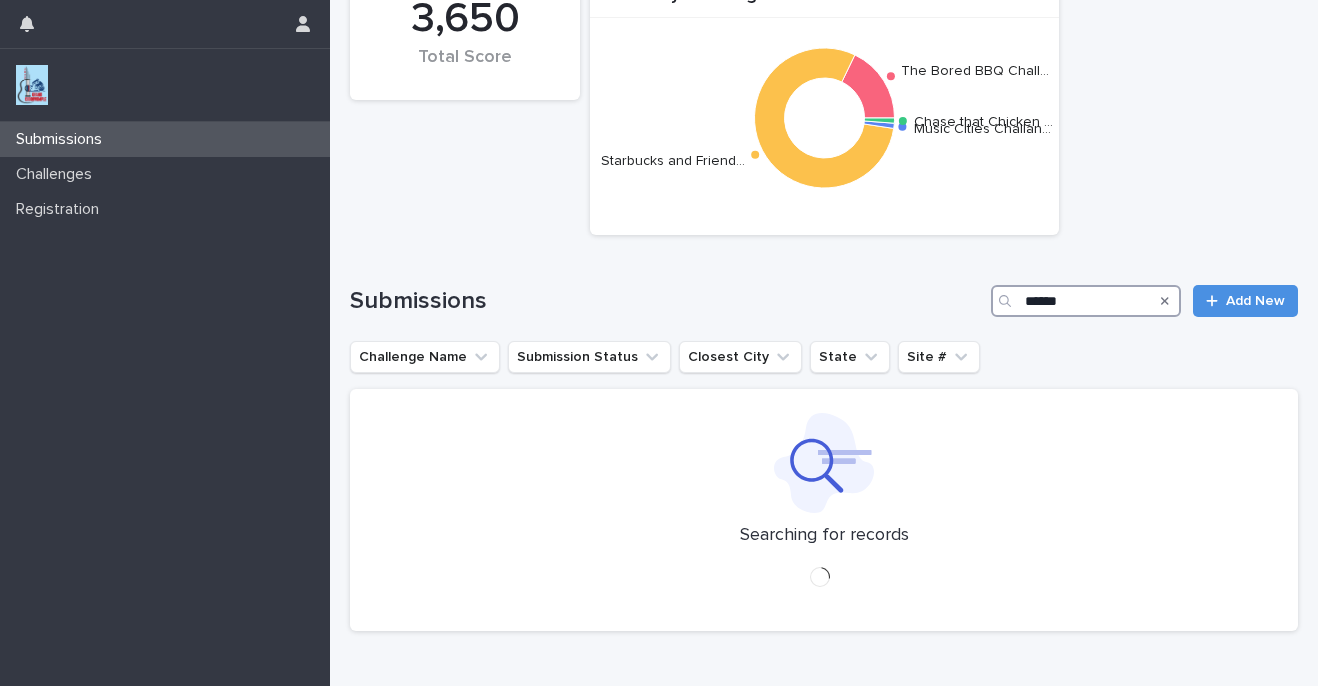 scroll, scrollTop: 43, scrollLeft: 0, axis: vertical 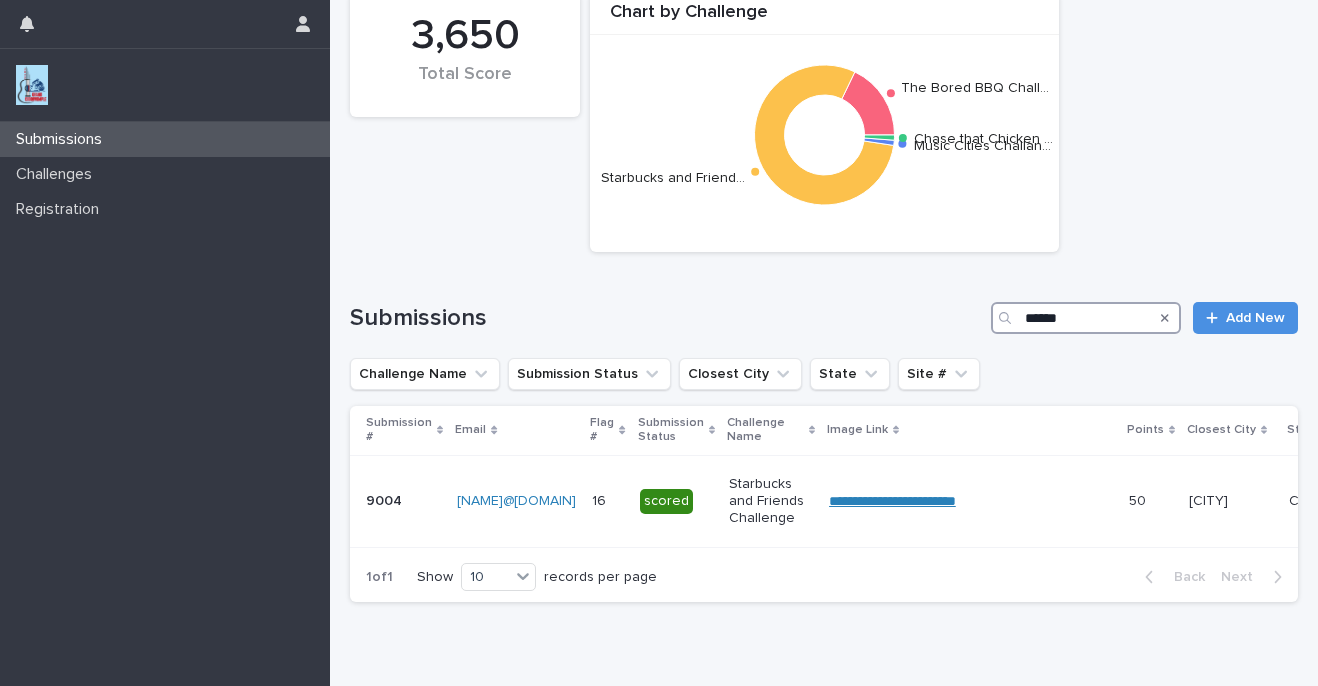 type on "******" 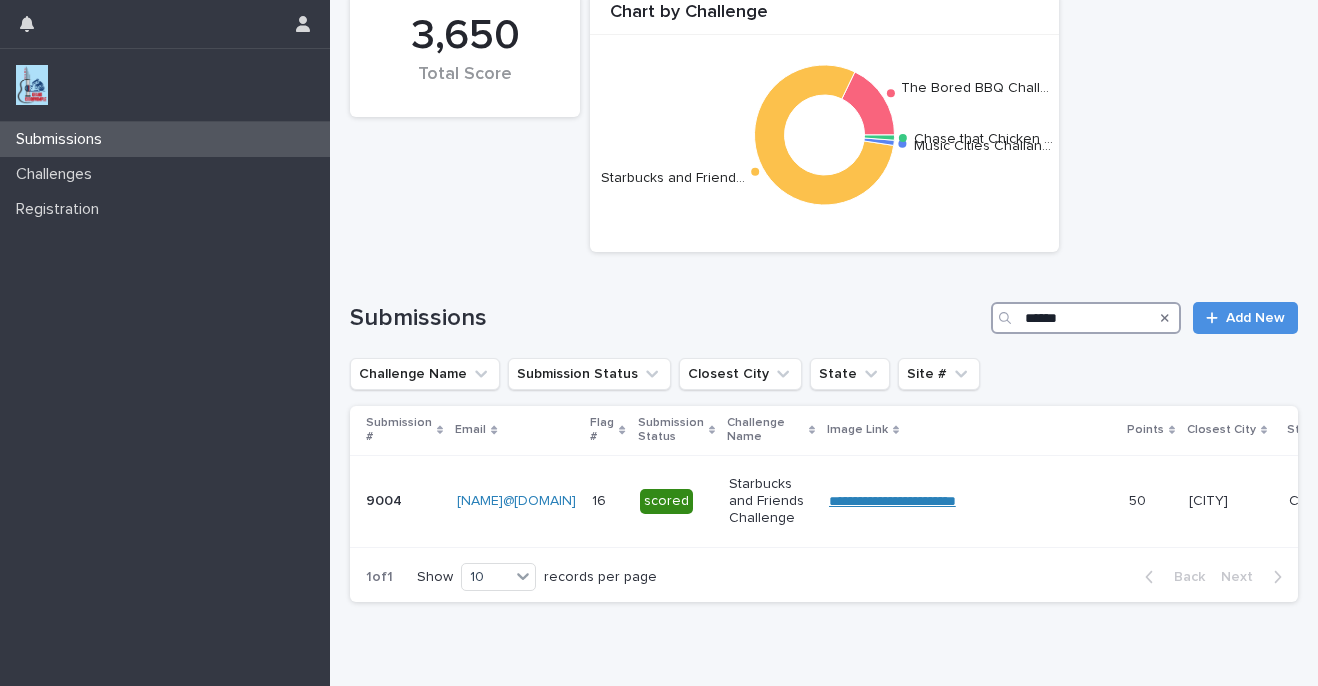 scroll, scrollTop: 0, scrollLeft: 0, axis: both 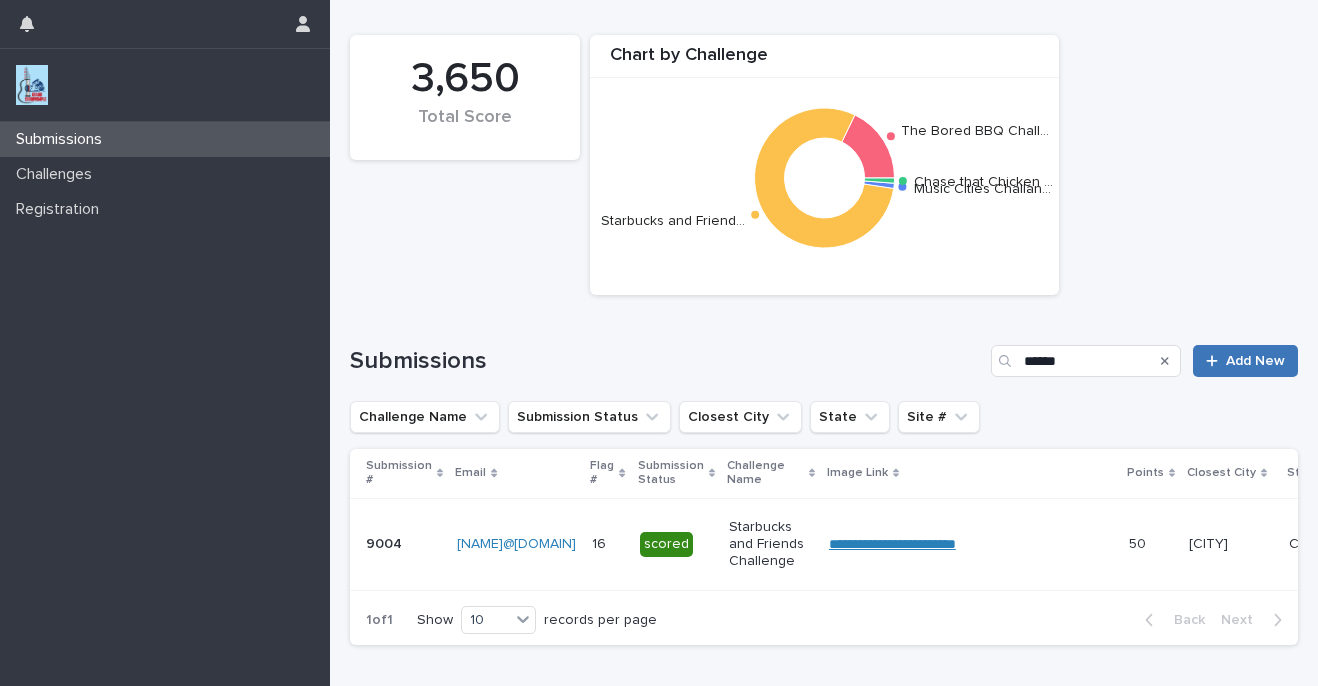 click on "Add New" at bounding box center [1255, 361] 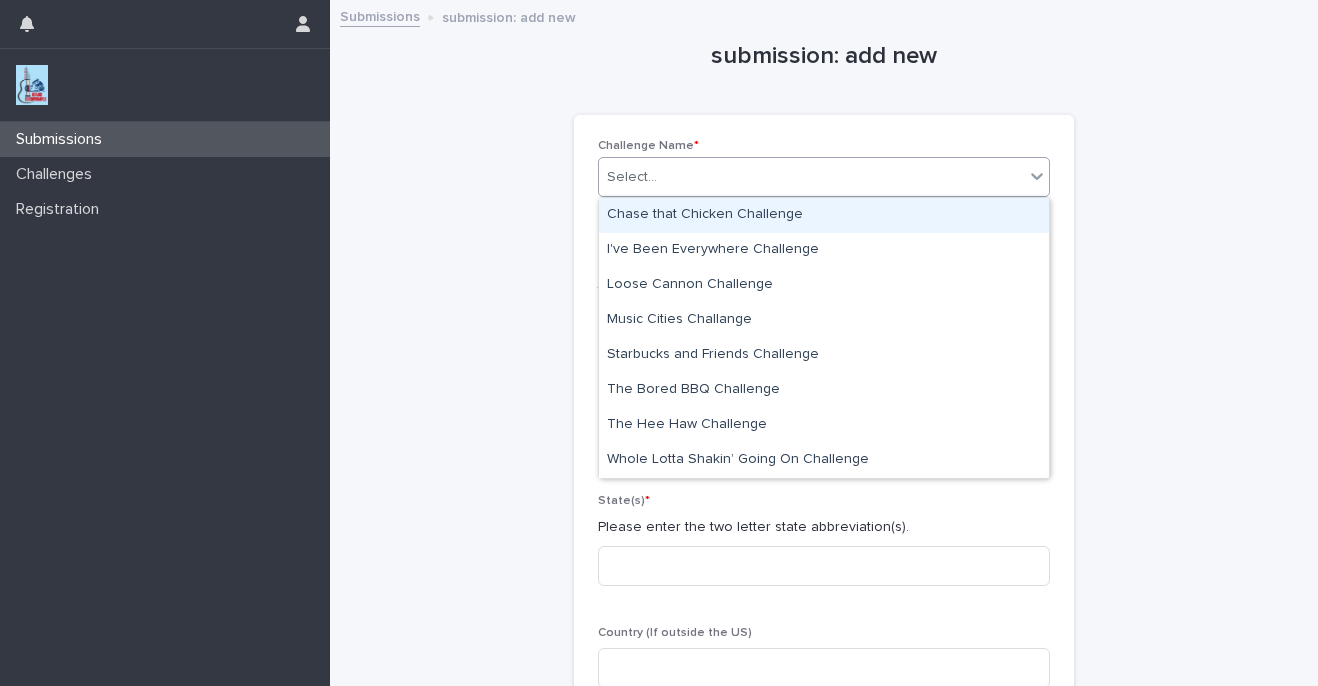 click on "Select..." at bounding box center (811, 177) 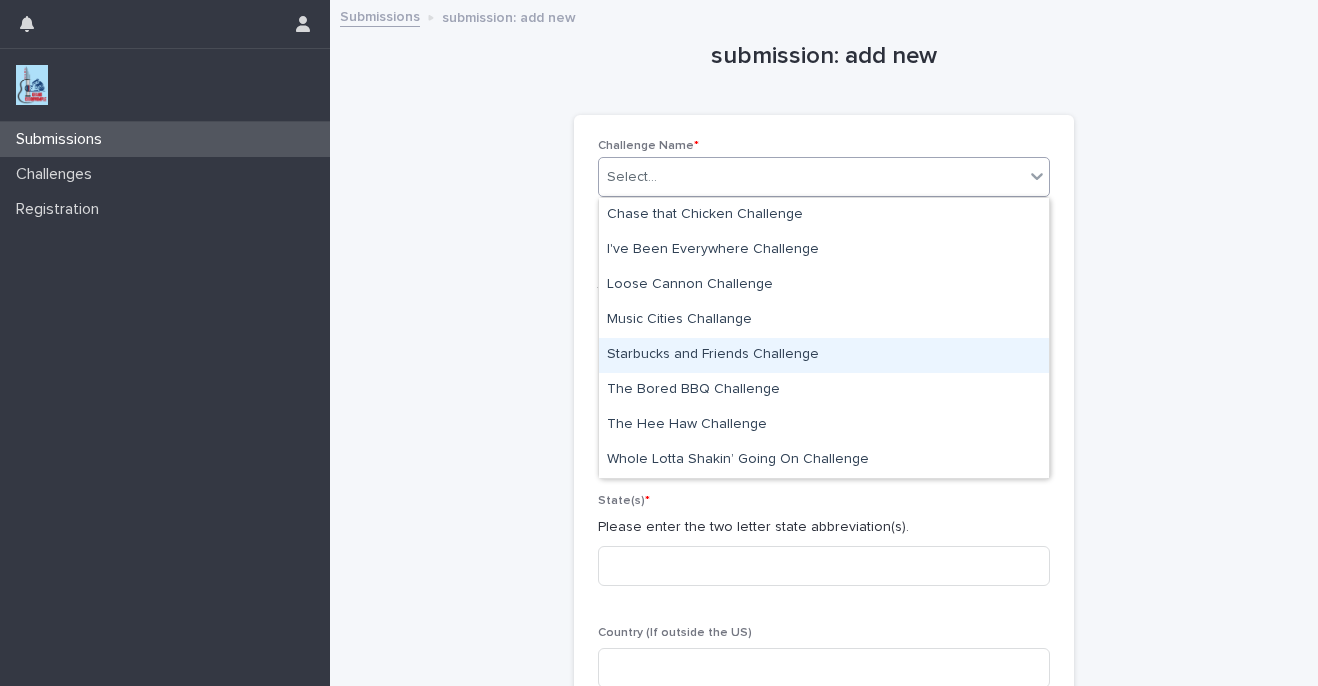 click on "Starbucks and Friends Challenge" at bounding box center (824, 355) 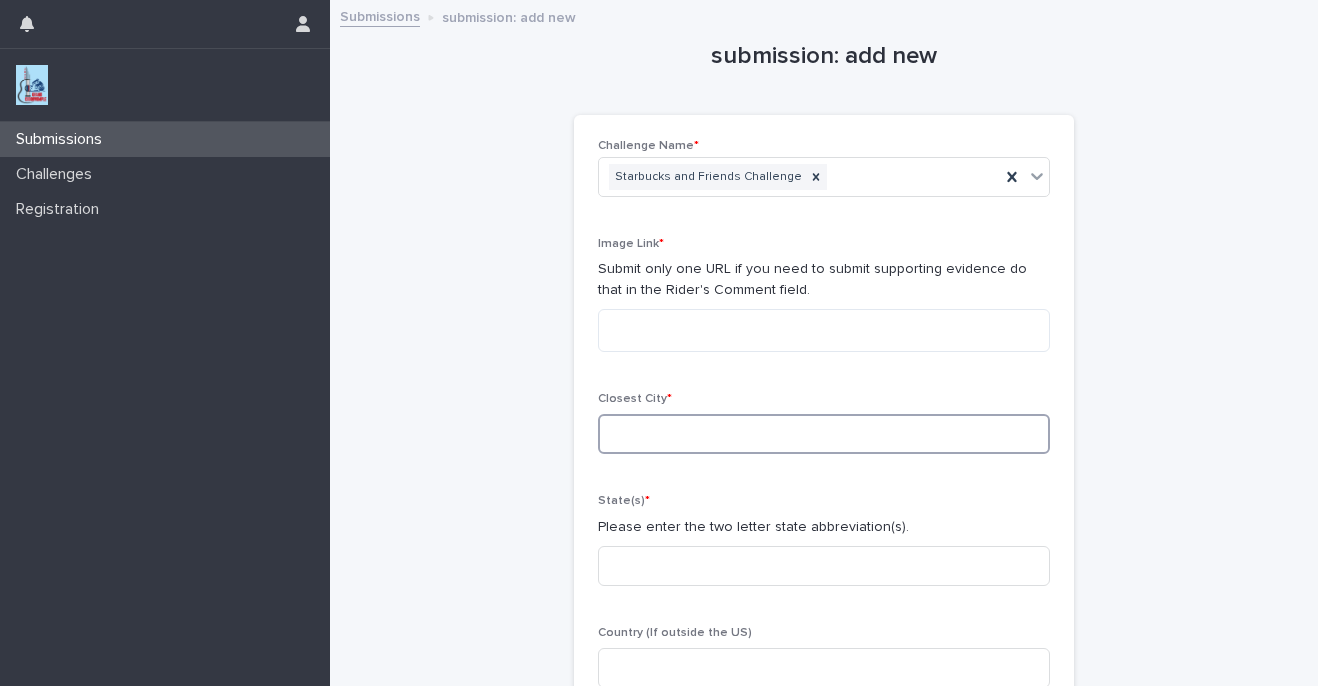 click at bounding box center (824, 434) 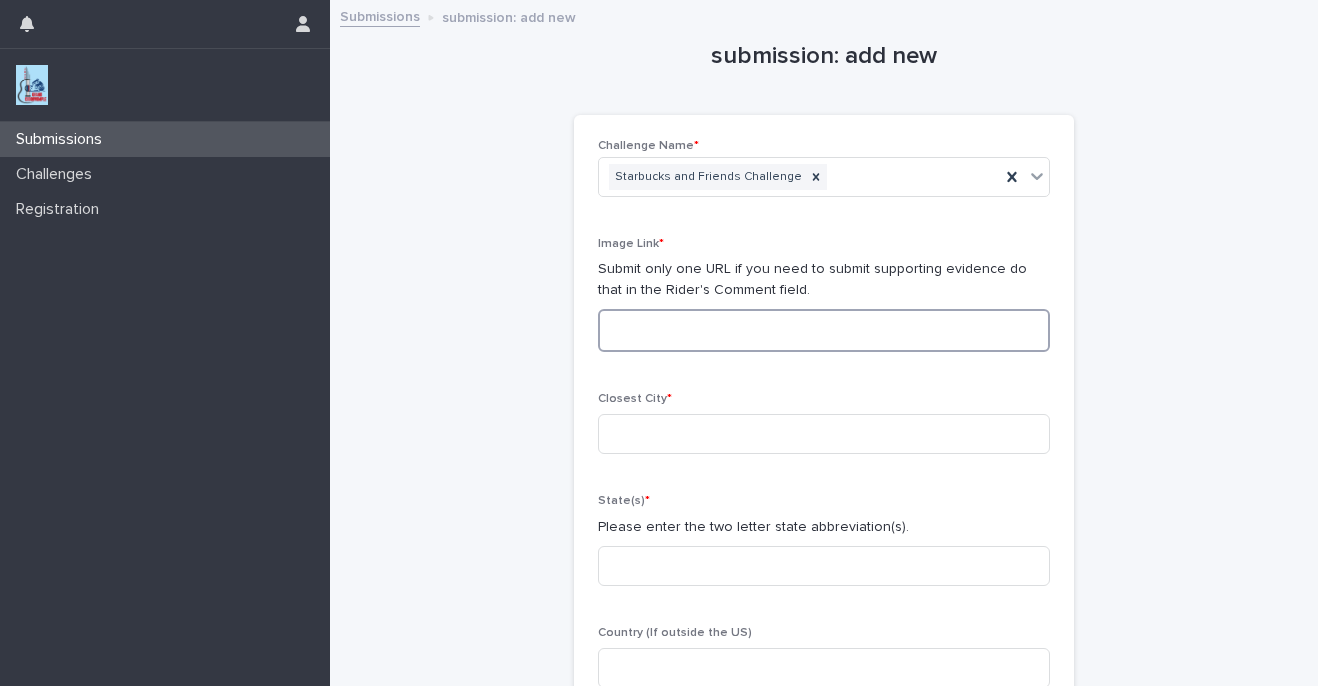 click at bounding box center (824, 330) 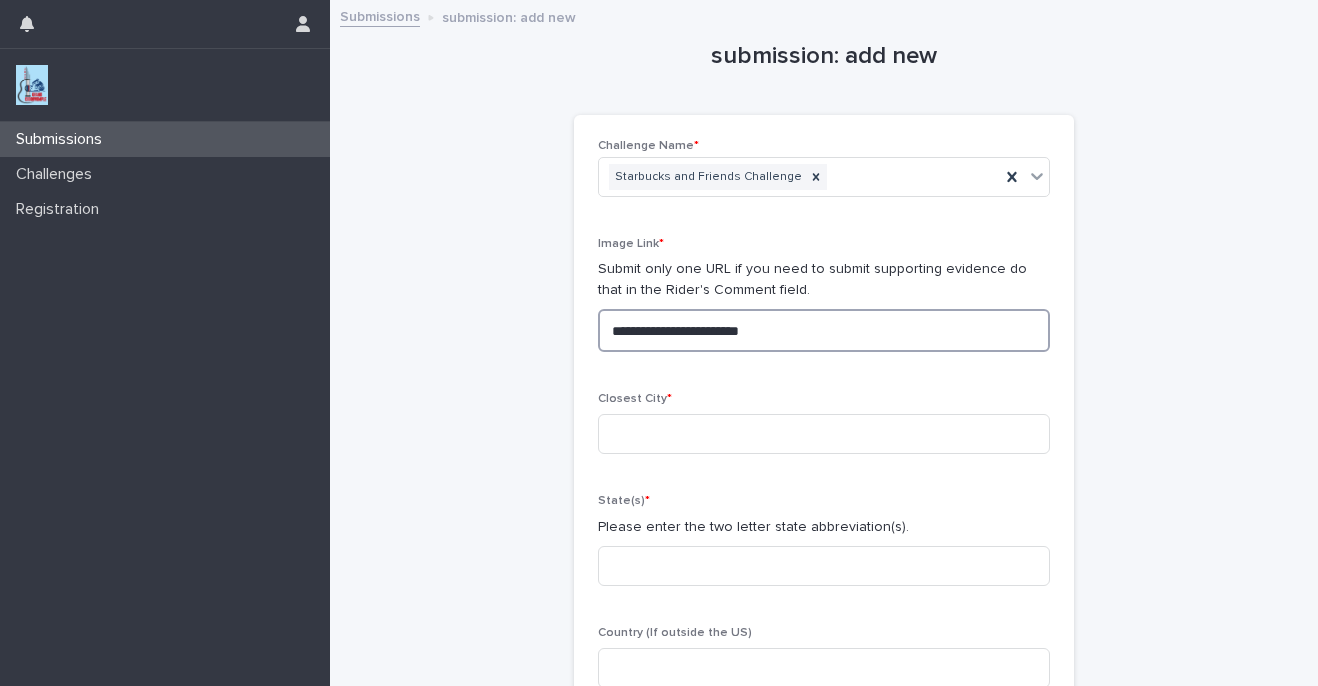 type on "**********" 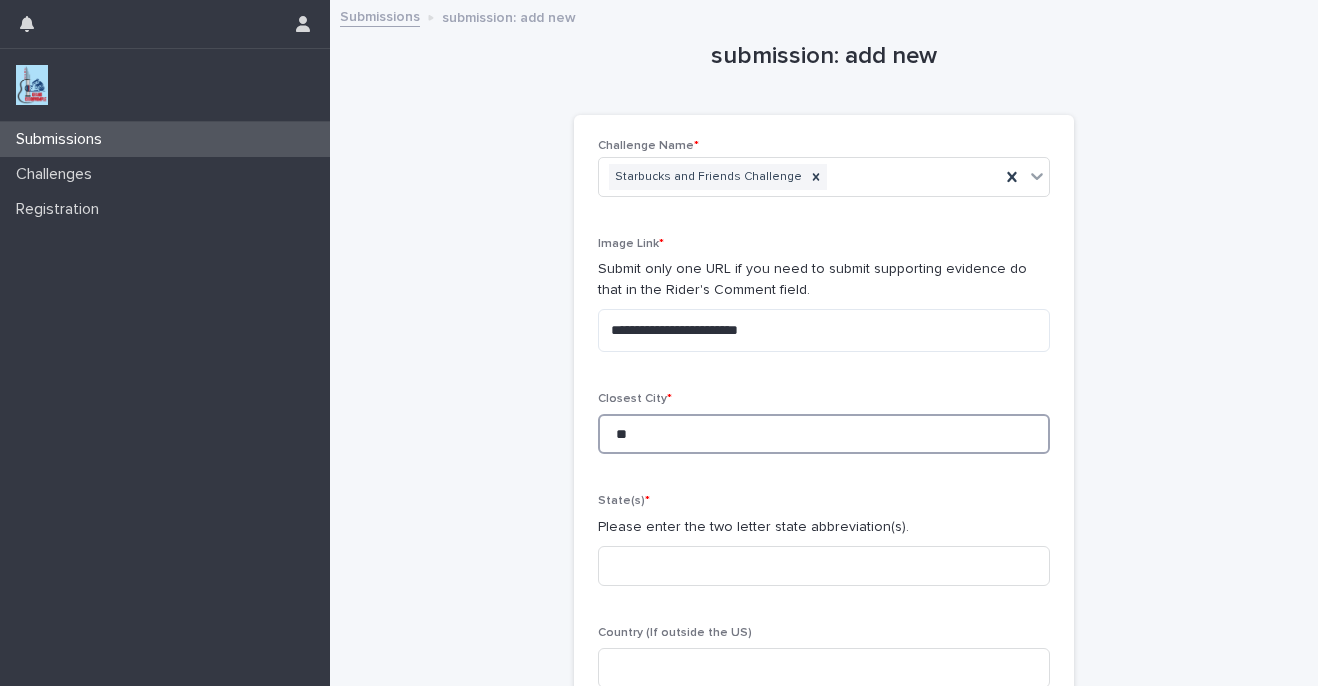 type on "*" 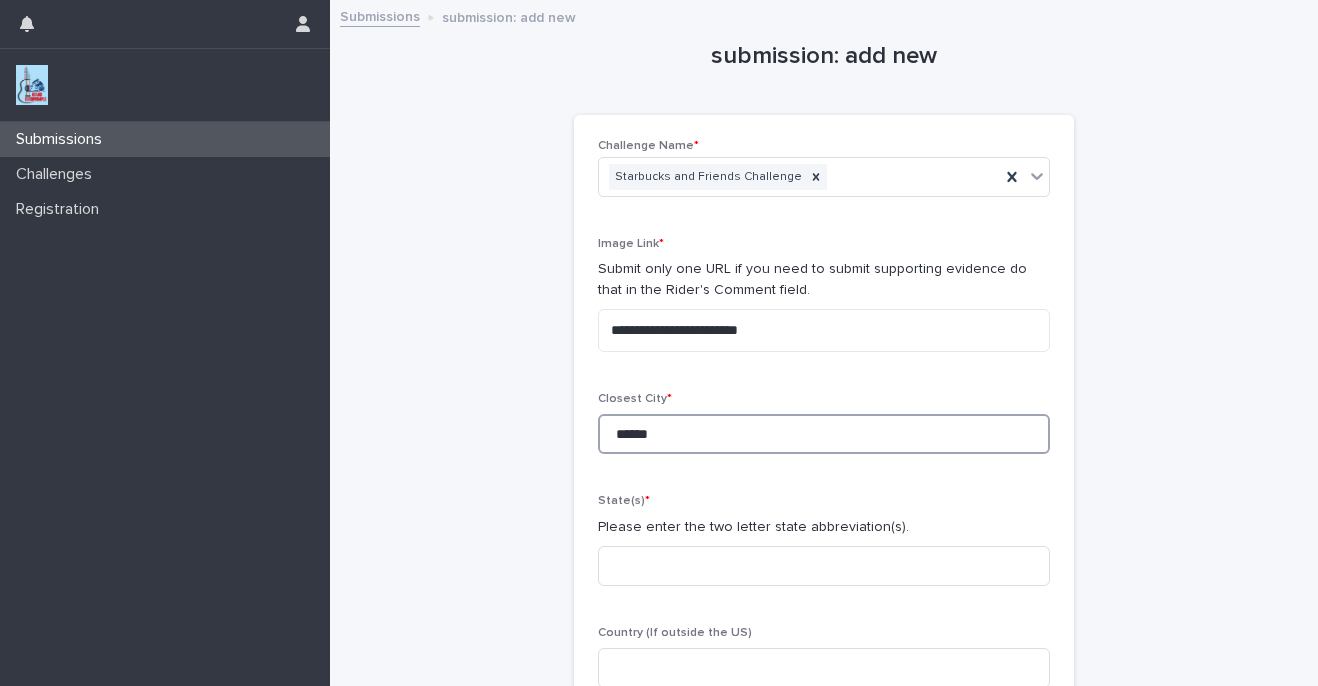 type on "******" 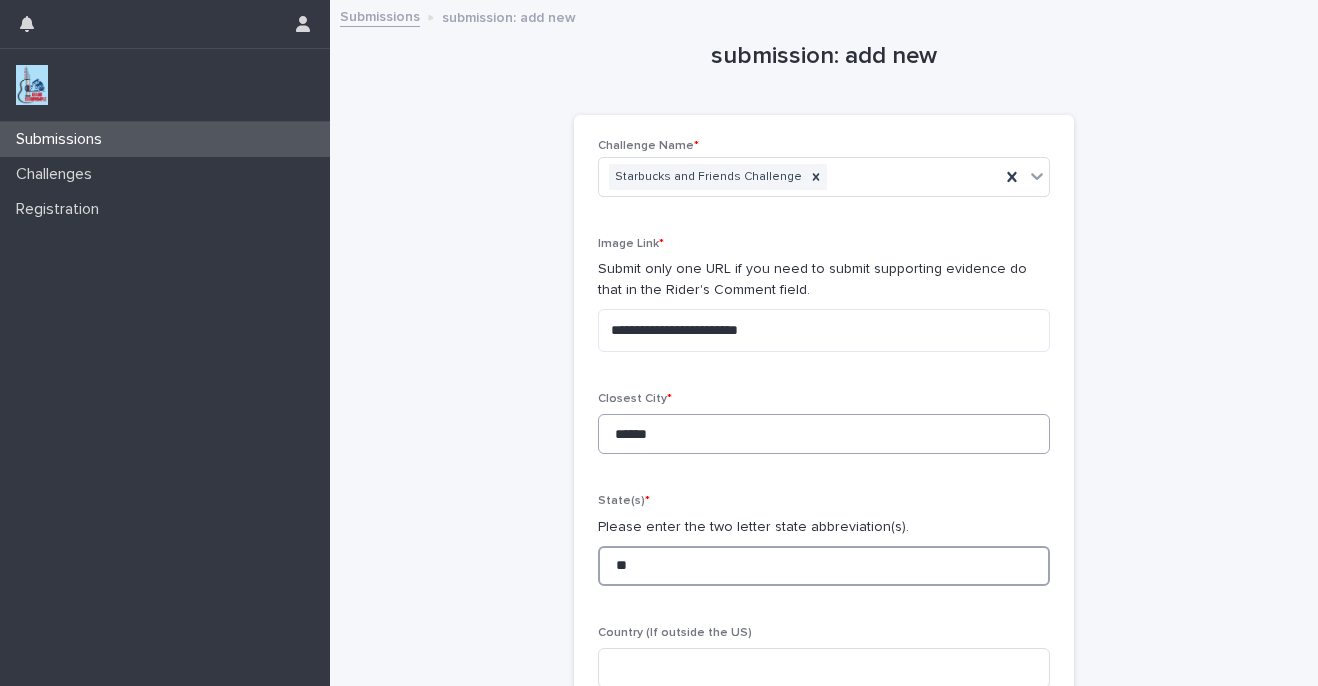 type on "**" 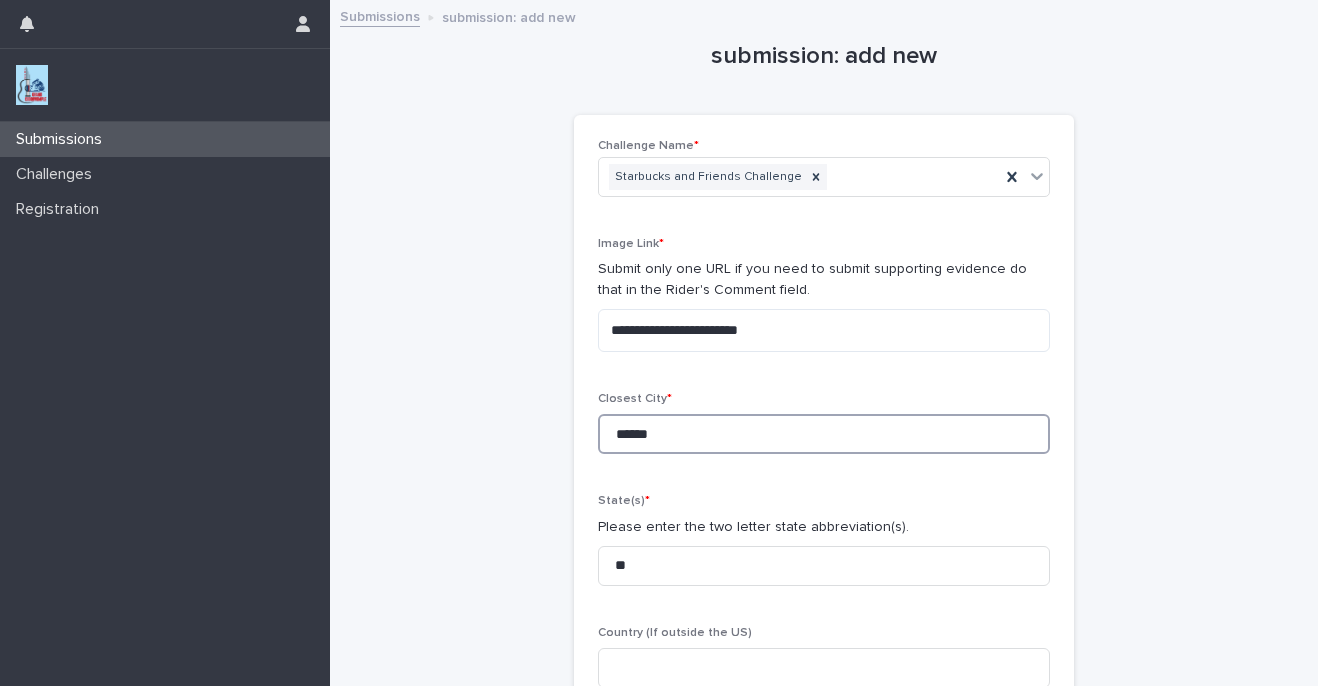 click on "******" at bounding box center (824, 434) 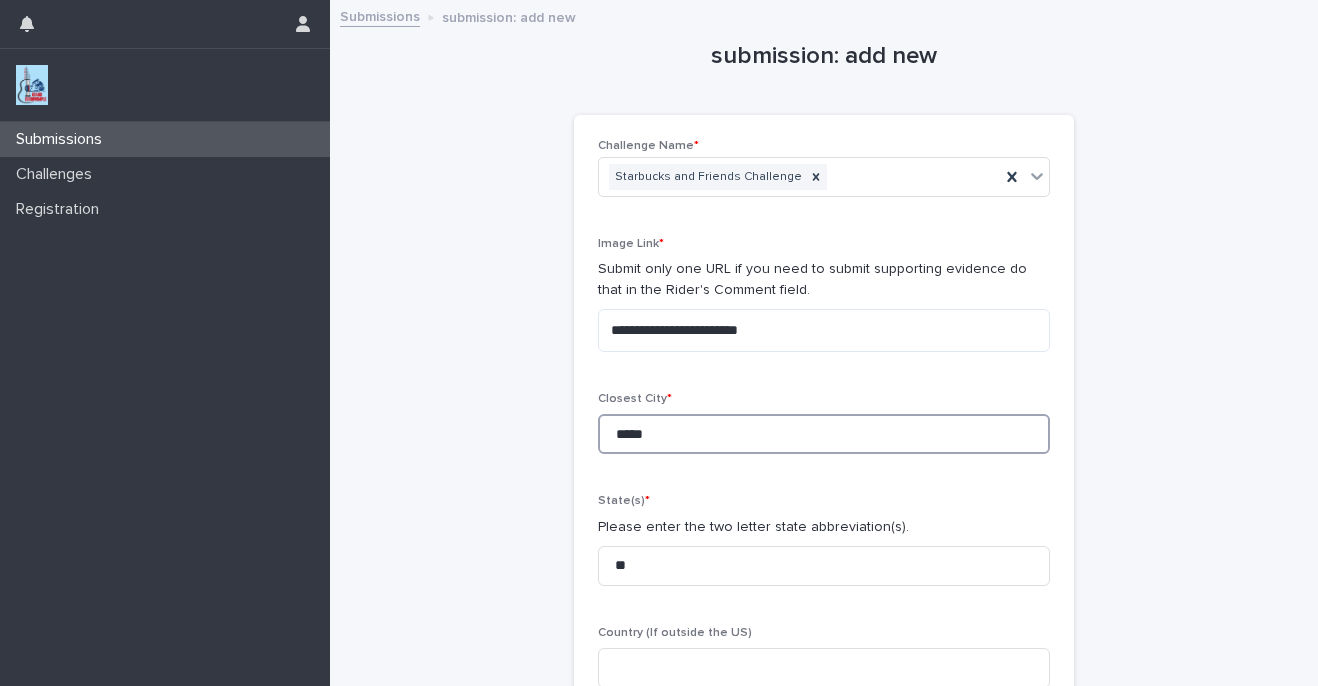 type on "*****" 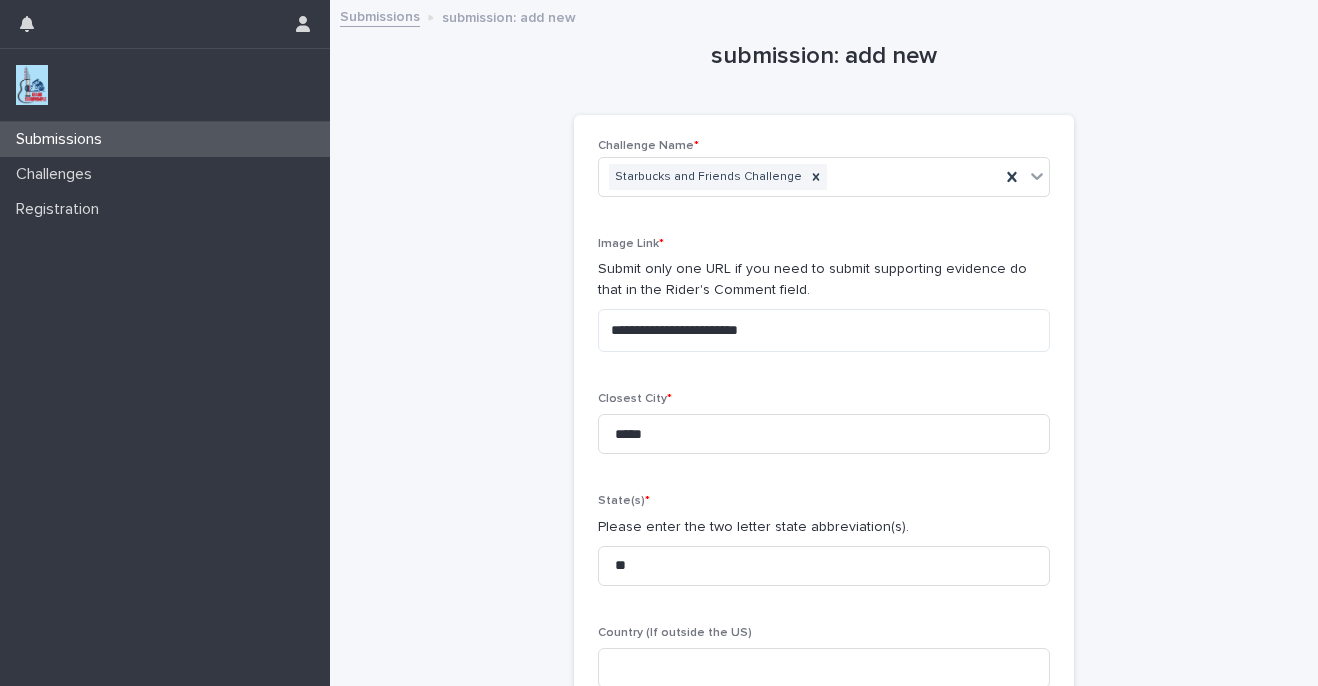 click on "**********" at bounding box center (824, 442) 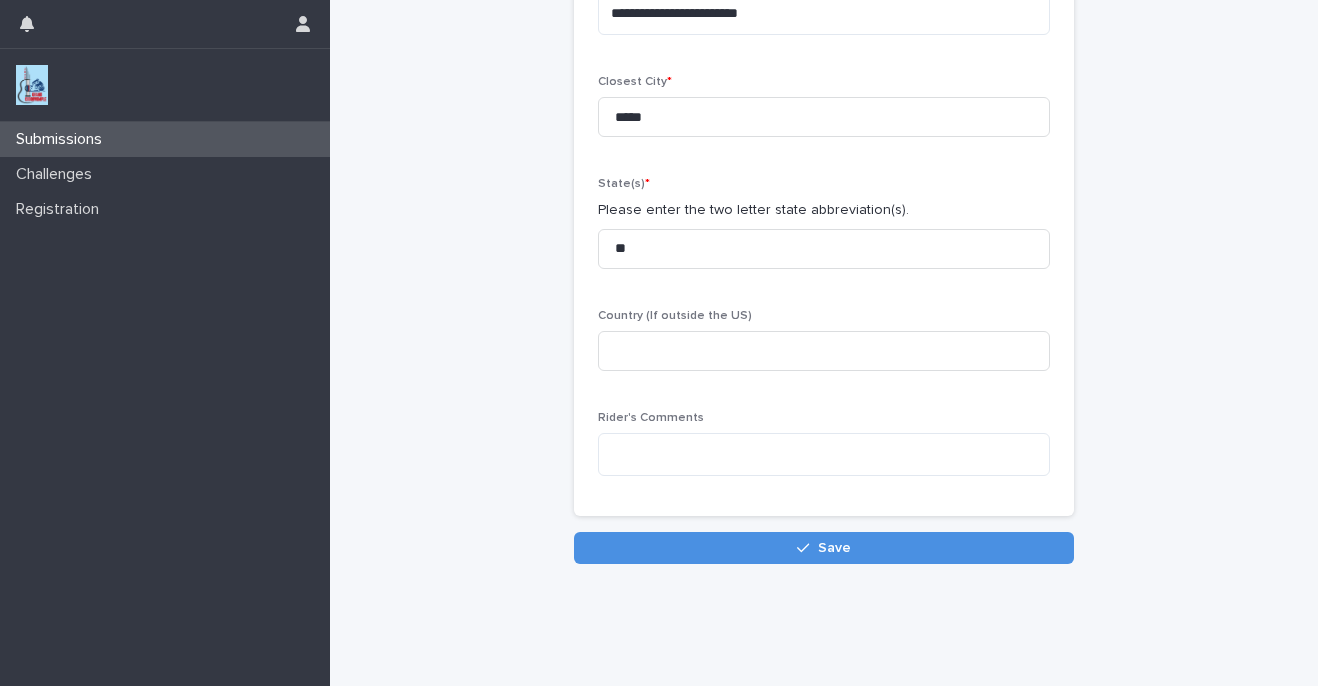 scroll, scrollTop: 352, scrollLeft: 0, axis: vertical 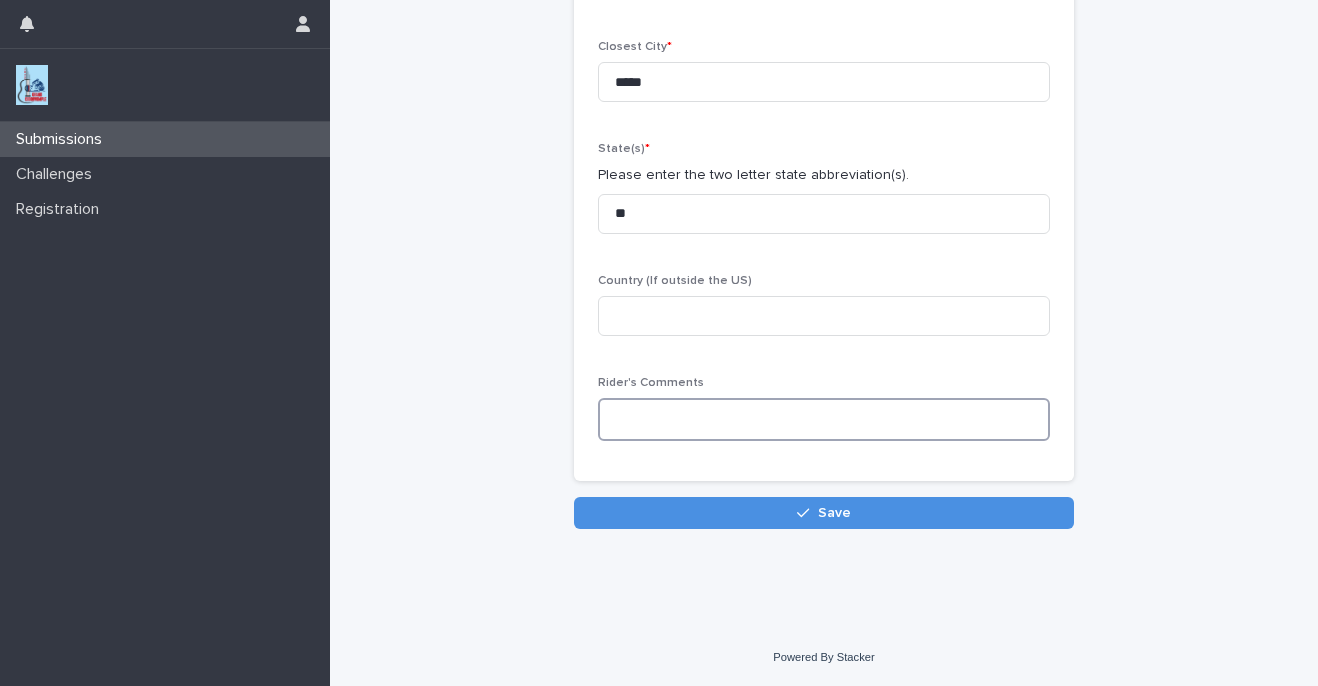 click at bounding box center (824, 419) 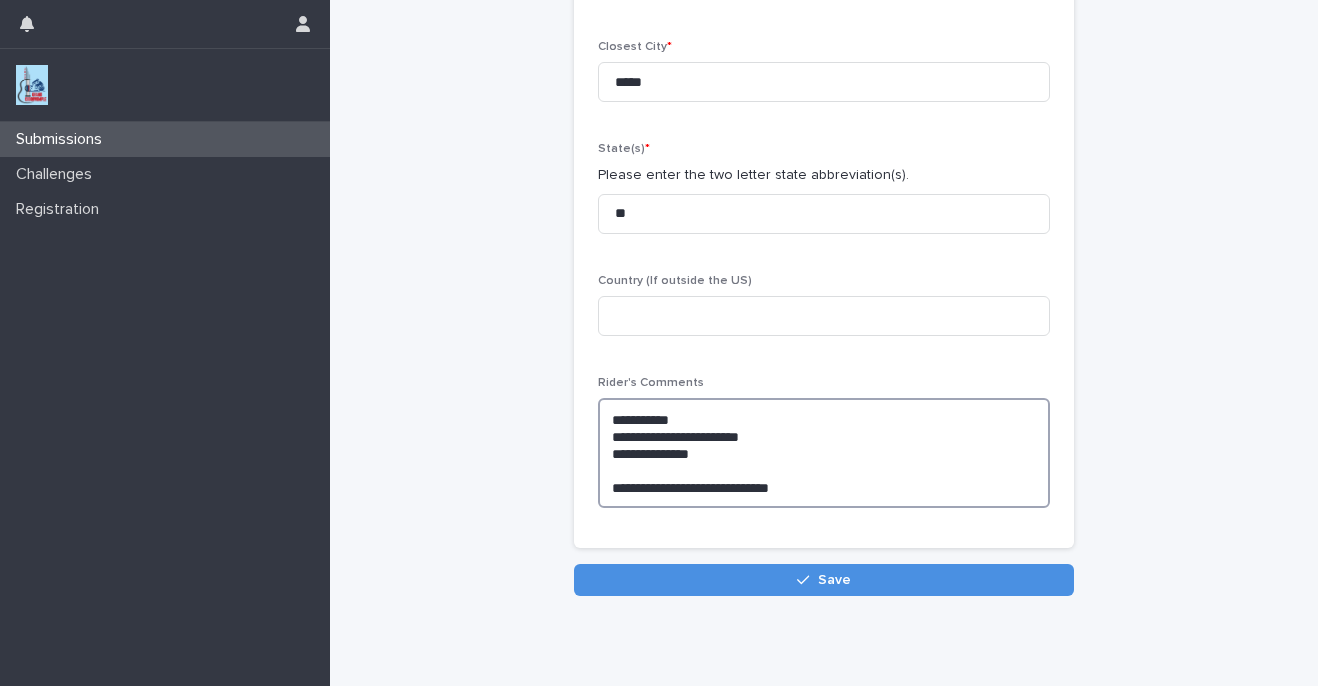 paste on "**********" 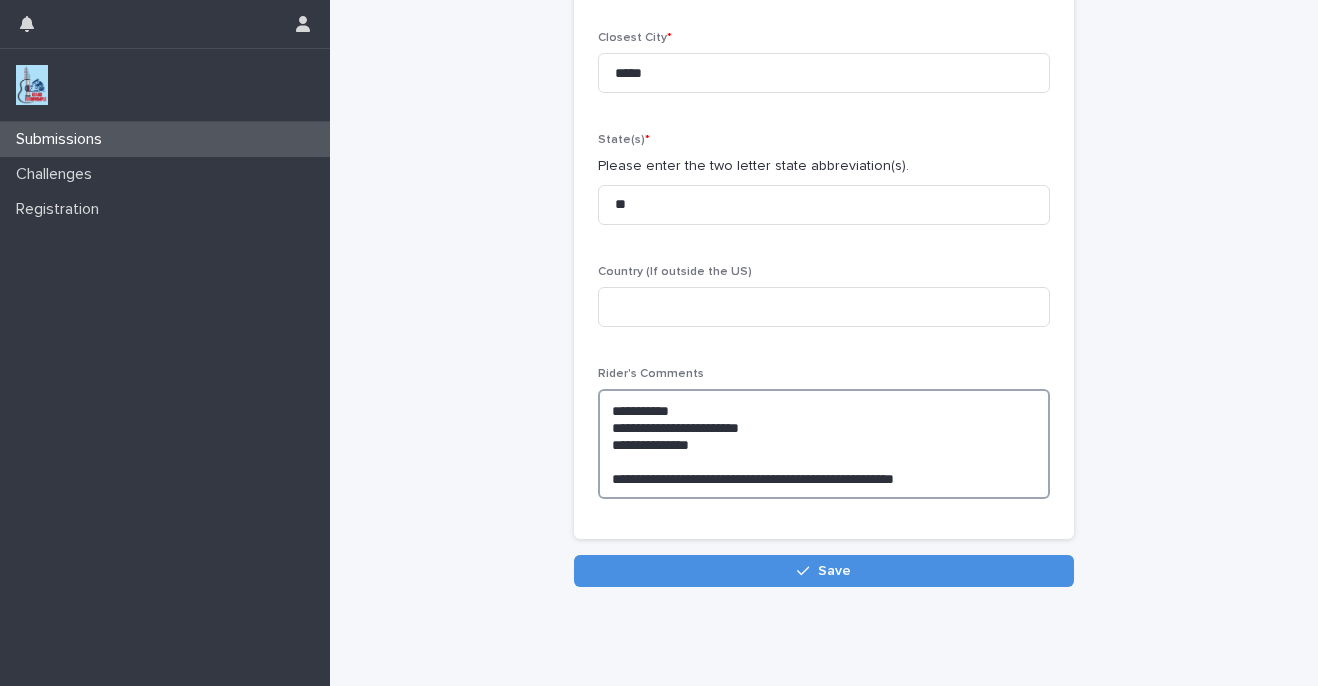 scroll, scrollTop: 379, scrollLeft: 0, axis: vertical 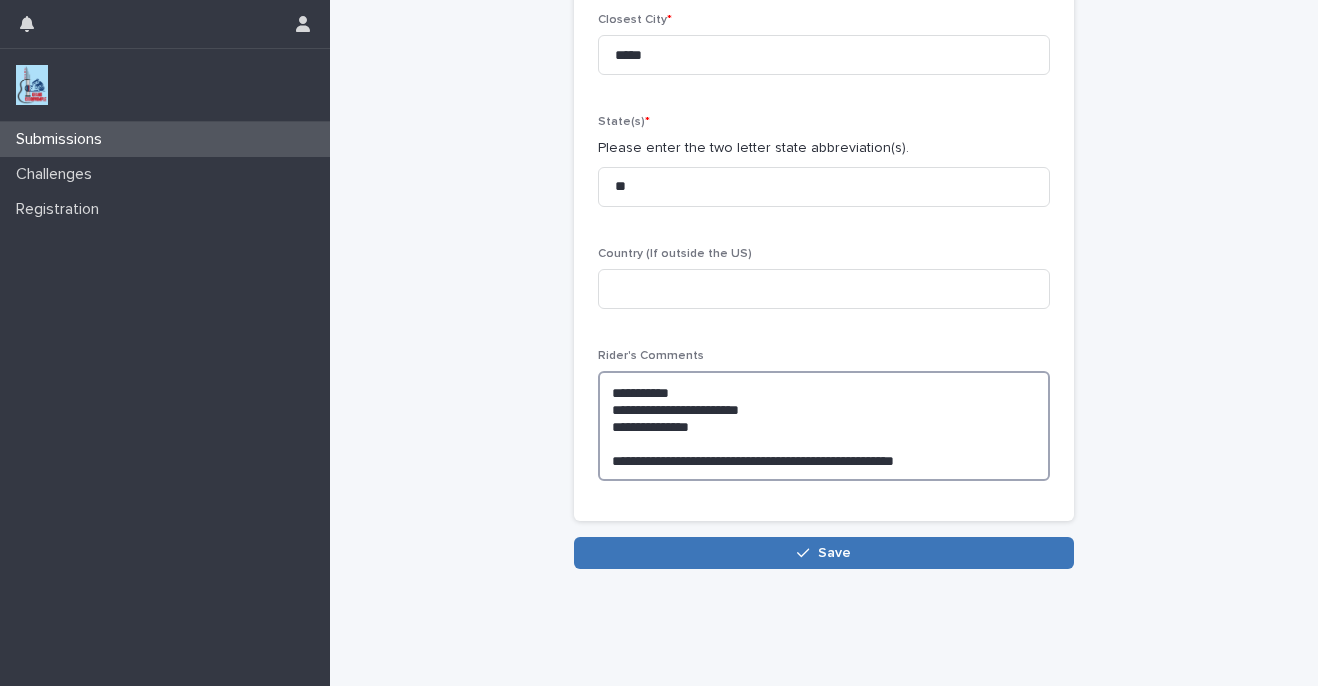 type on "**********" 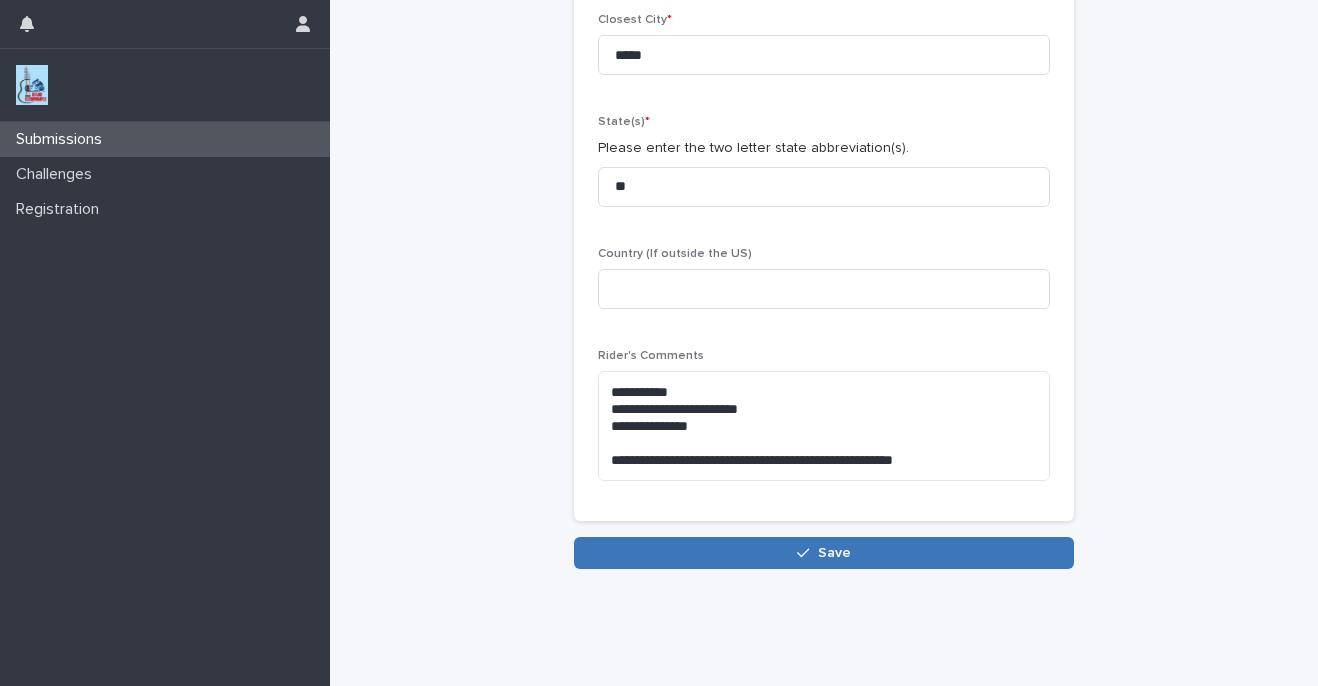 click on "Save" at bounding box center [824, 553] 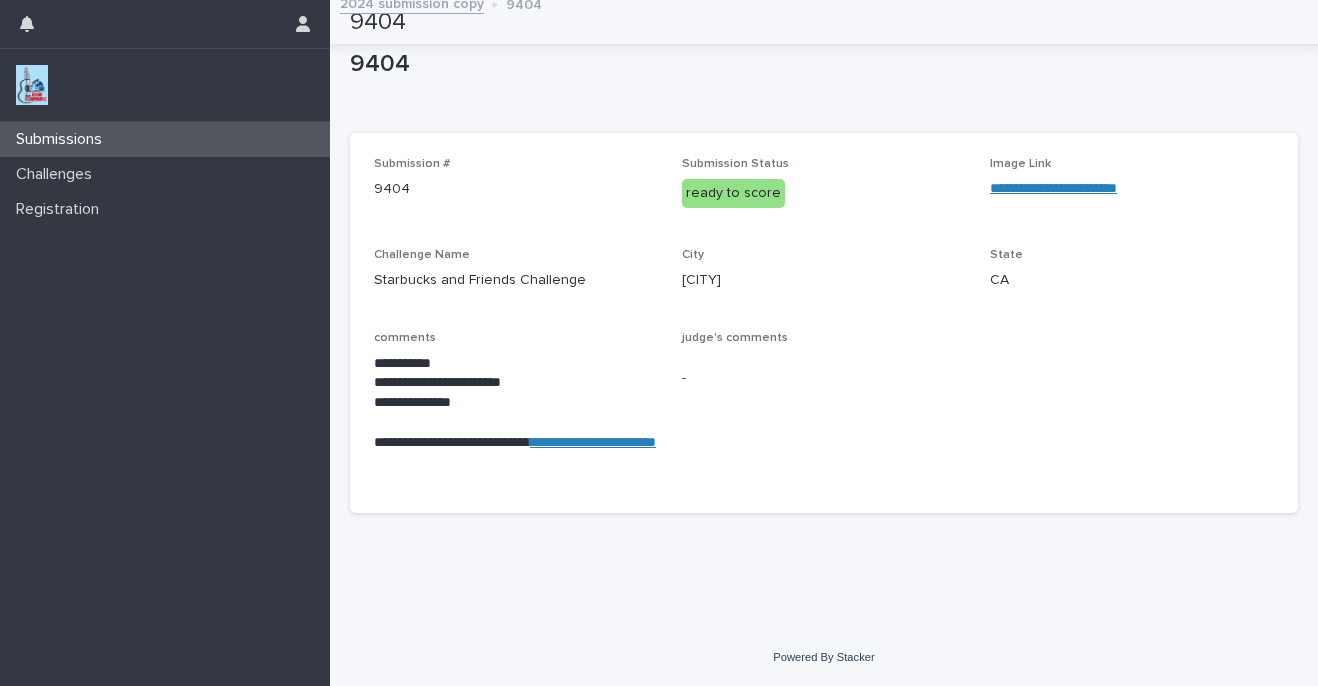 scroll, scrollTop: 12, scrollLeft: 0, axis: vertical 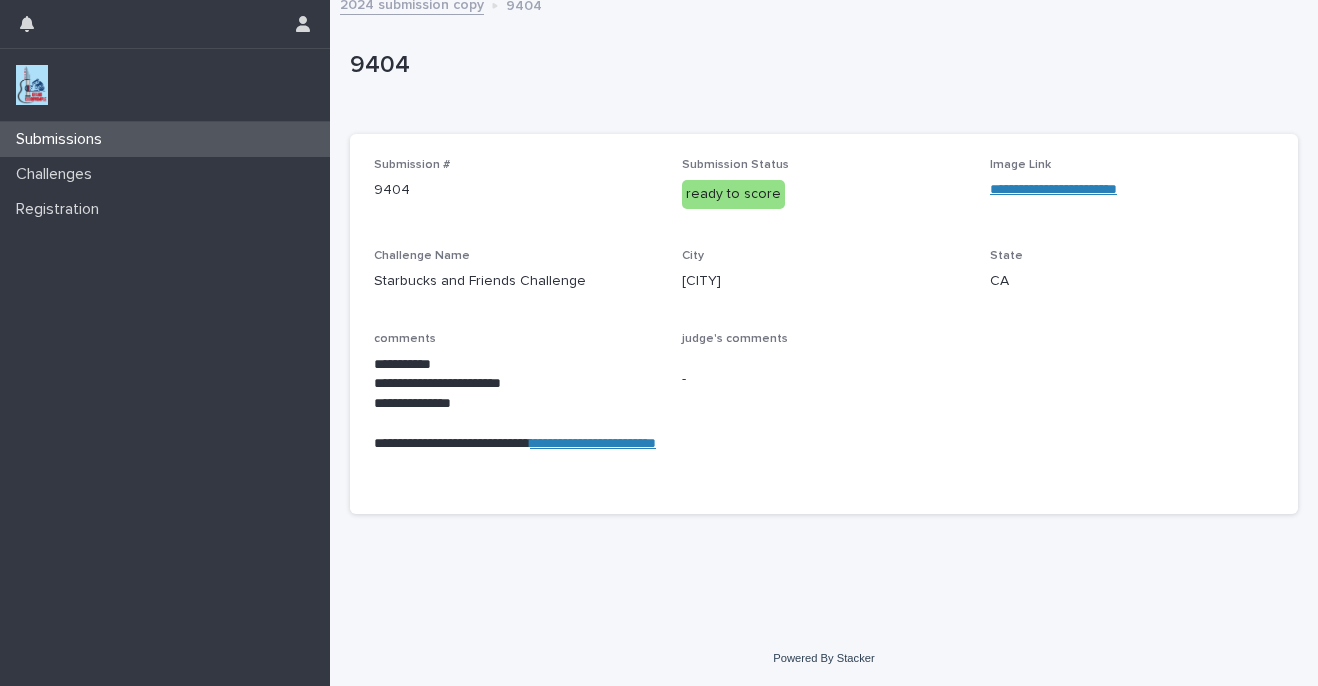 click on "Submissions" at bounding box center (63, 139) 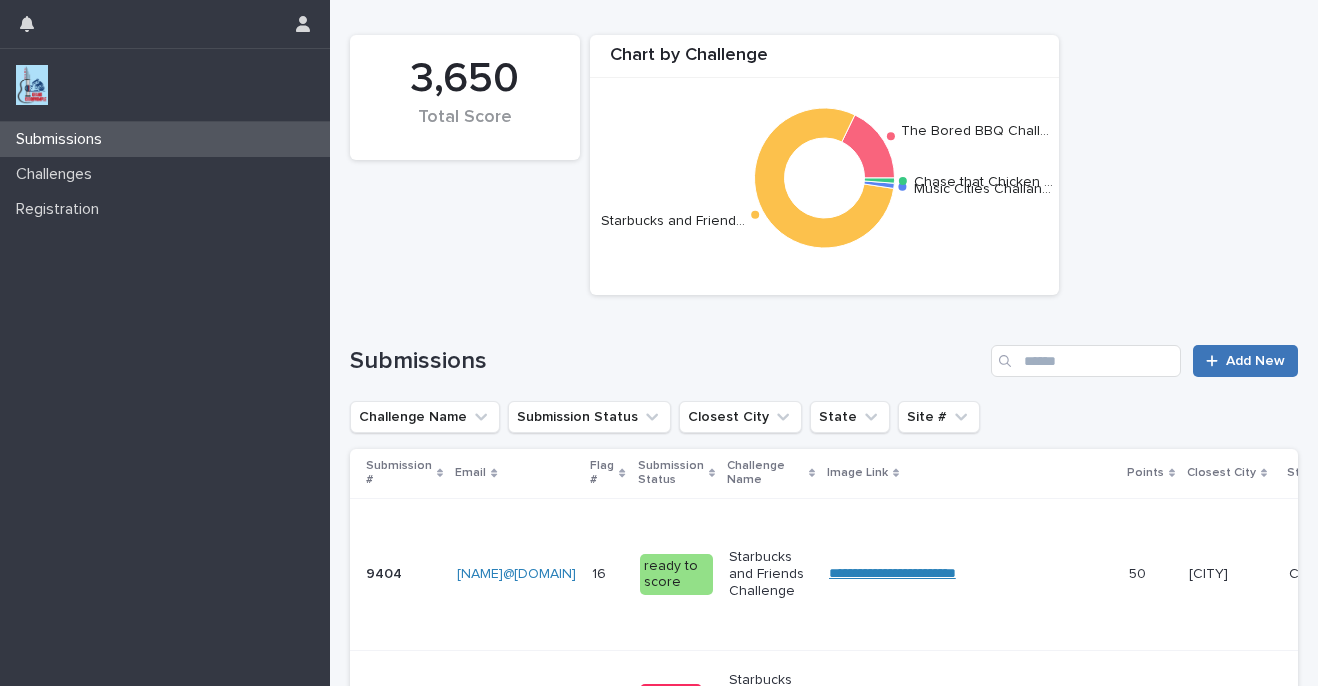 click on "Add New" at bounding box center (1255, 361) 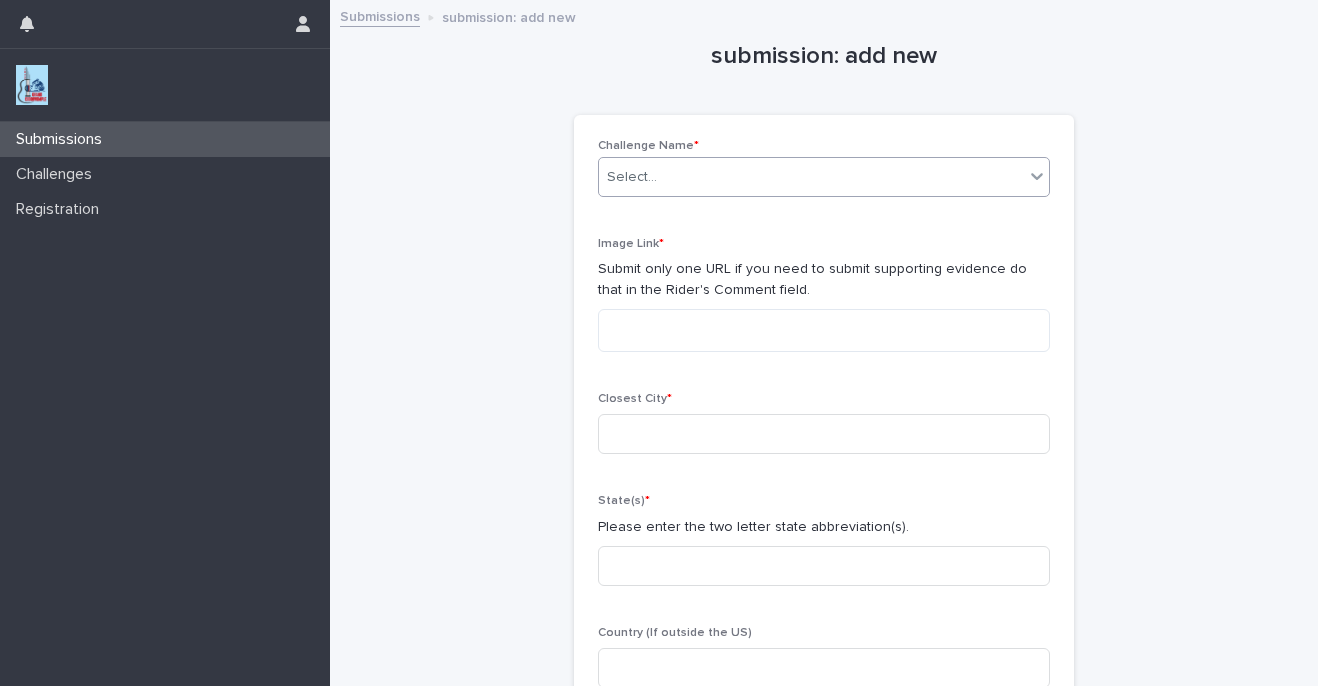 click on "Select..." at bounding box center [632, 177] 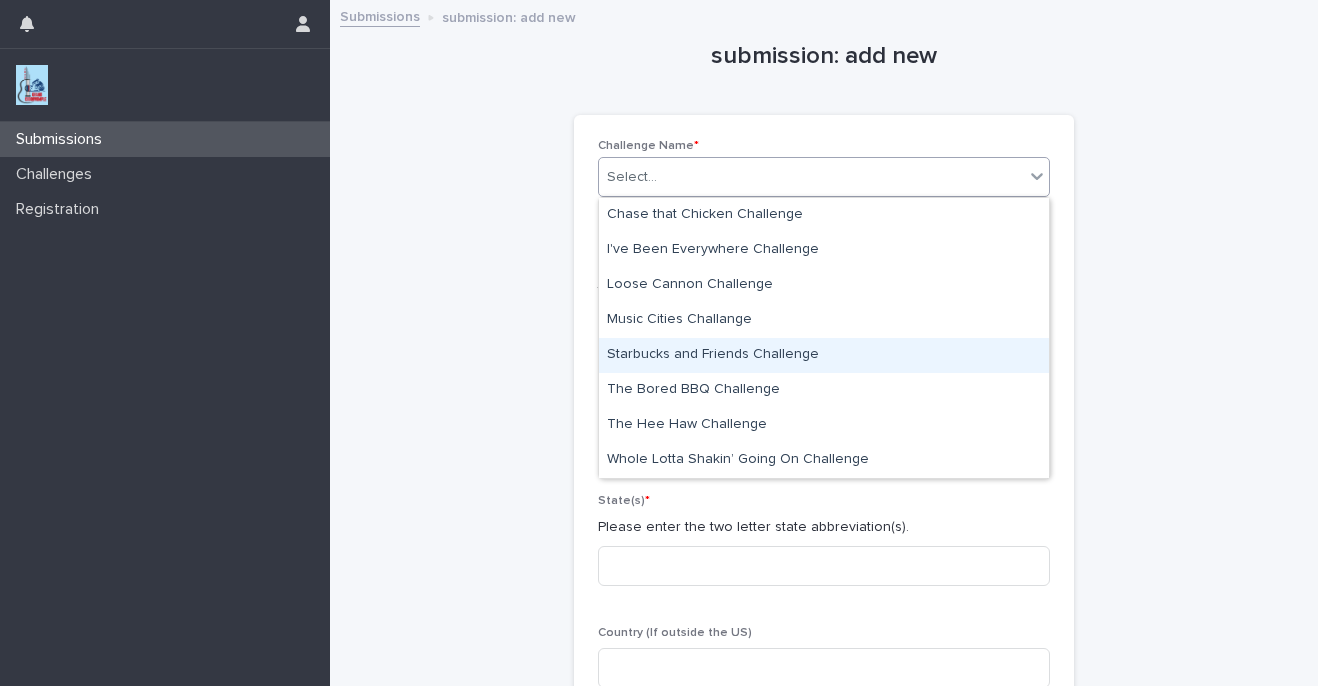click on "Starbucks and Friends Challenge" at bounding box center [824, 355] 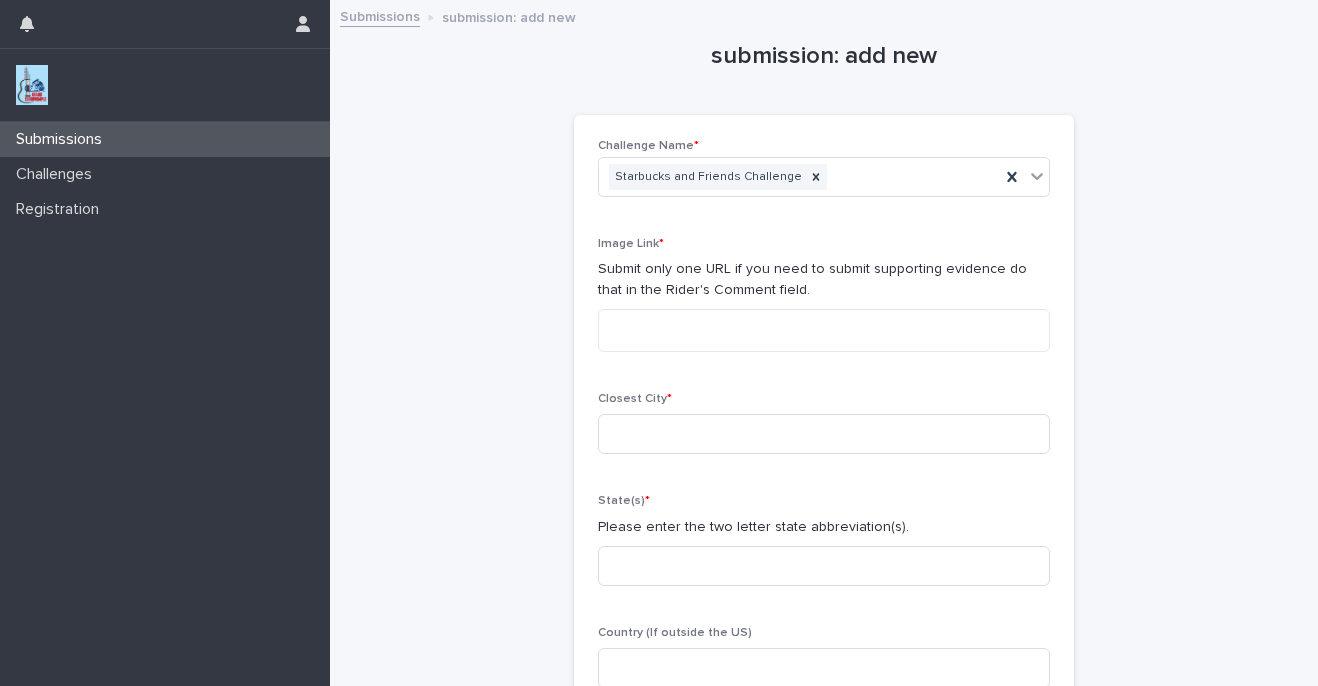 click on "submission: add new Loading... Saving… Loading... Saving… Loading... Saving… Challenge Name * Starbucks and Friends Challenge Image Link * Submit only one URL if you need to submit supporting evidence do that in the Rider's Comment field. Closest City * [CITY] State(s) * Please enter the two letter state abbreviation(s). Country (If outside the US) Rider's Comments Sorry, there was an error saving your record. Please try again. Please fill out the required fields above. Save" at bounding box center (824, 442) 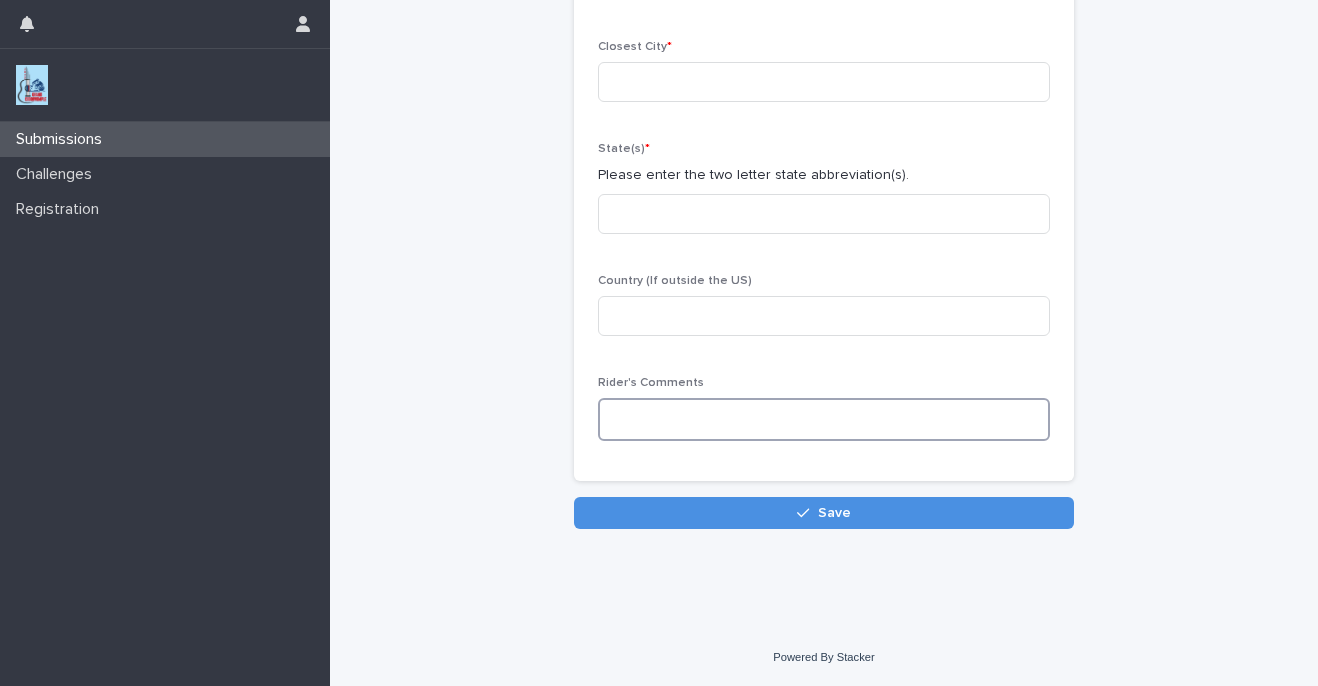 click at bounding box center (824, 419) 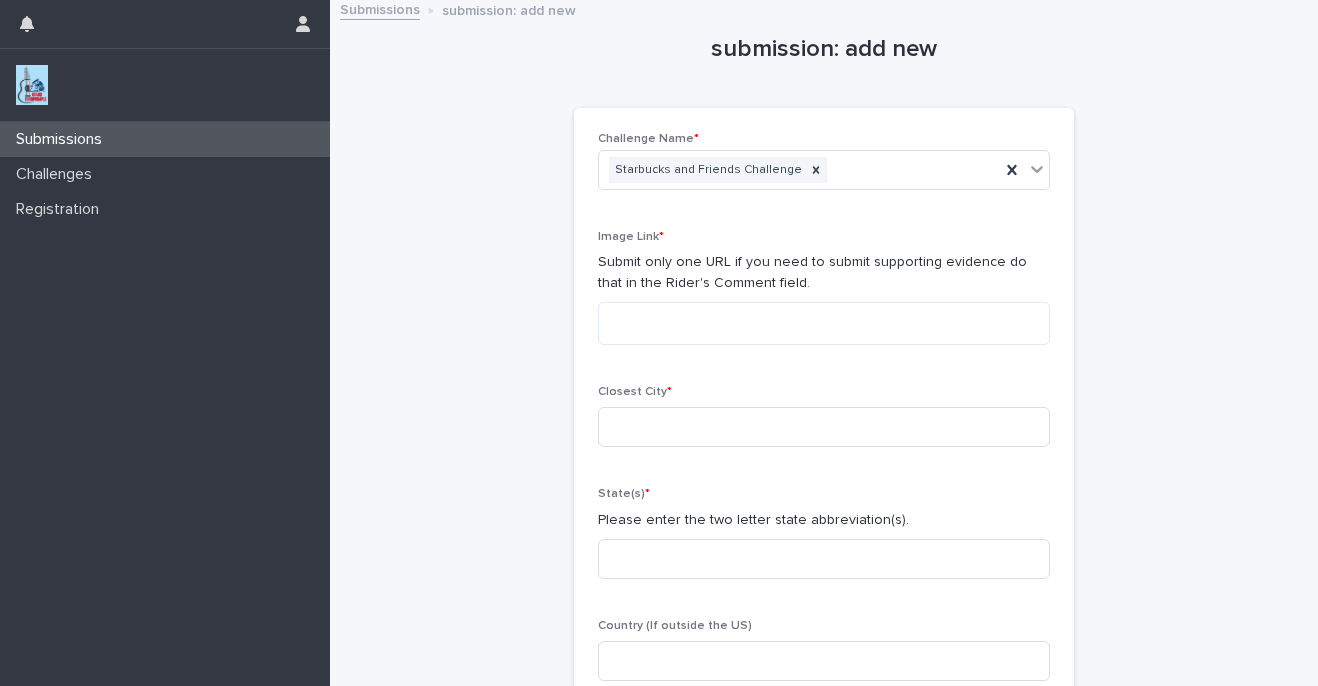scroll, scrollTop: 0, scrollLeft: 0, axis: both 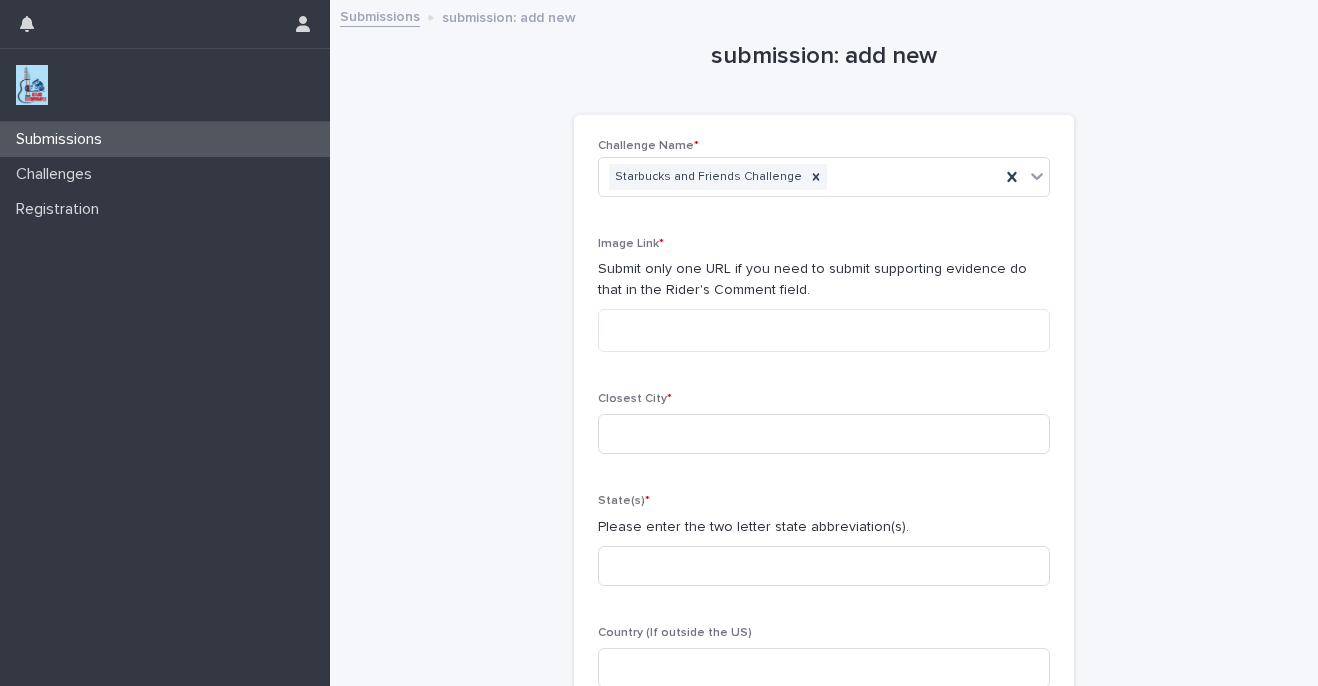 type on "**********" 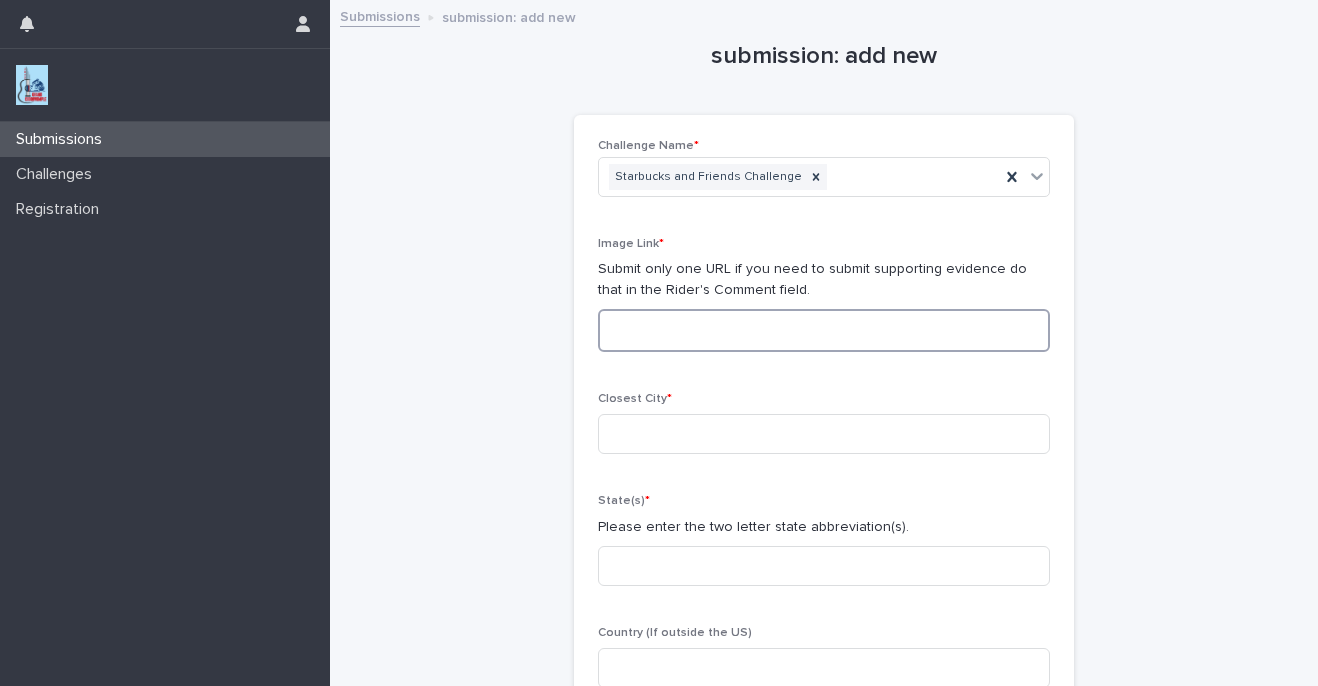 click at bounding box center (824, 330) 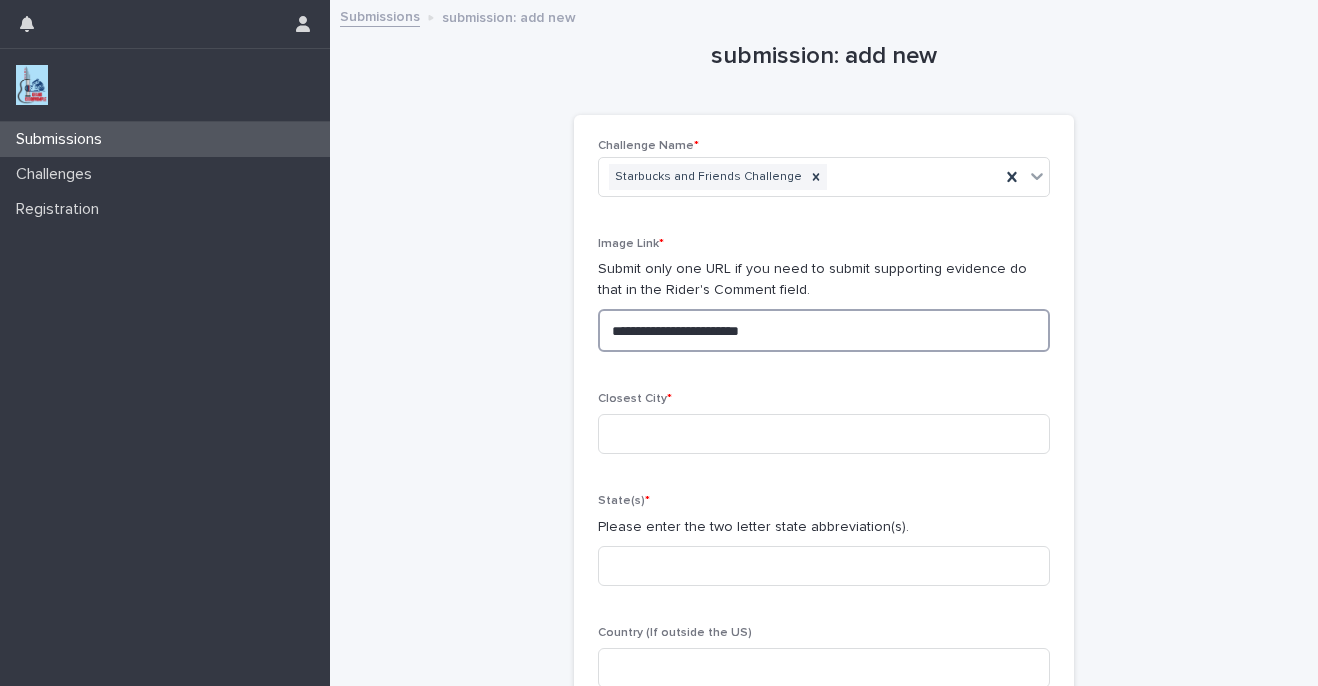 type on "**********" 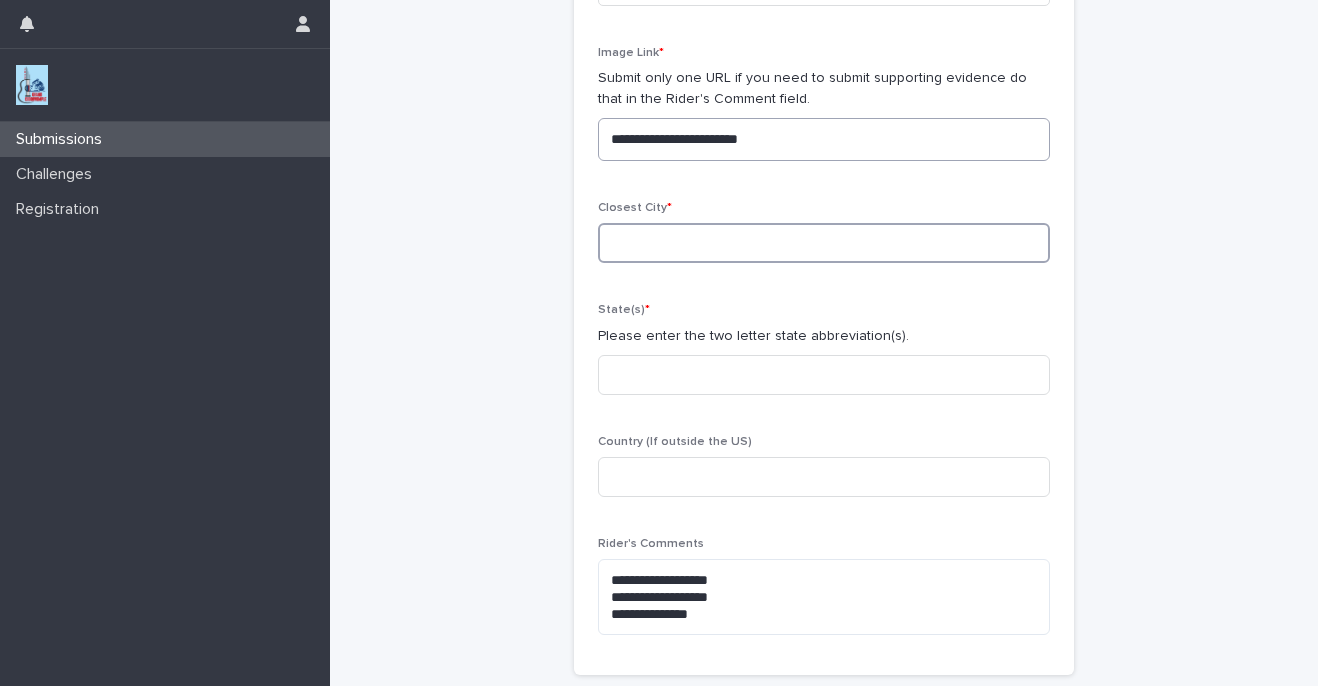 scroll, scrollTop: 186, scrollLeft: 0, axis: vertical 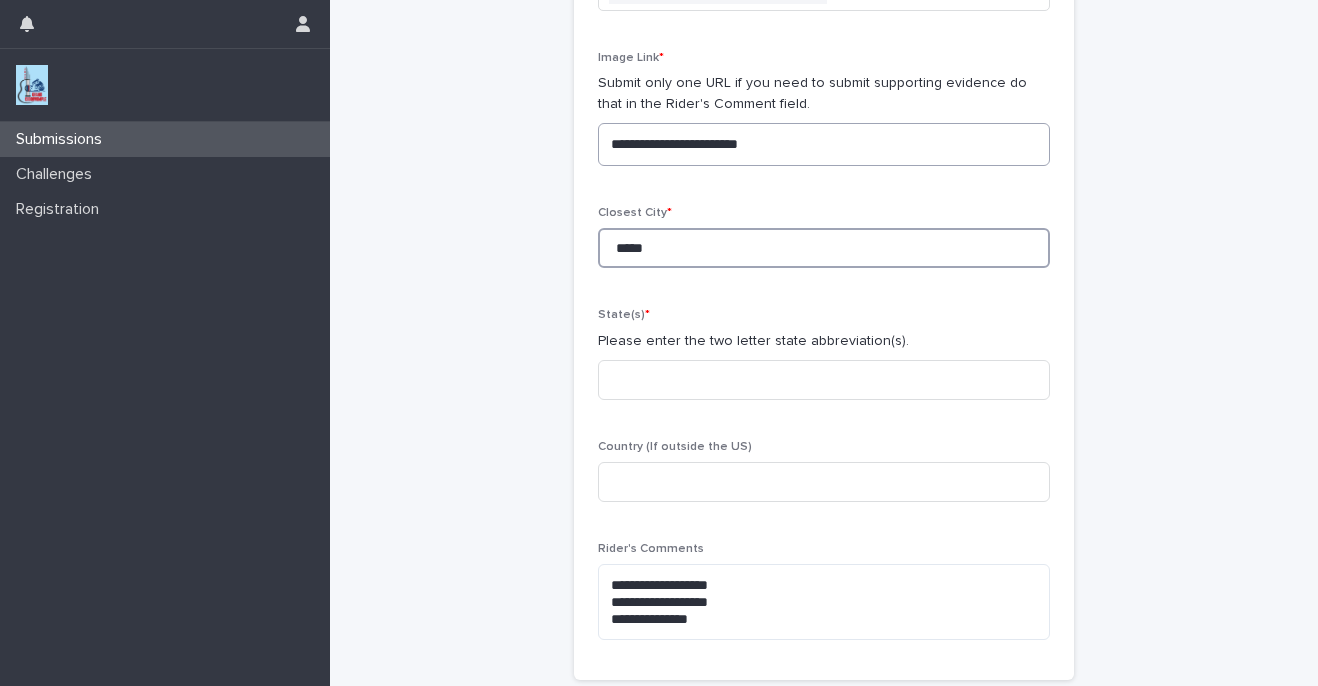 type on "*****" 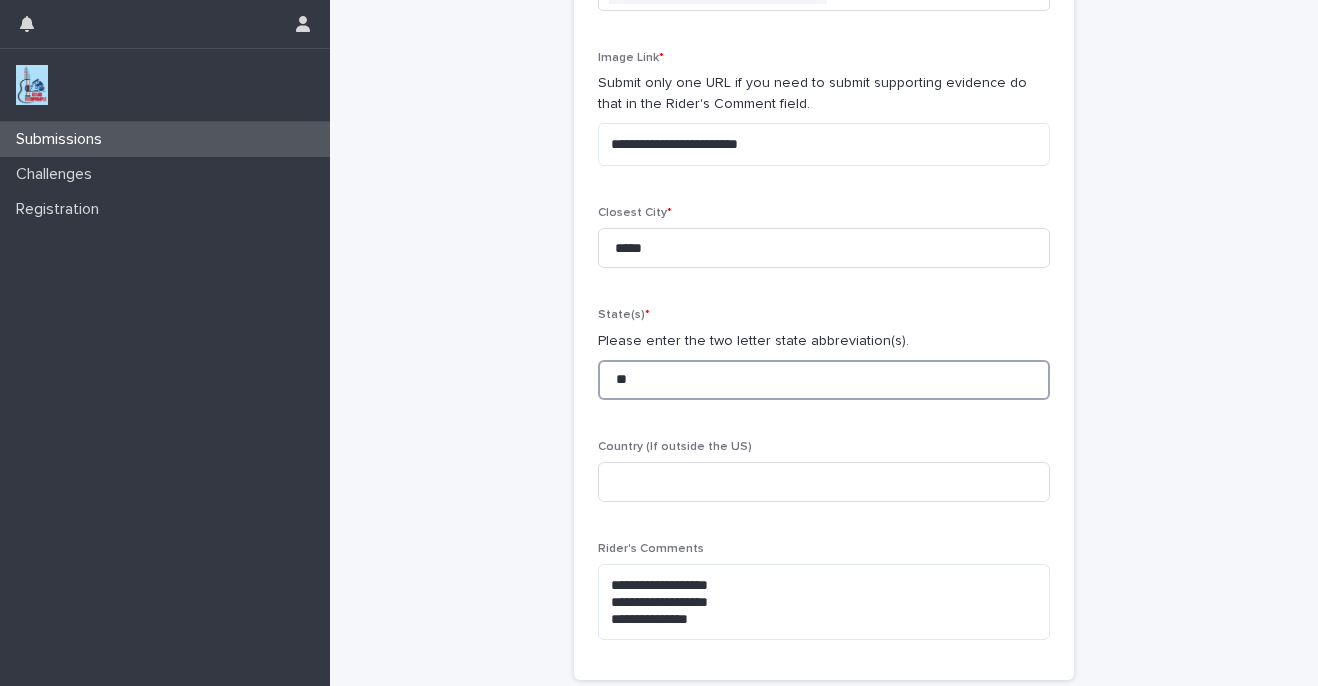 type on "**" 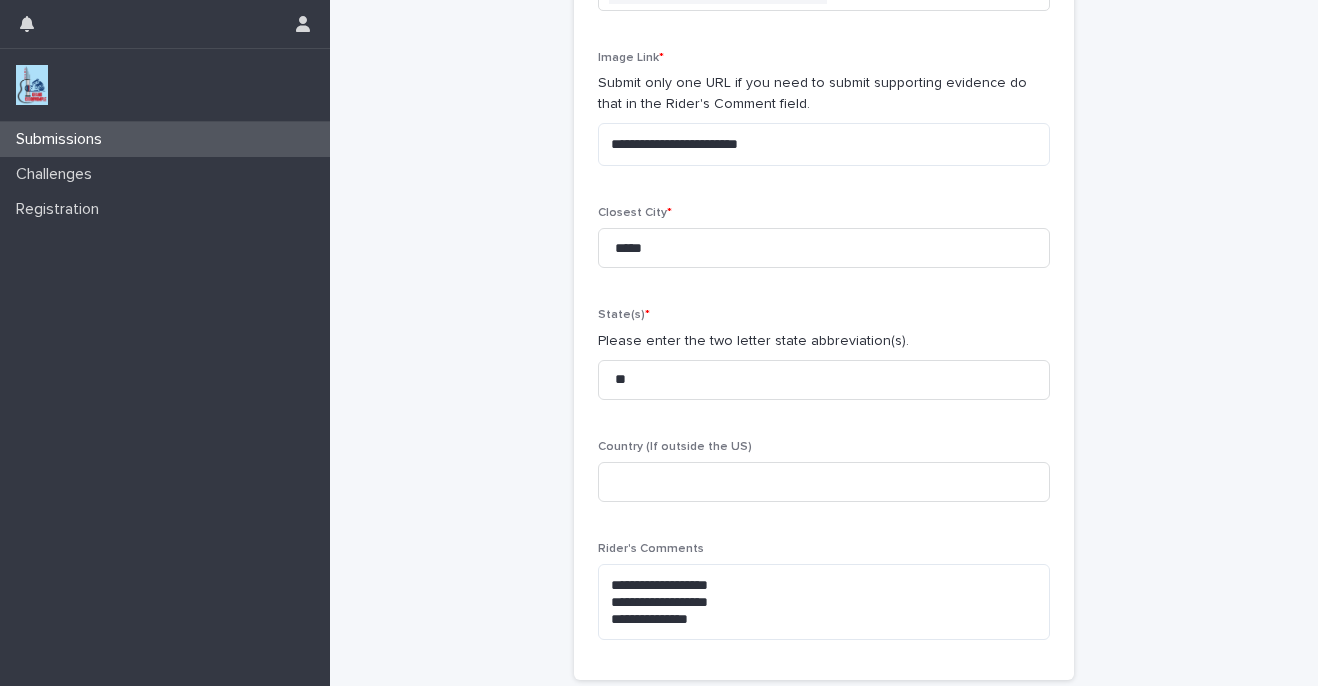 click on "**********" at bounding box center [824, 272] 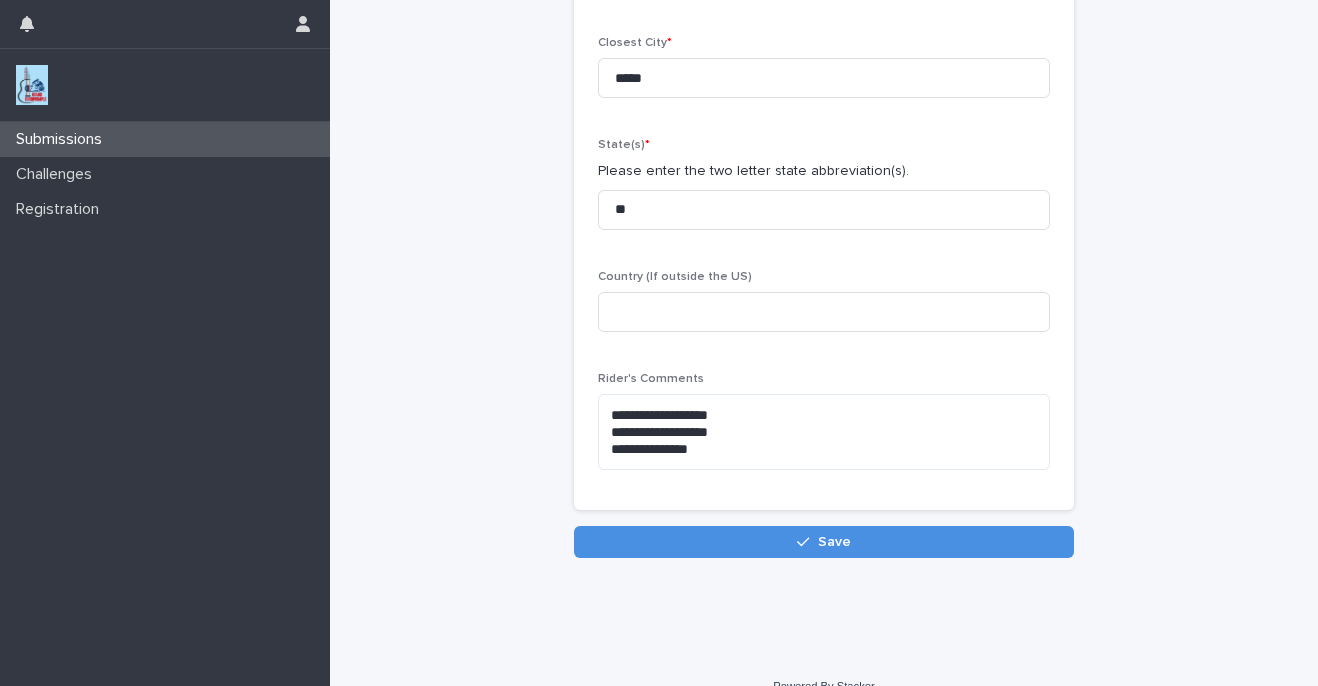scroll, scrollTop: 385, scrollLeft: 0, axis: vertical 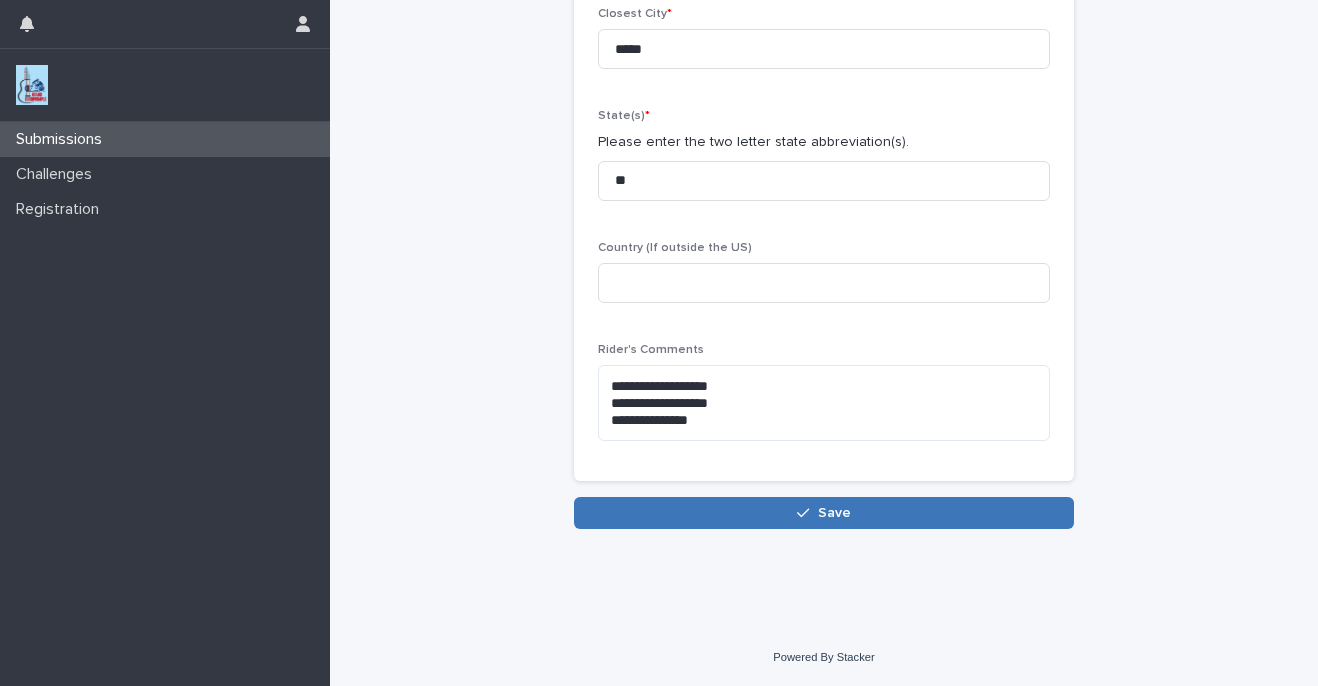 click on "Save" at bounding box center (824, 513) 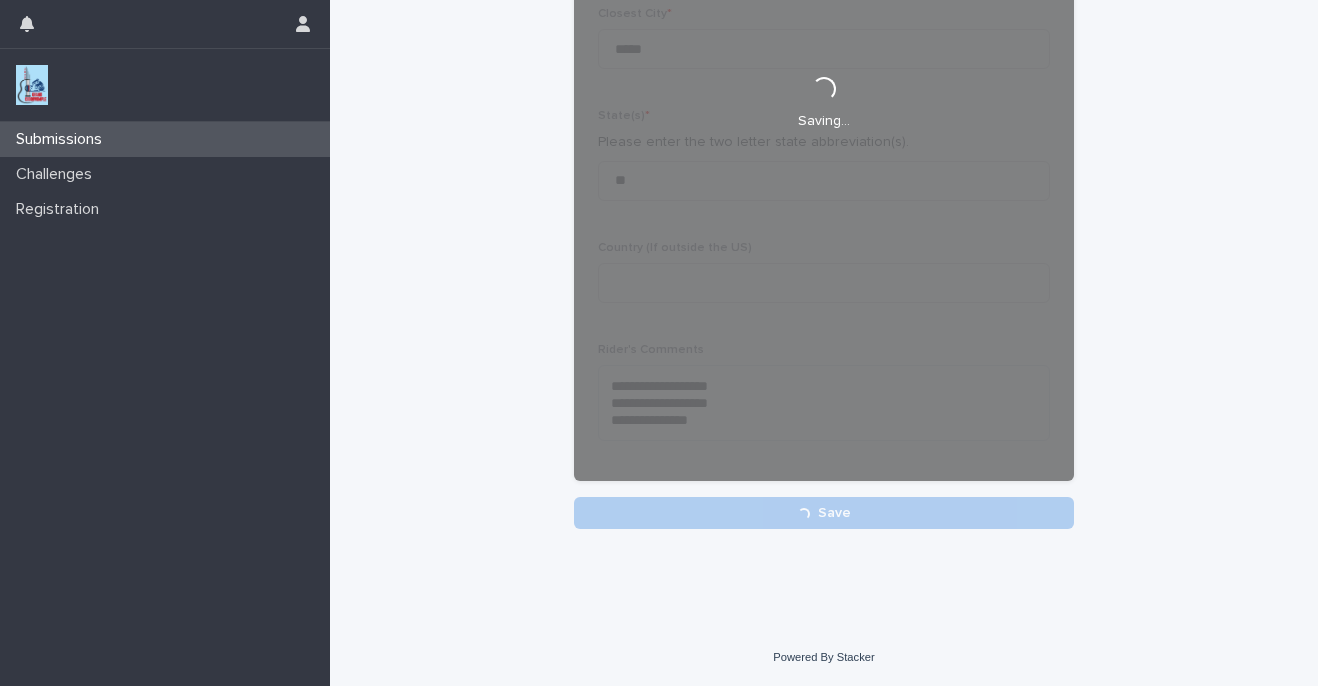 scroll, scrollTop: 0, scrollLeft: 0, axis: both 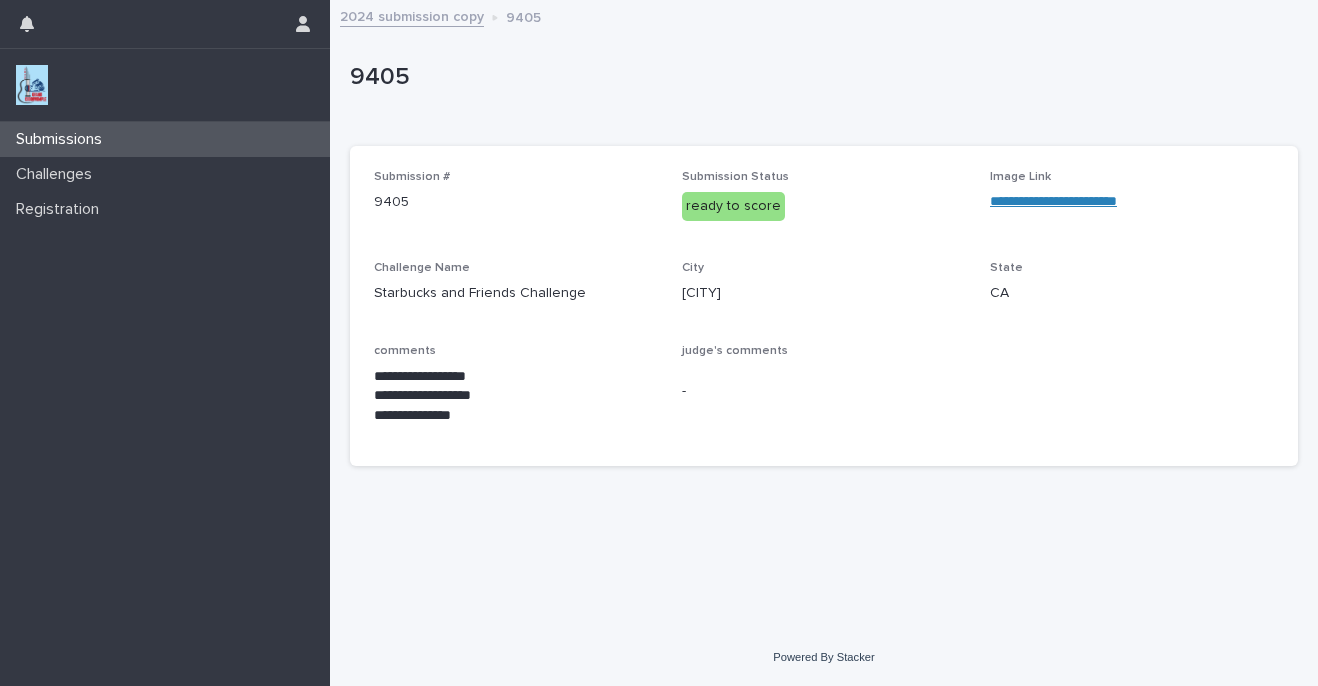 click on "Submissions" at bounding box center [165, 139] 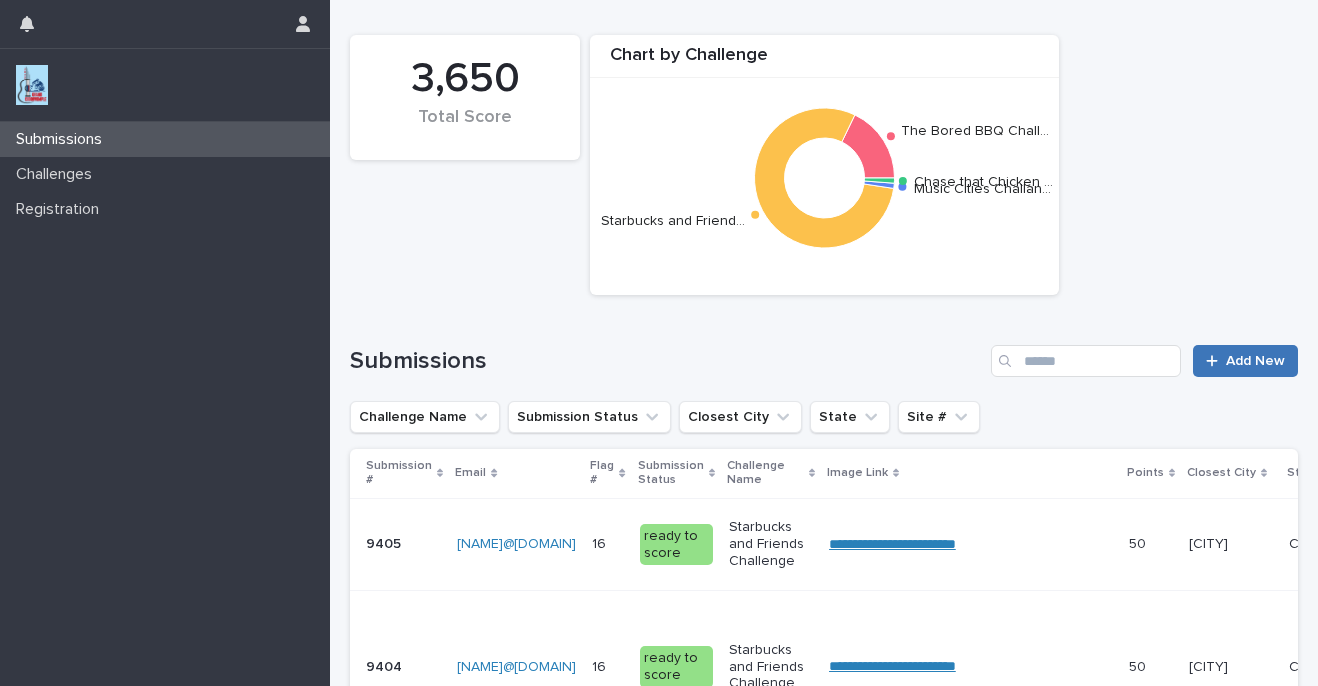 click on "Add New" at bounding box center [1255, 361] 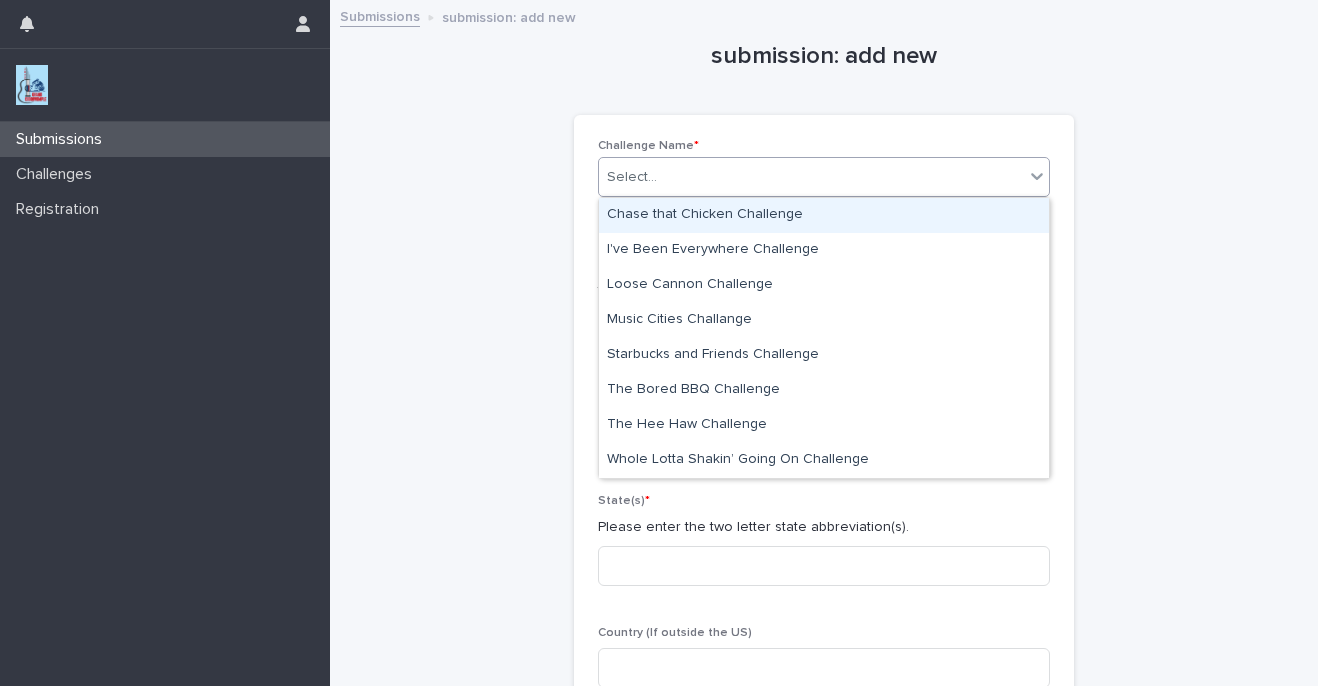 click on "Select..." at bounding box center [824, 177] 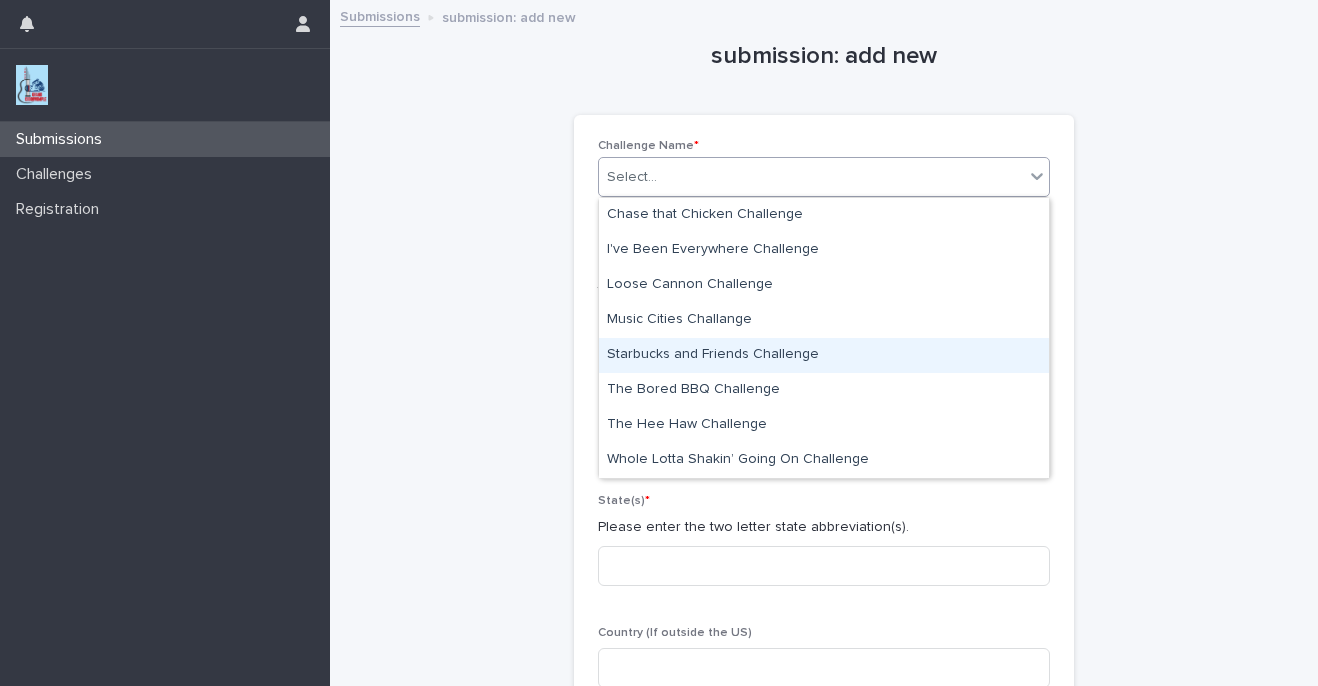 click on "Starbucks and Friends Challenge" at bounding box center (824, 355) 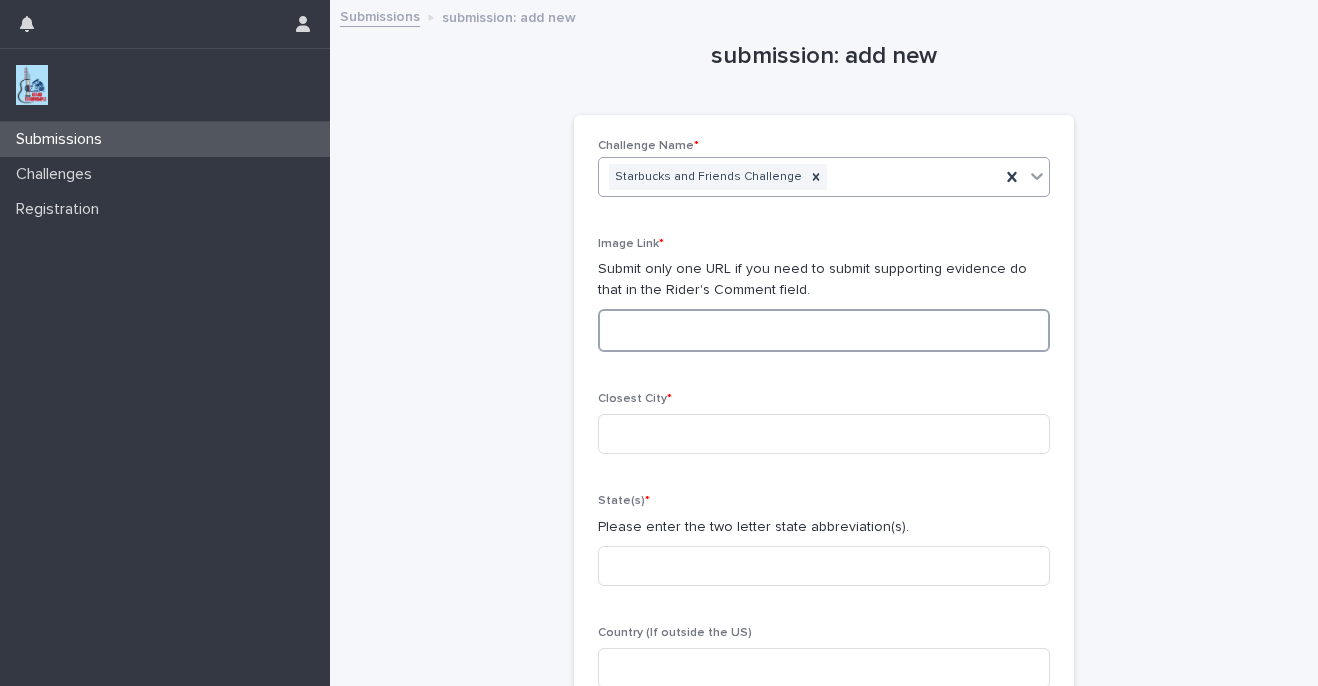 click at bounding box center [824, 330] 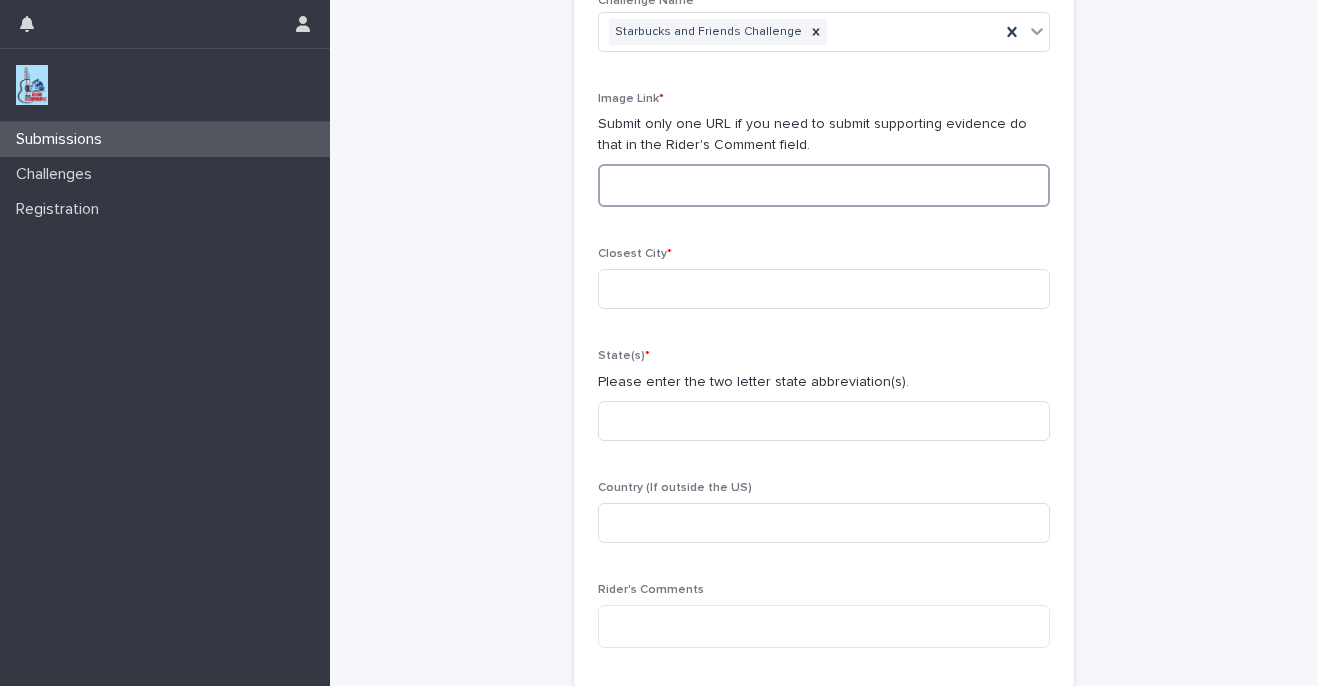 scroll, scrollTop: 230, scrollLeft: 0, axis: vertical 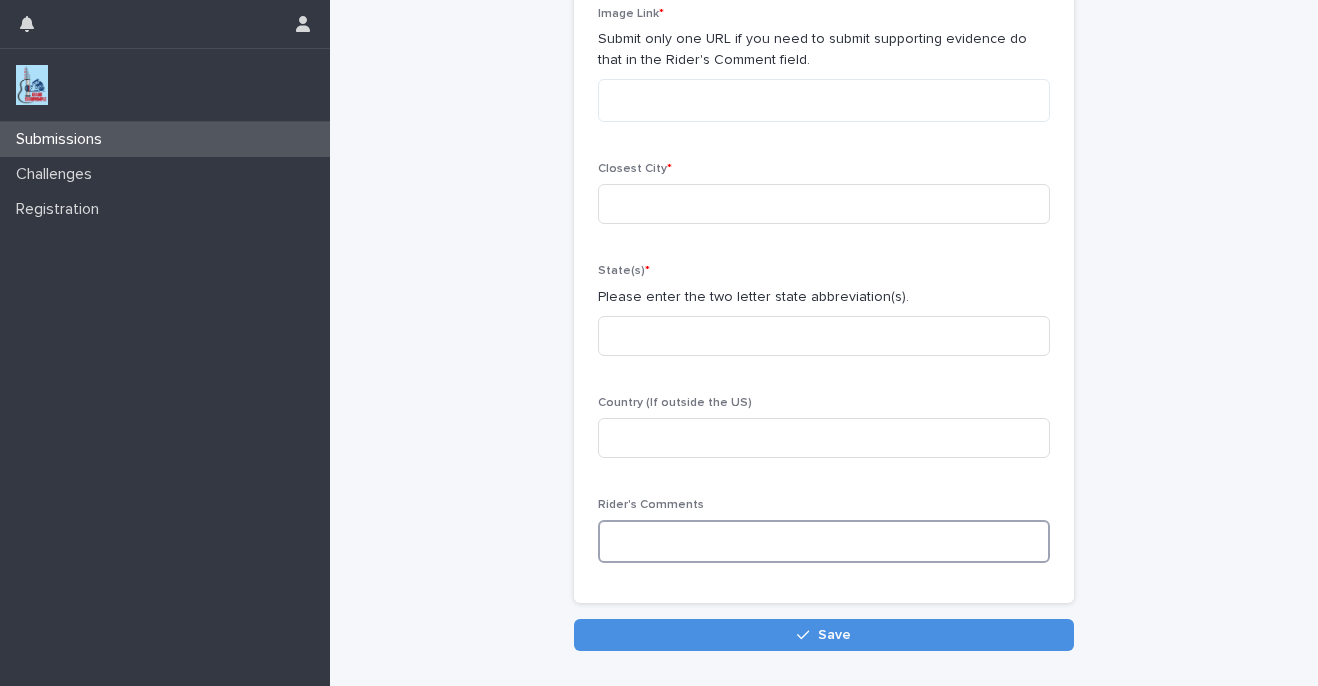 click at bounding box center (824, 541) 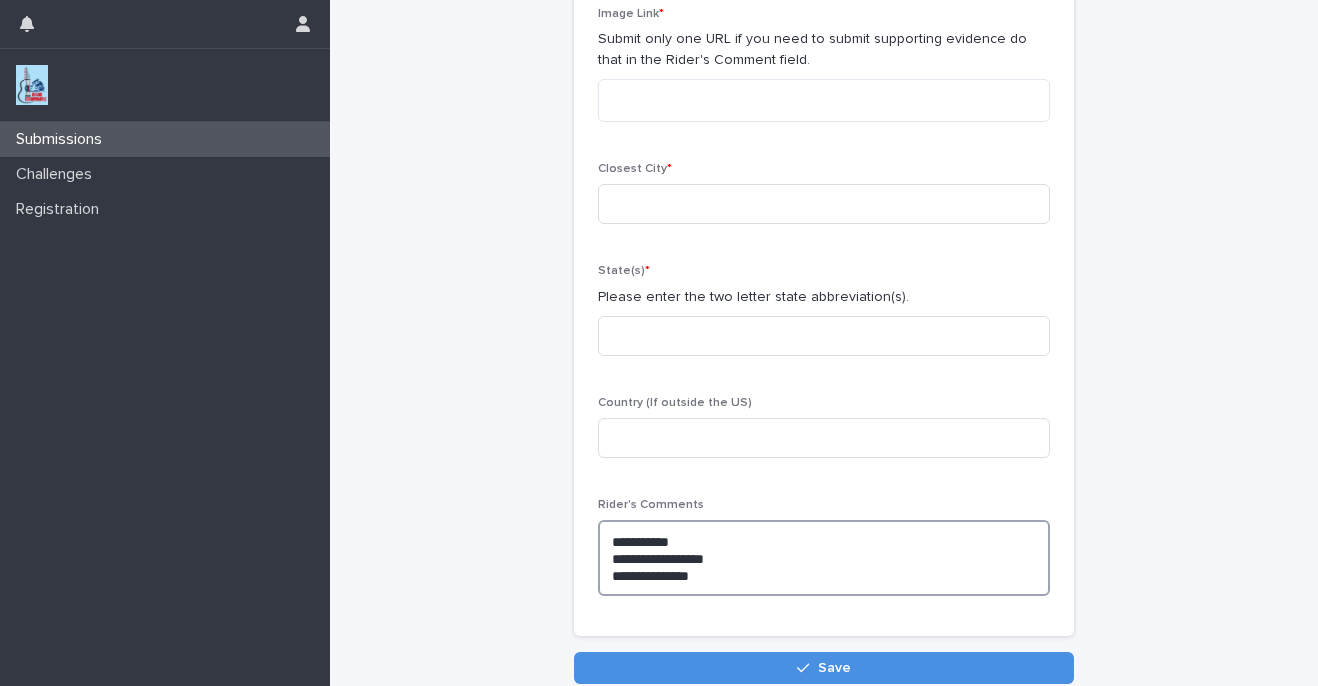 type on "**********" 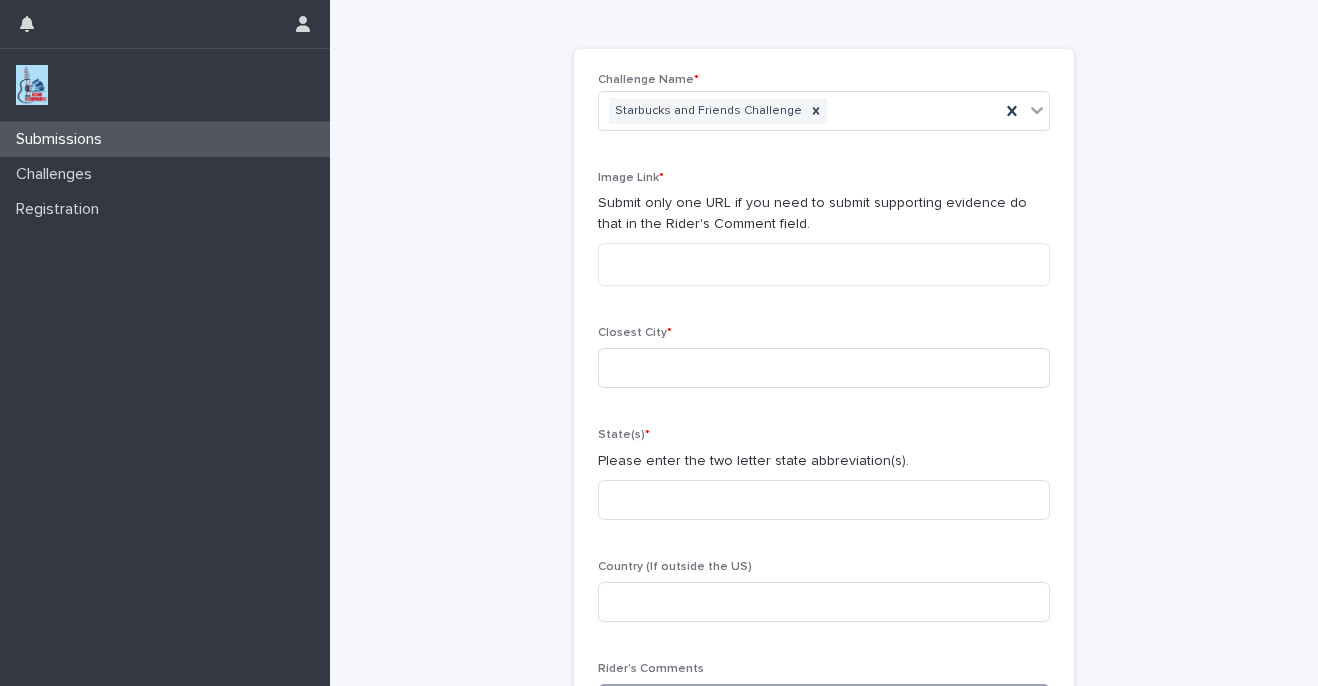 scroll, scrollTop: 0, scrollLeft: 0, axis: both 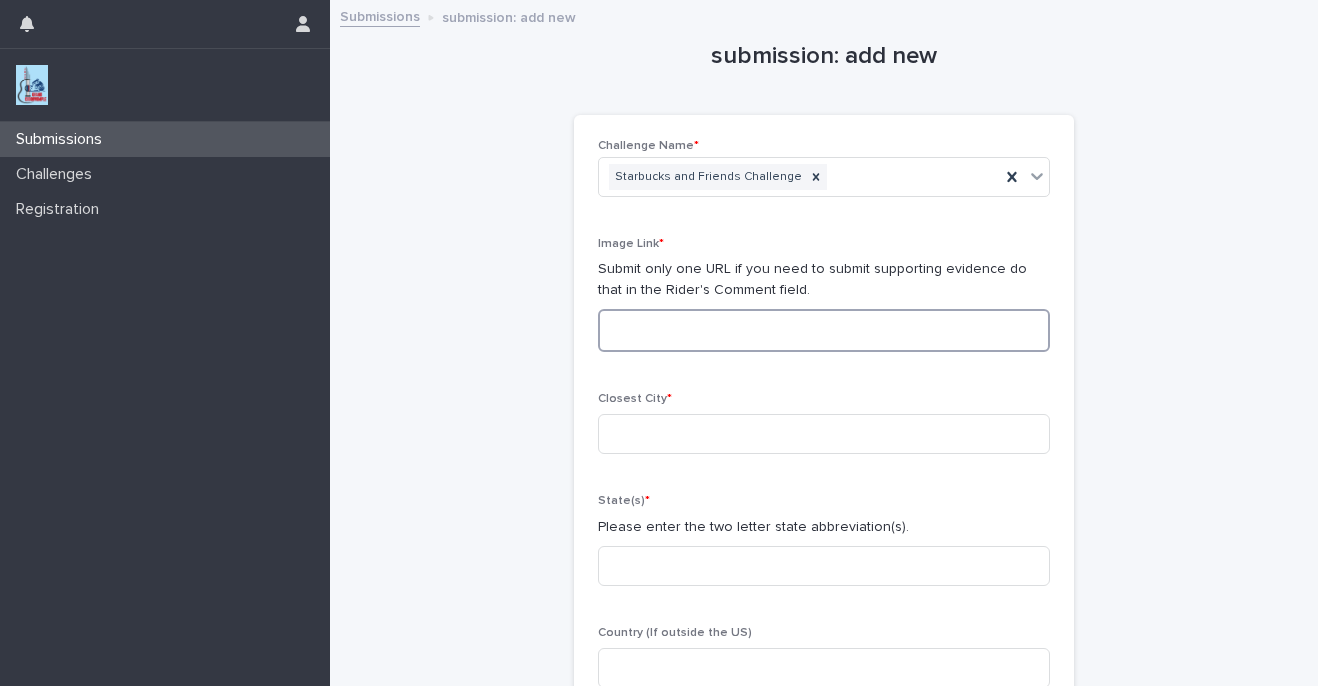 click at bounding box center (824, 330) 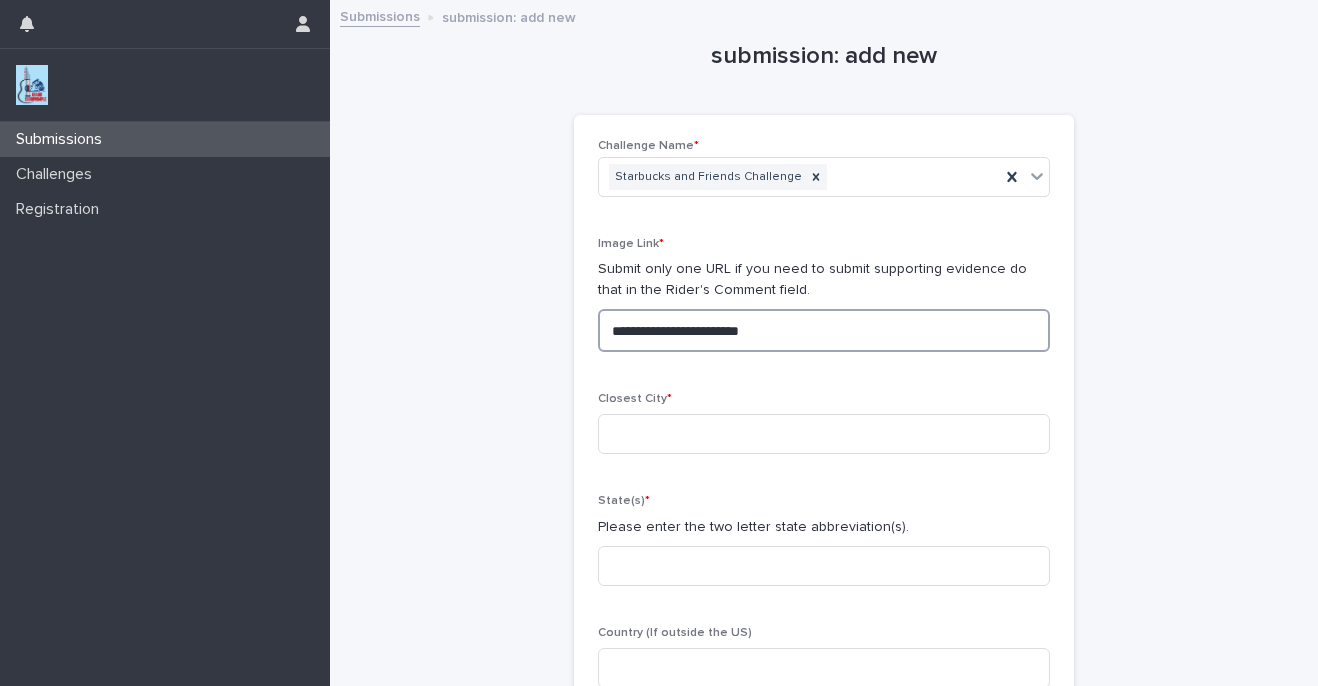 type on "**********" 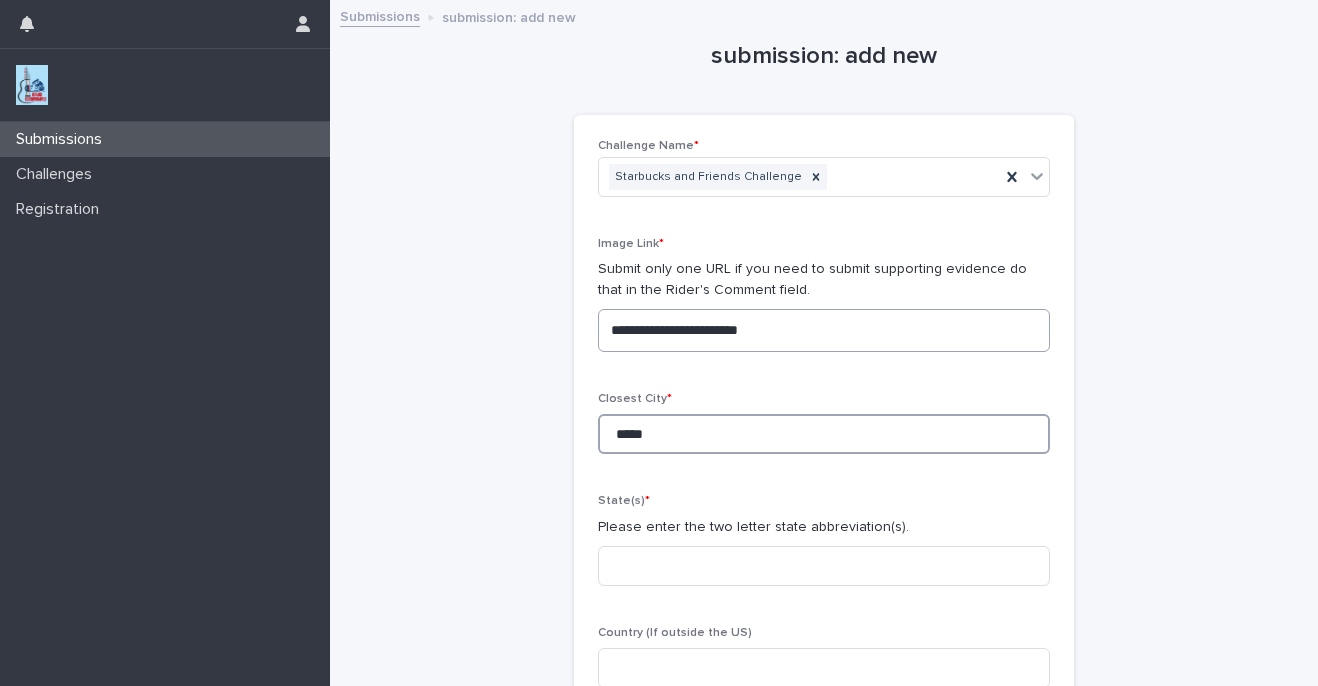type on "*****" 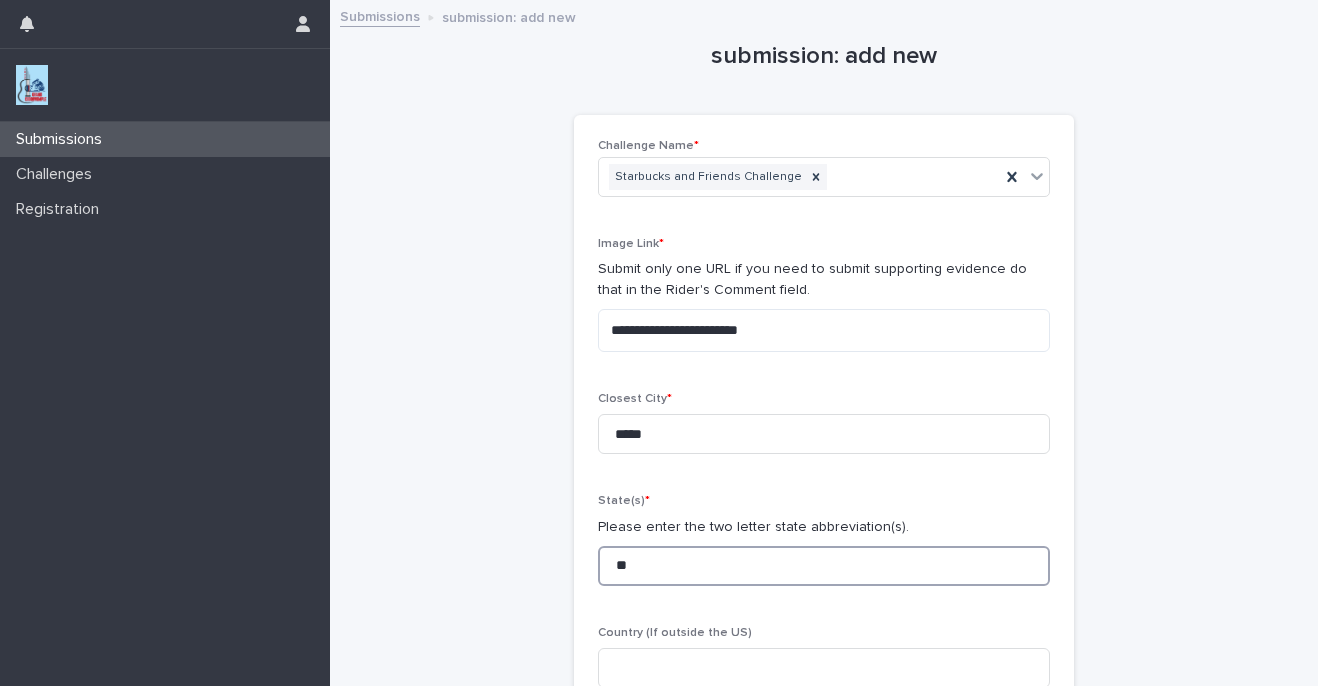 type on "**" 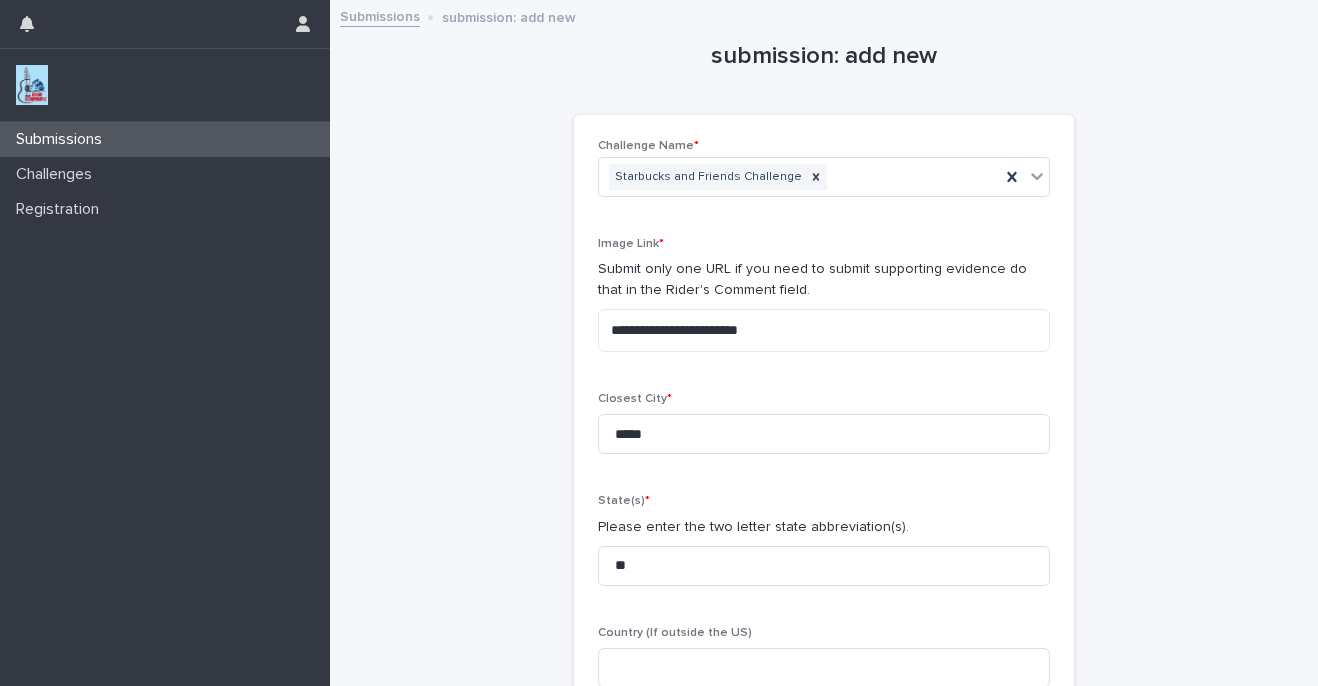 click on "**********" at bounding box center [824, 458] 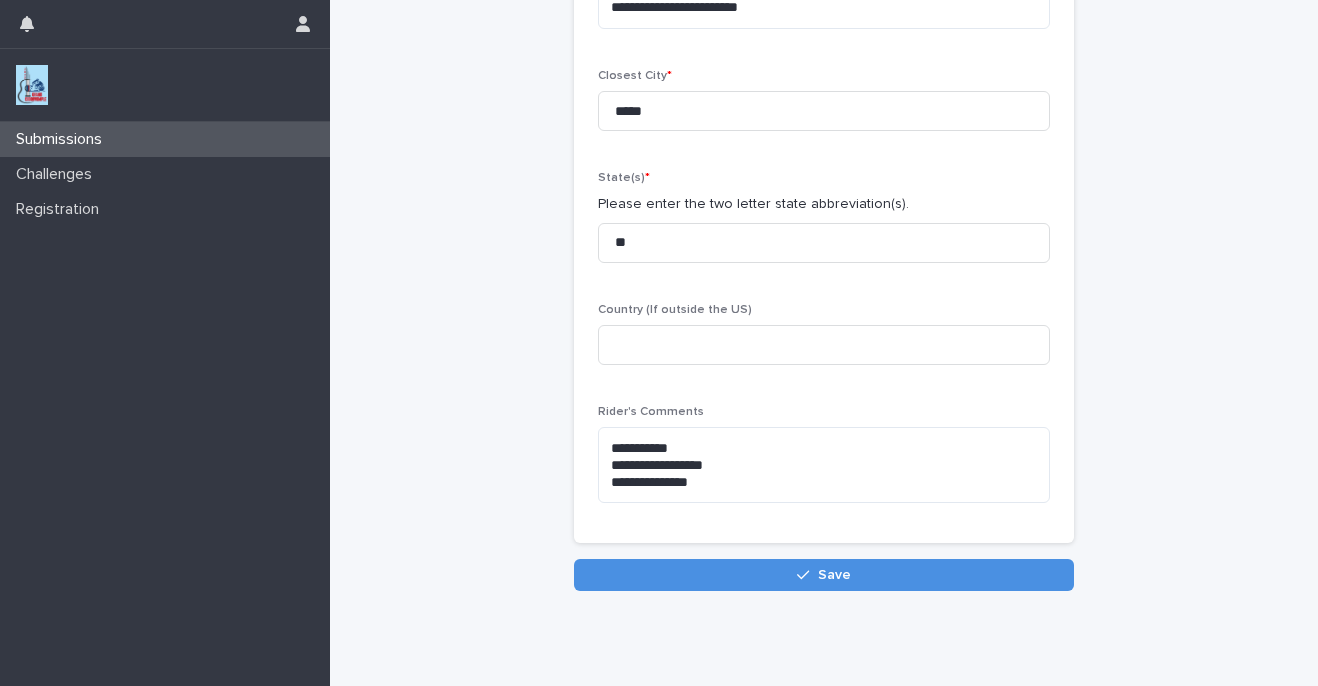 scroll, scrollTop: 341, scrollLeft: 0, axis: vertical 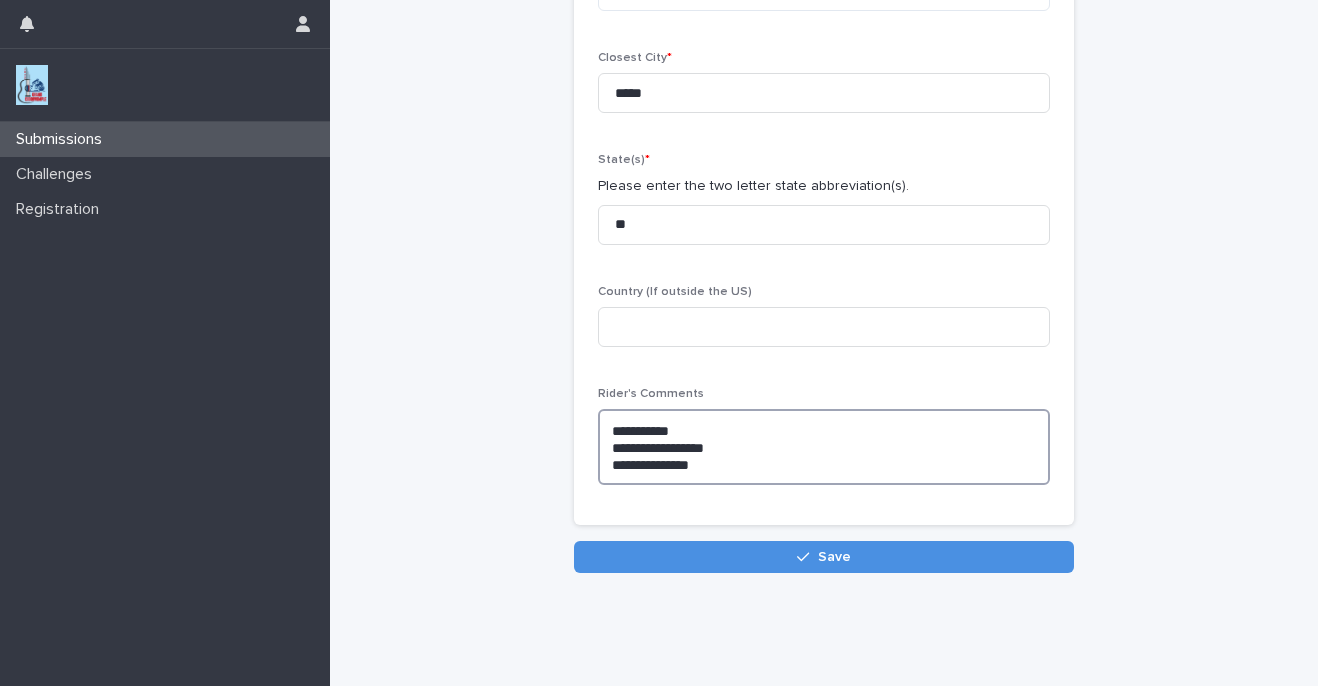 click on "**********" at bounding box center (824, 447) 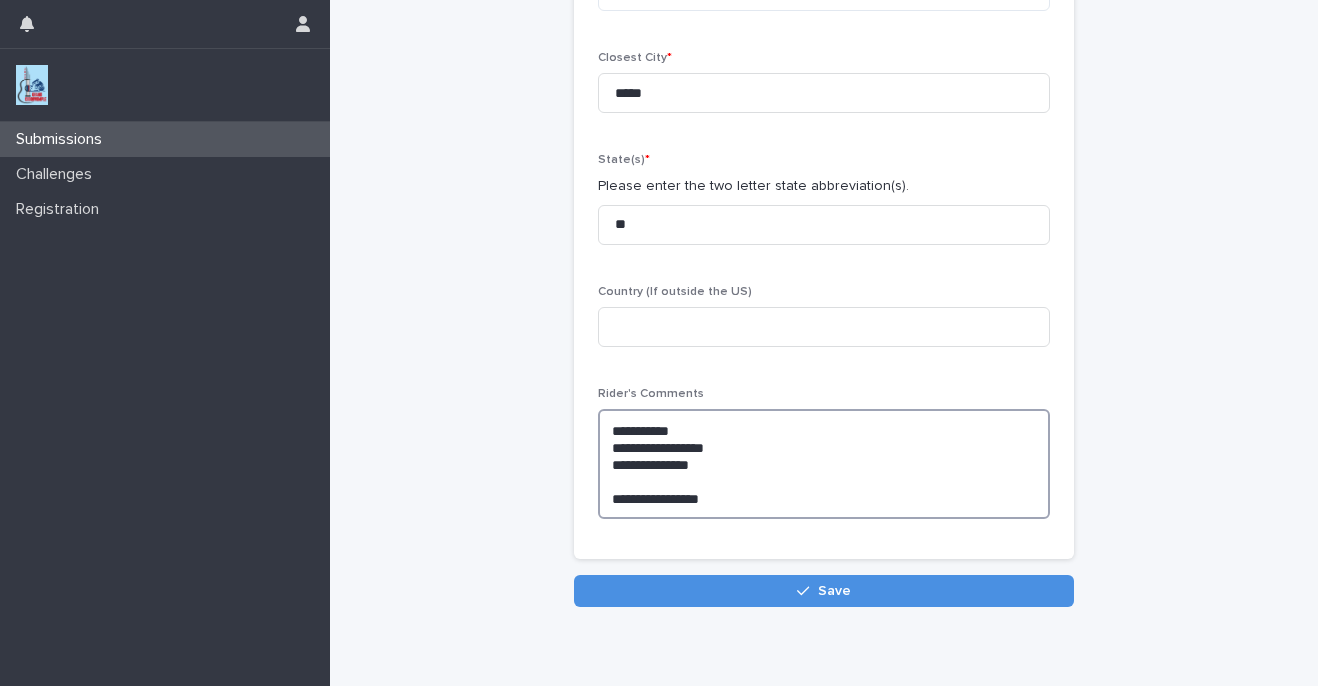 paste on "**********" 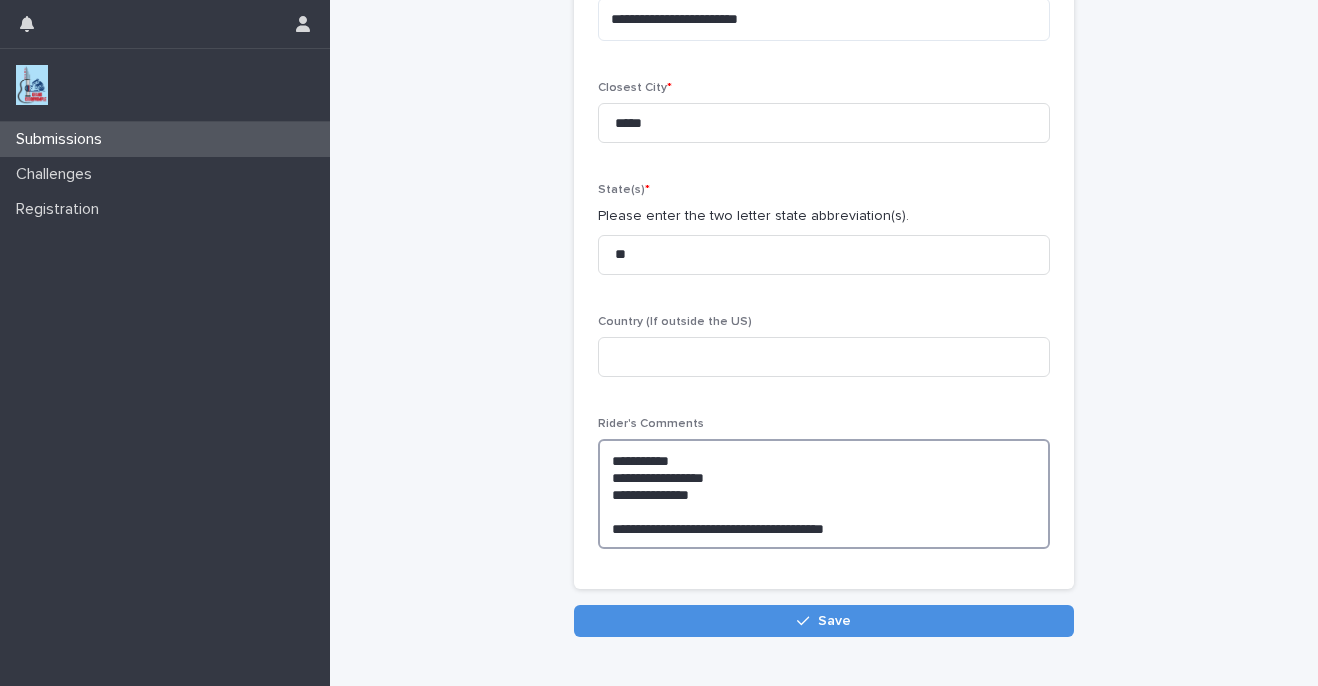 scroll, scrollTop: 387, scrollLeft: 0, axis: vertical 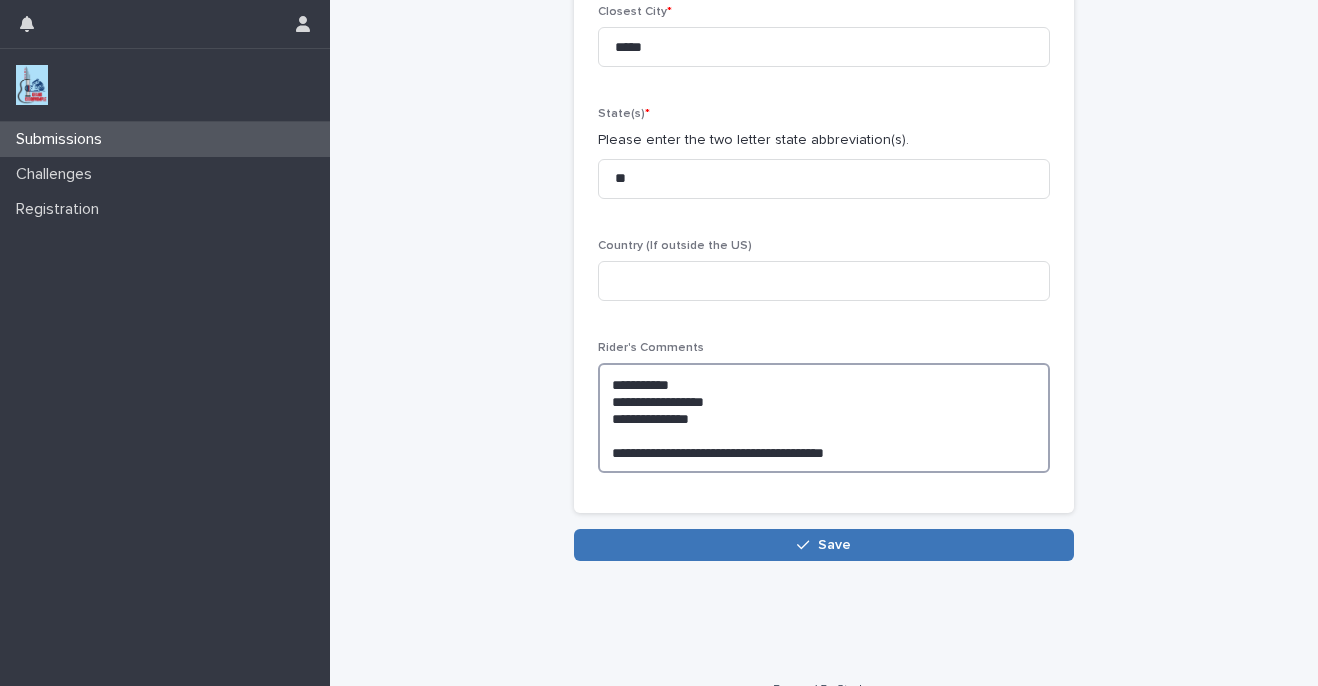 type on "**********" 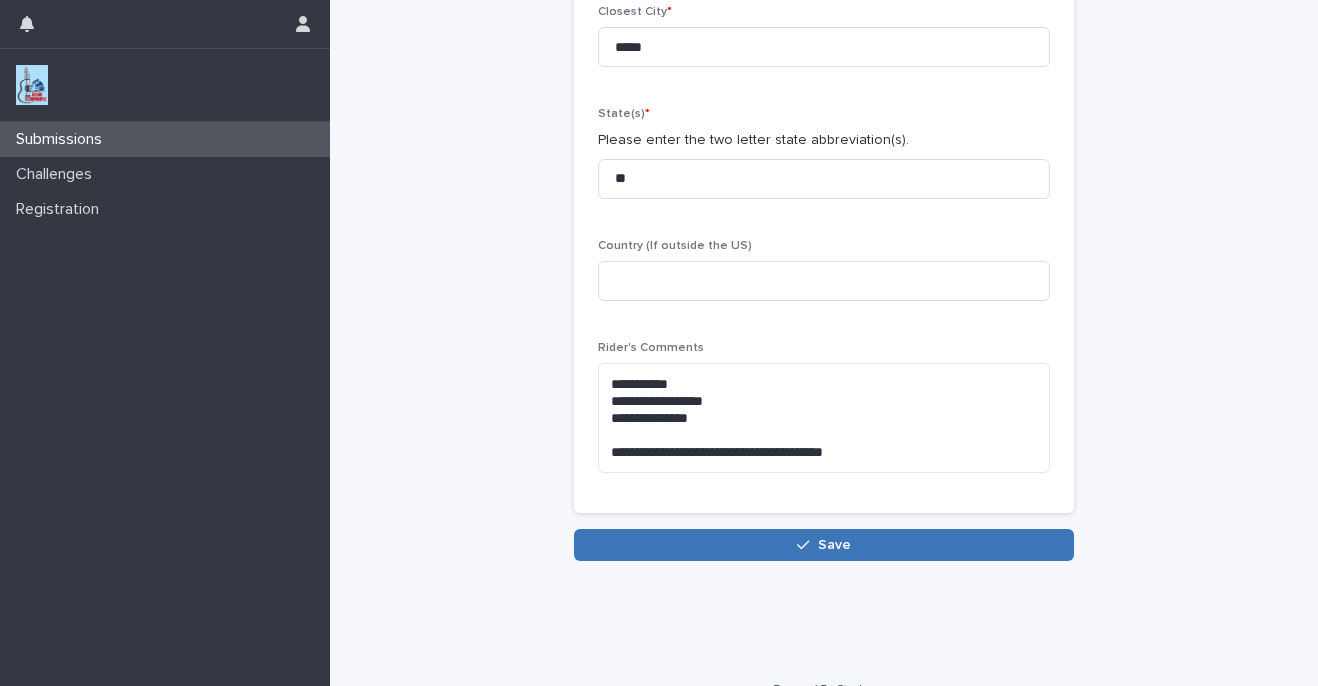 click on "Save" at bounding box center [824, 545] 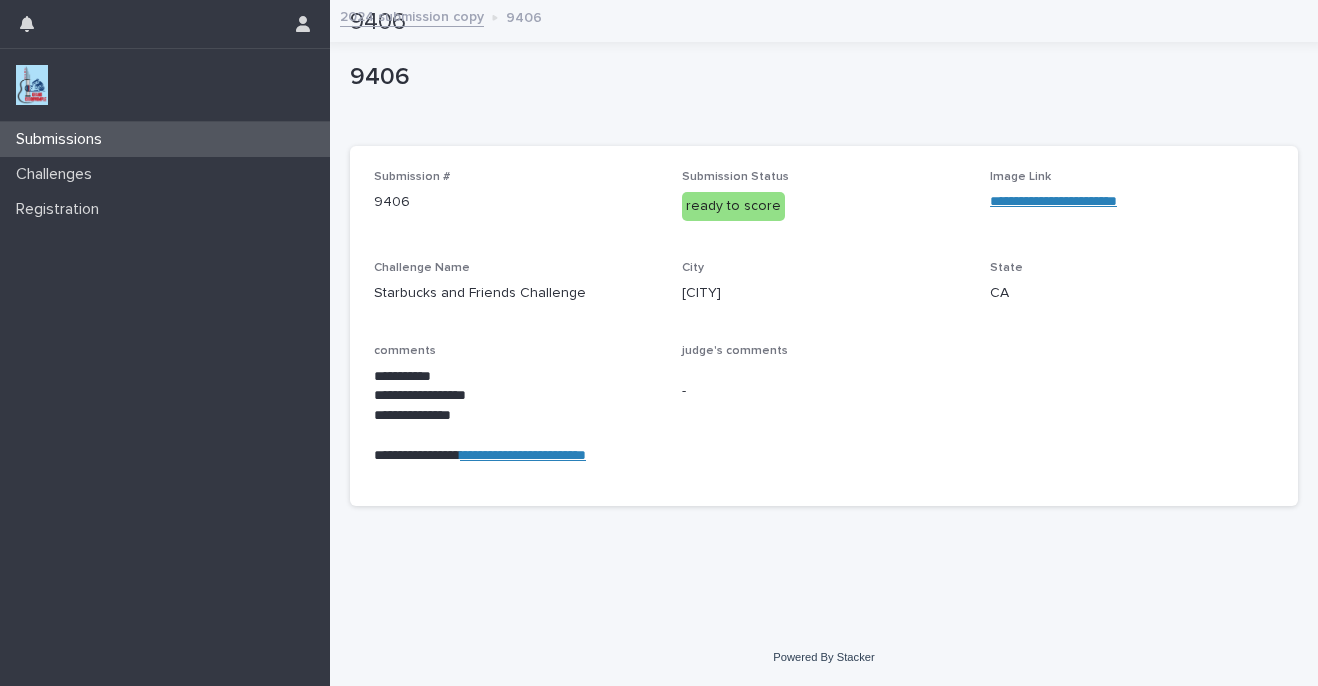 scroll, scrollTop: 0, scrollLeft: 0, axis: both 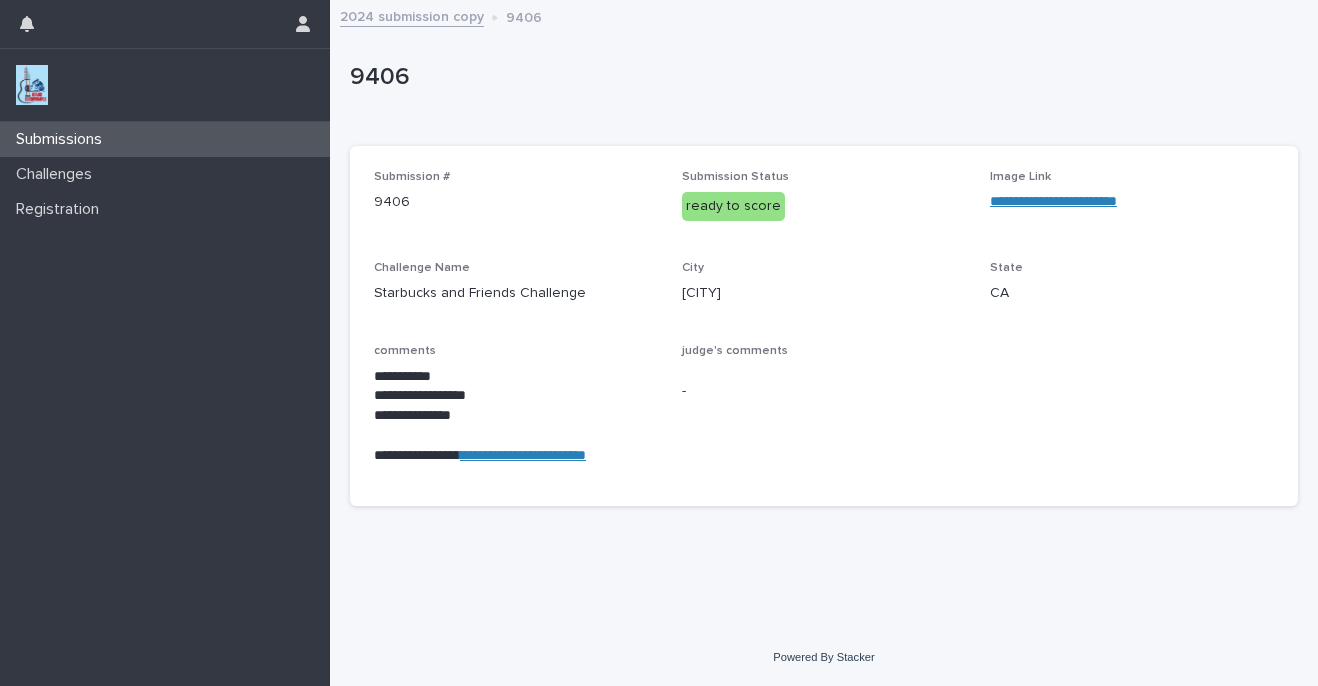 click on "Submissions" at bounding box center (165, 139) 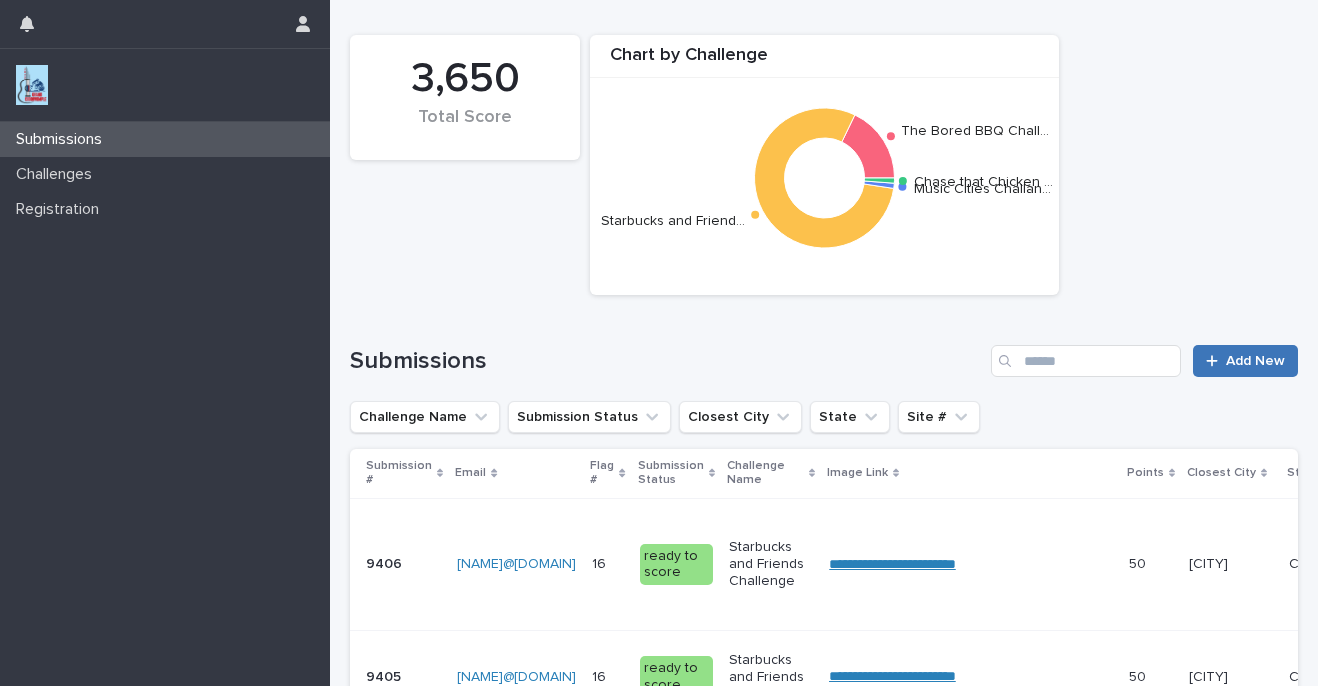 click on "Add New" at bounding box center [1255, 361] 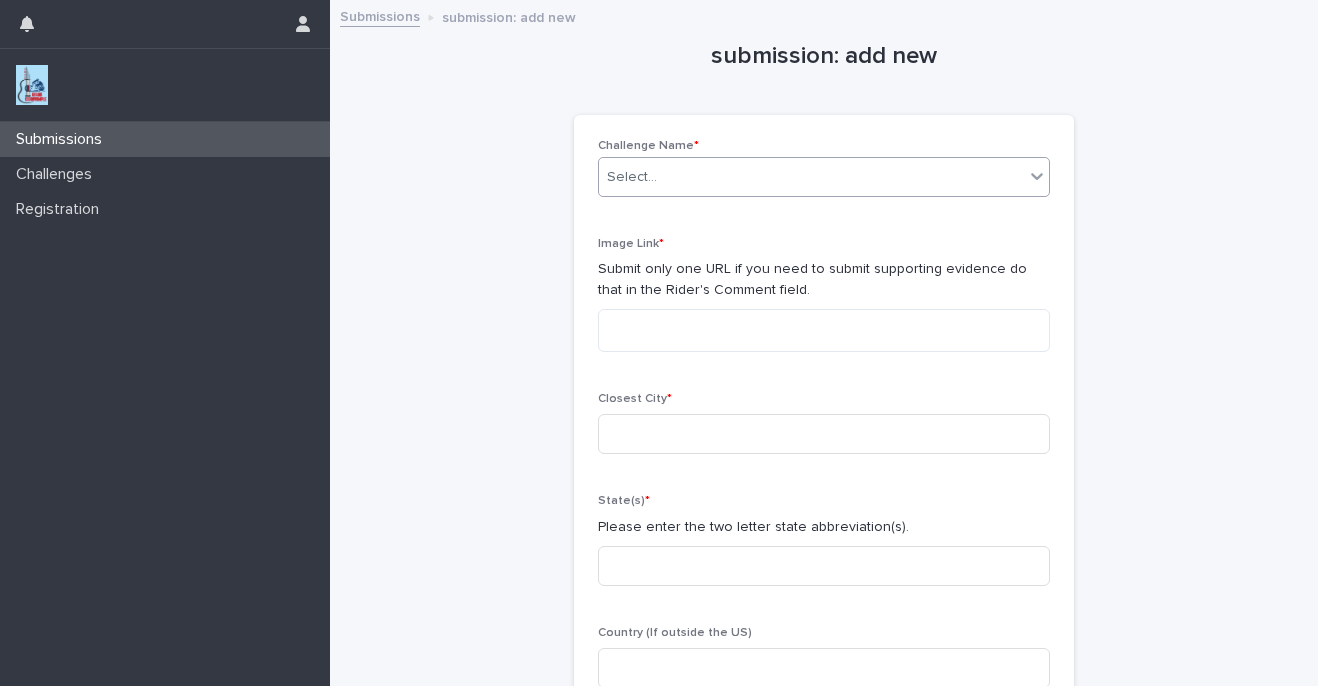 click on "Select..." at bounding box center (632, 177) 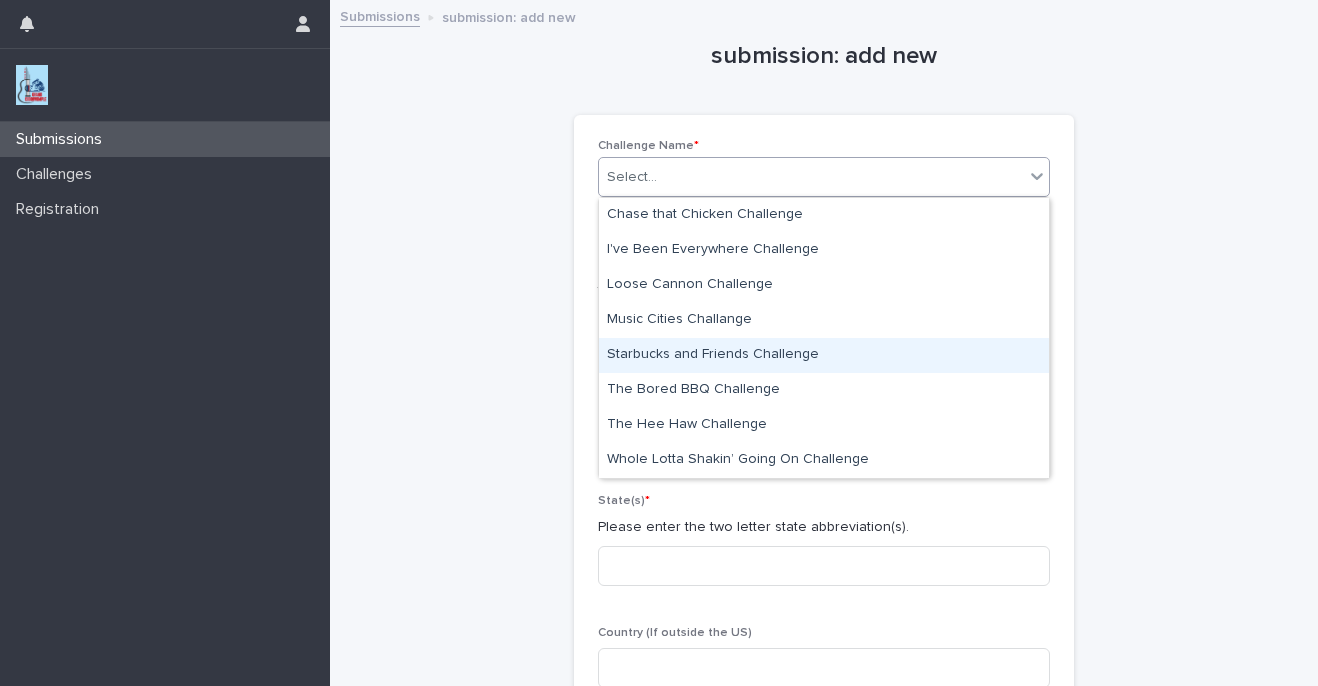 click on "Starbucks and Friends Challenge" at bounding box center (824, 355) 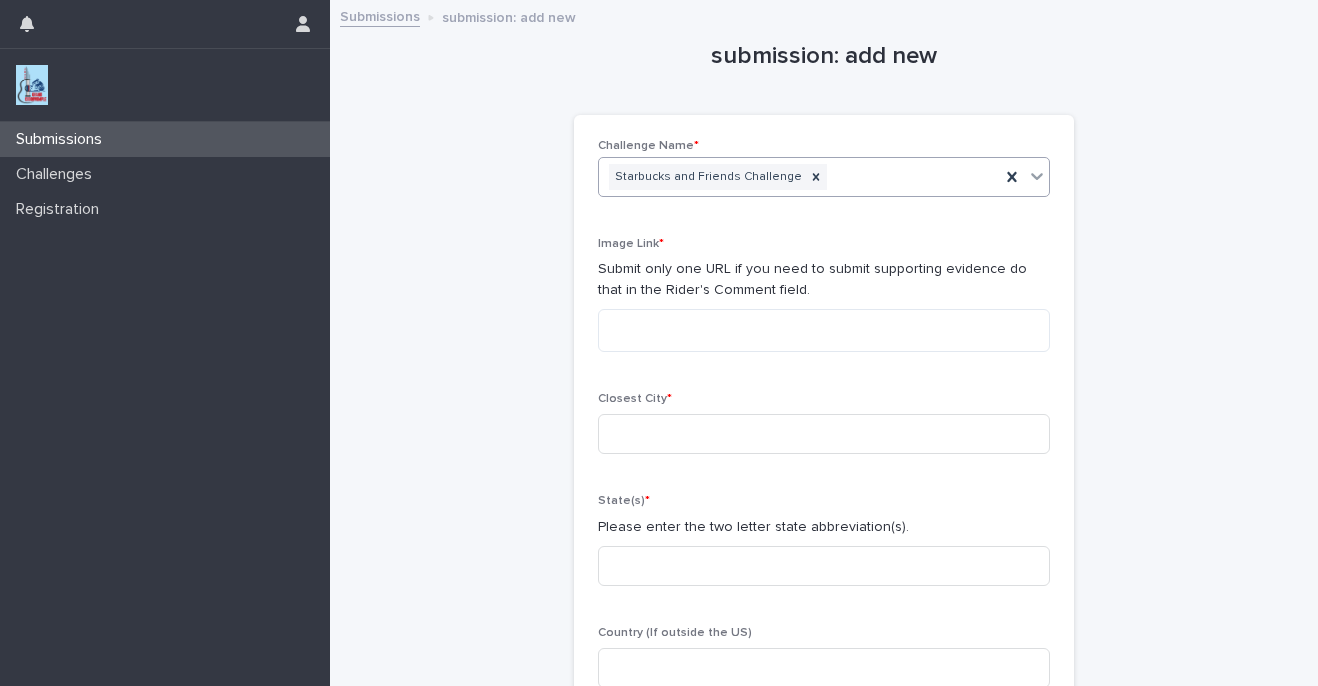 scroll, scrollTop: 352, scrollLeft: 0, axis: vertical 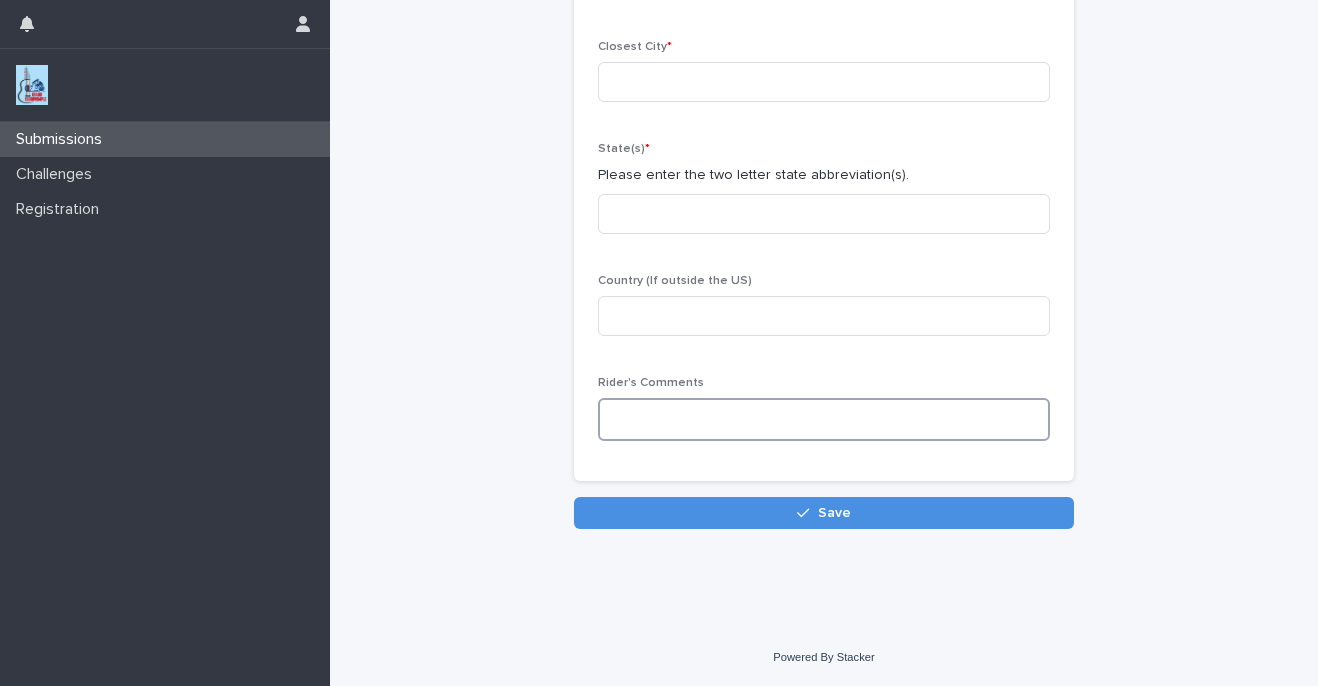 click at bounding box center [824, 419] 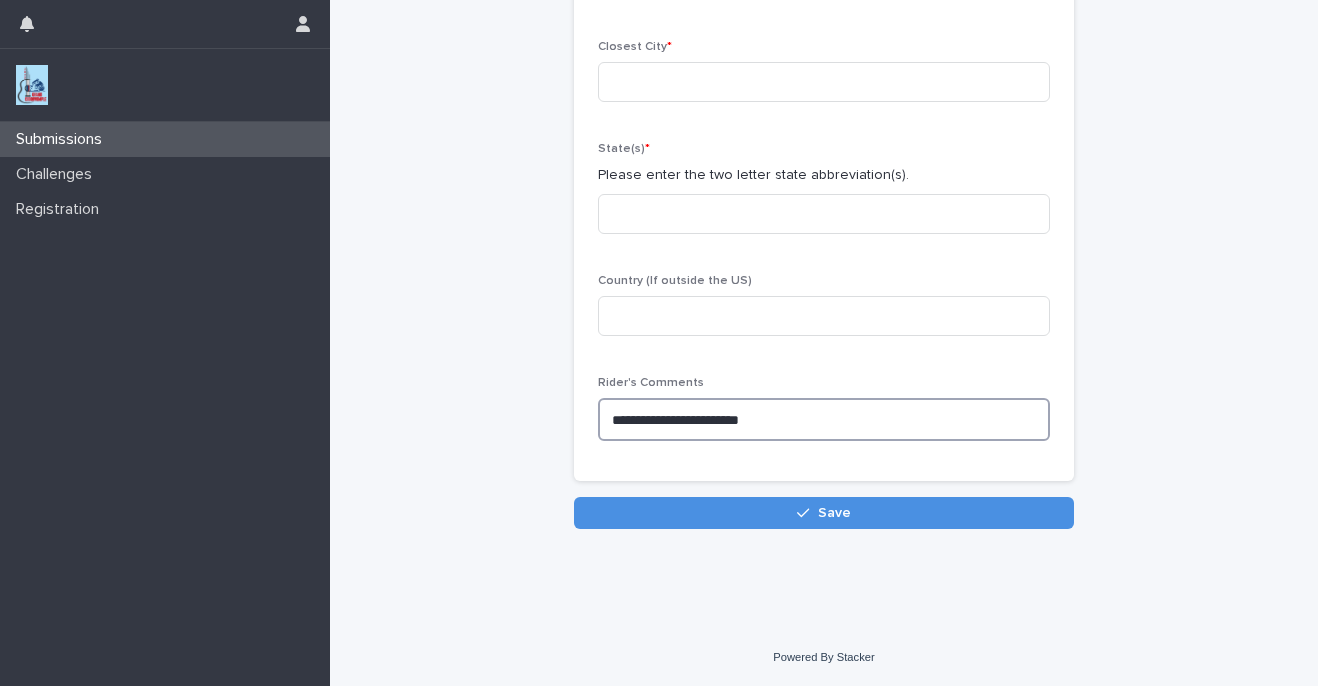 type 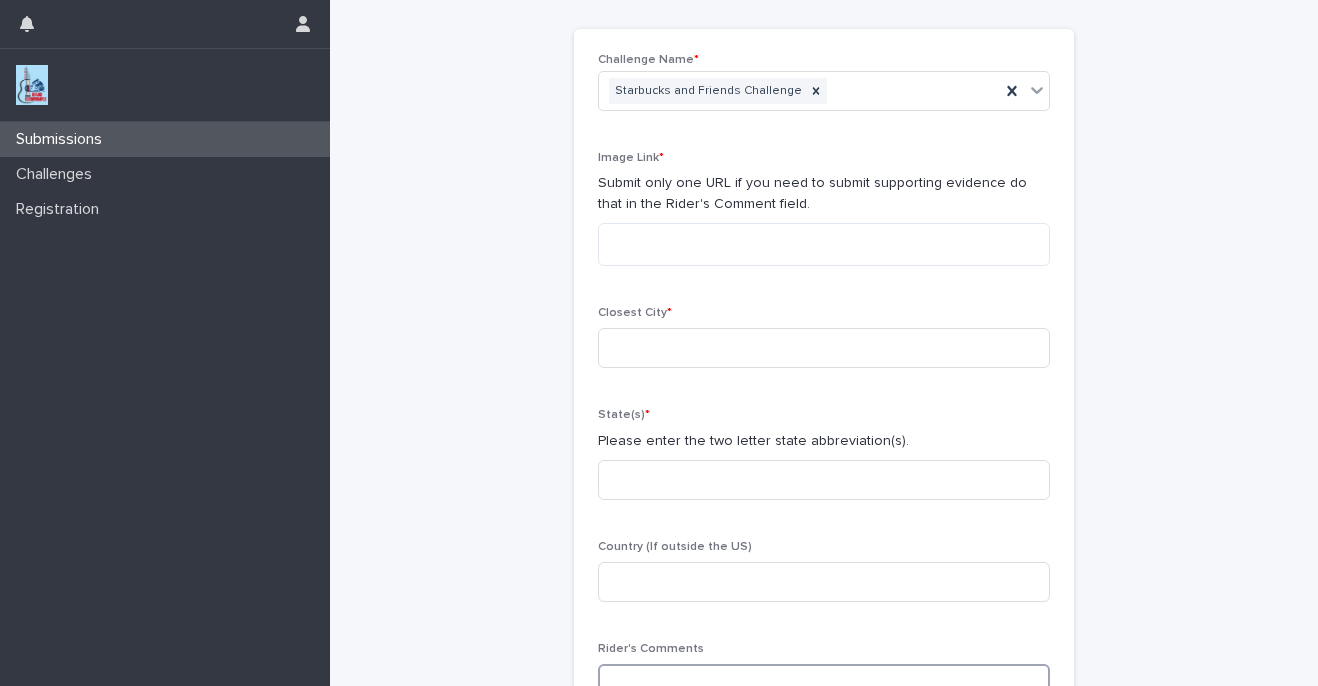 scroll, scrollTop: 0, scrollLeft: 0, axis: both 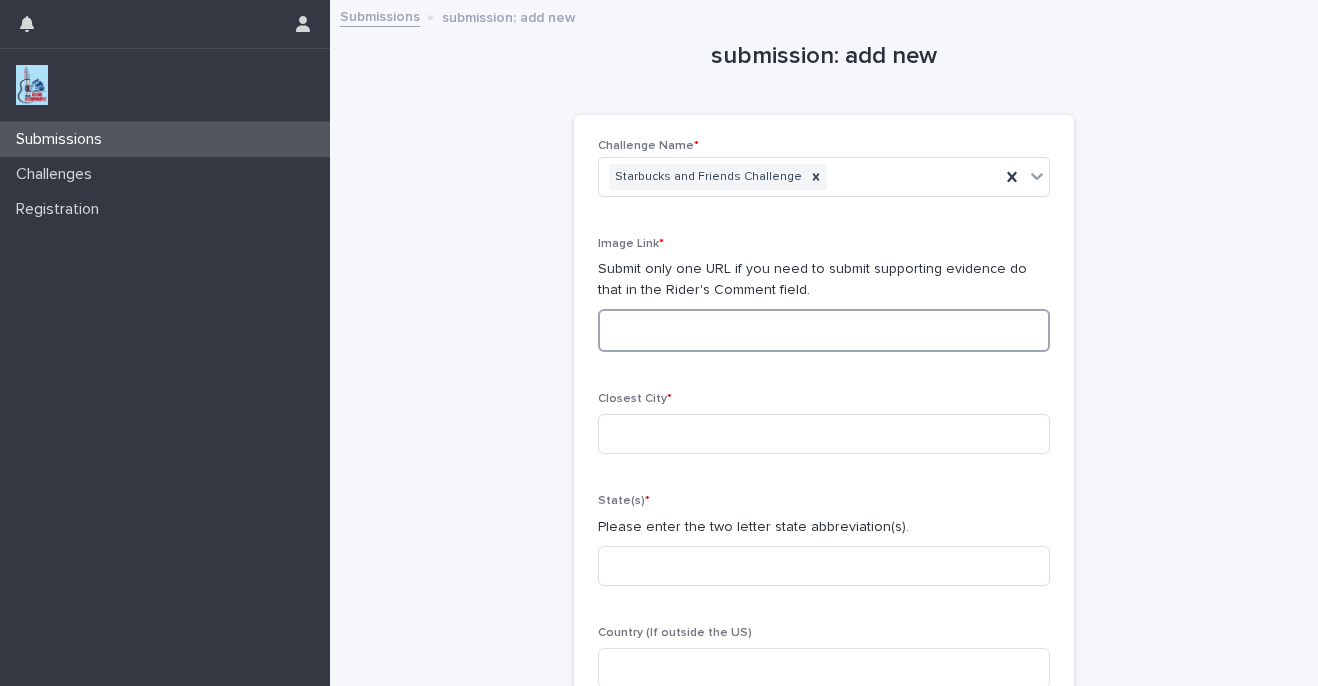 click at bounding box center [824, 330] 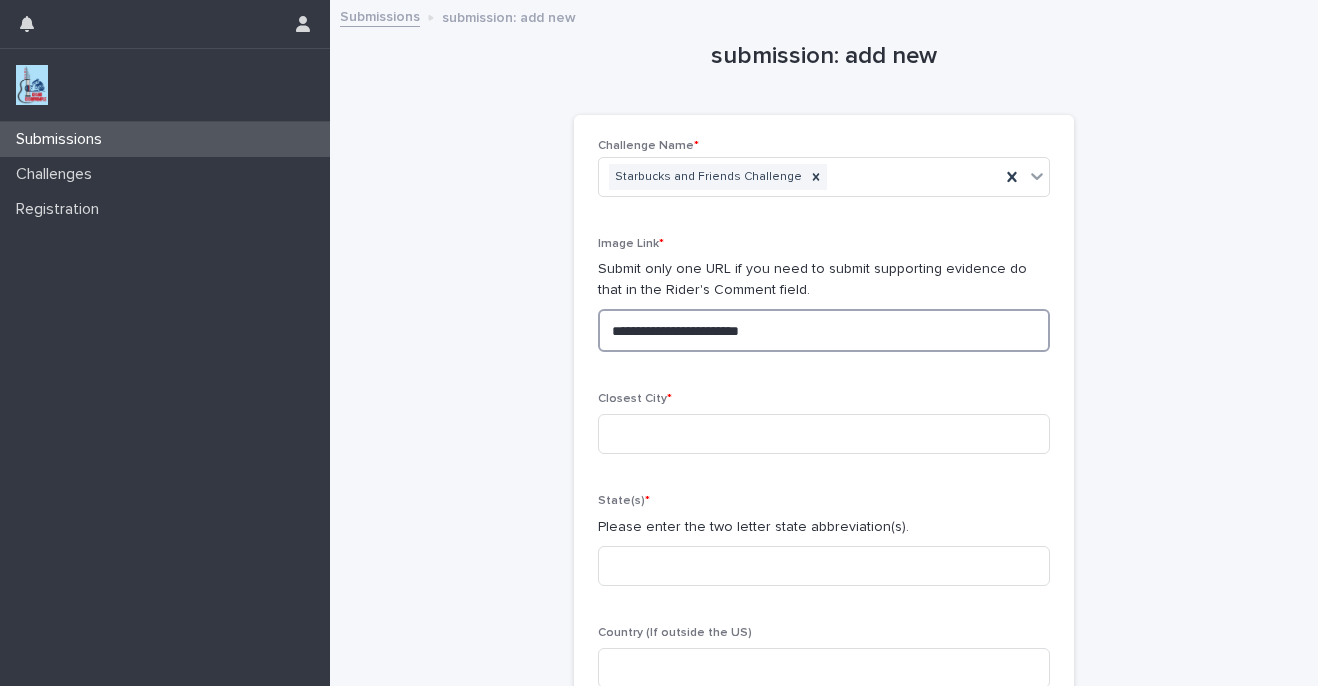 type on "**********" 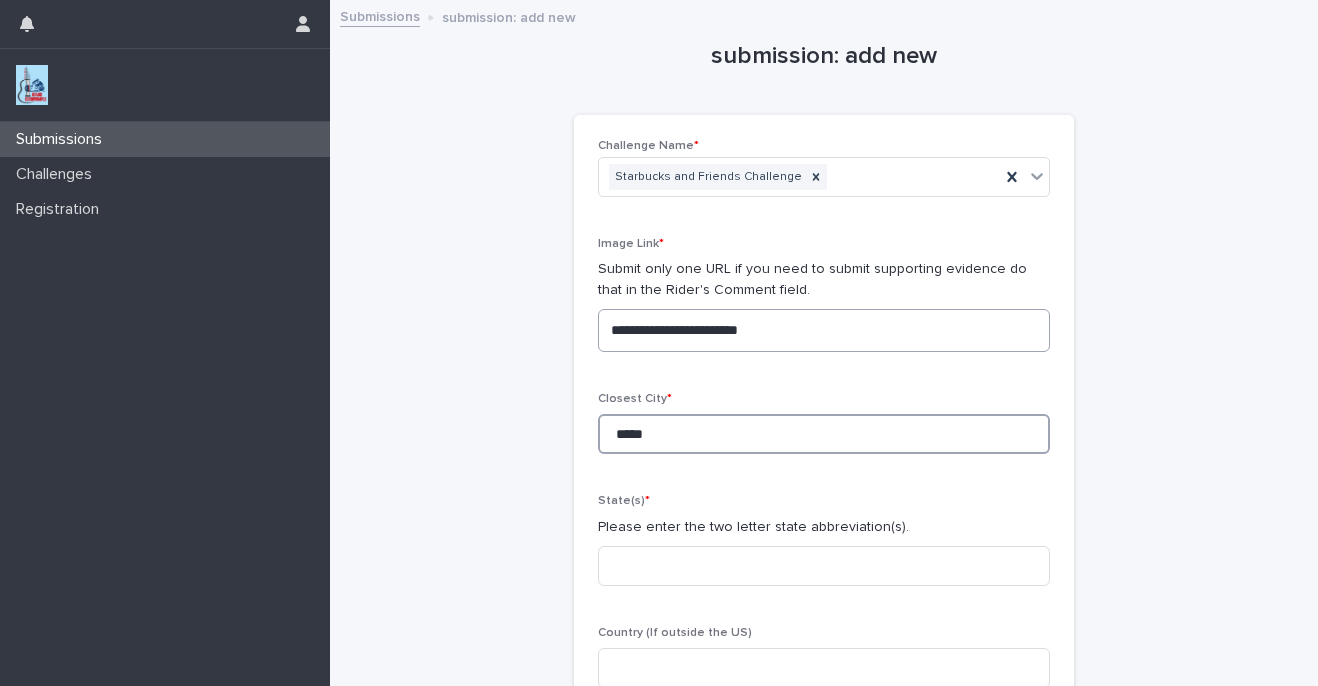 type on "*****" 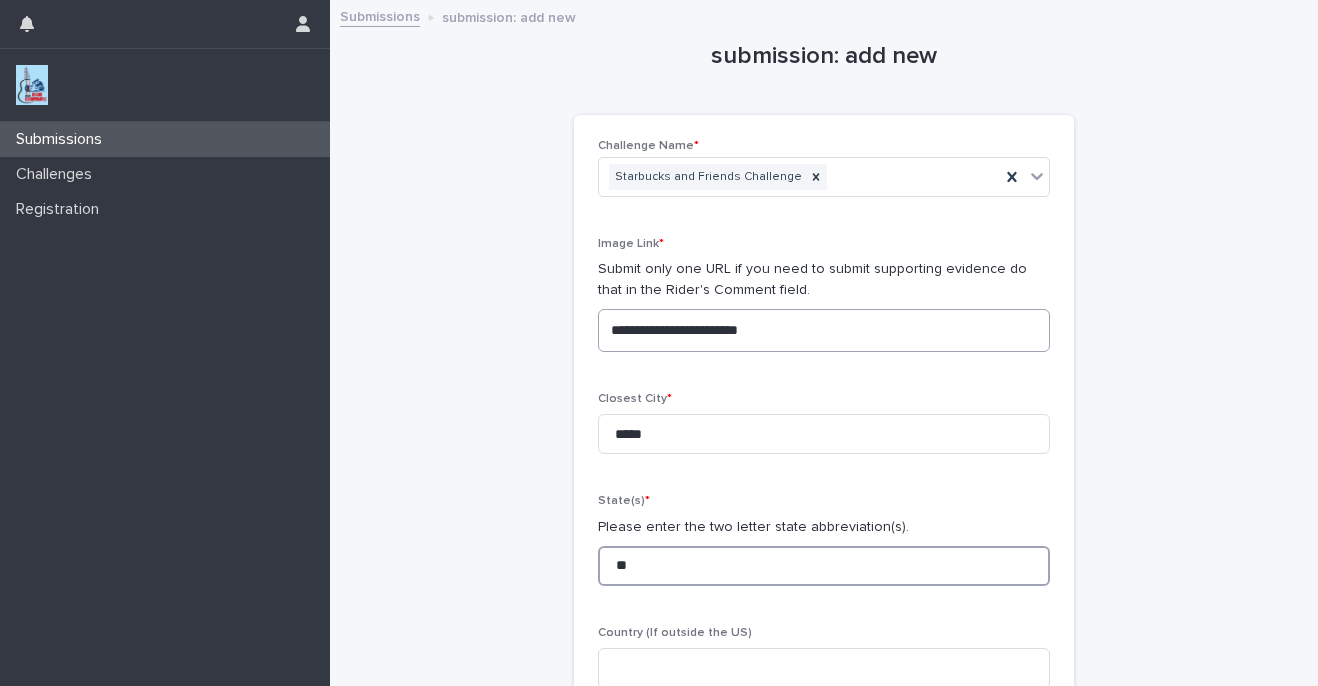 type on "**" 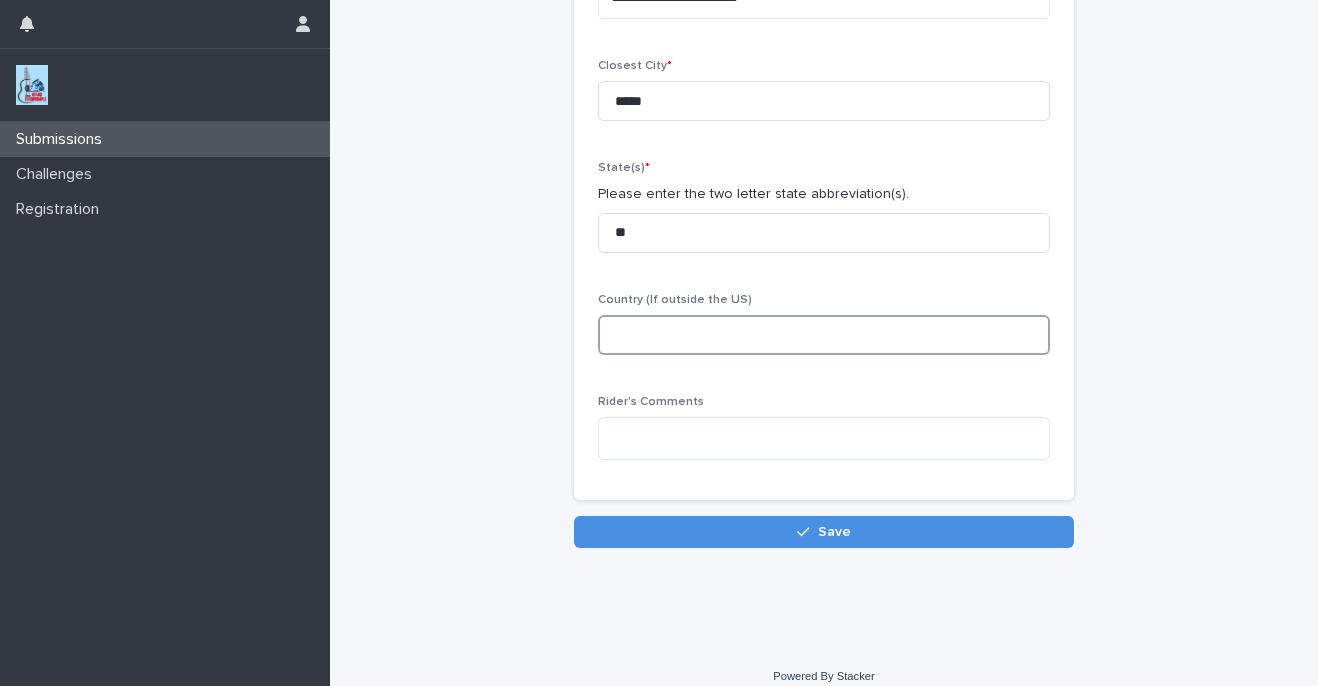 scroll, scrollTop: 343, scrollLeft: 0, axis: vertical 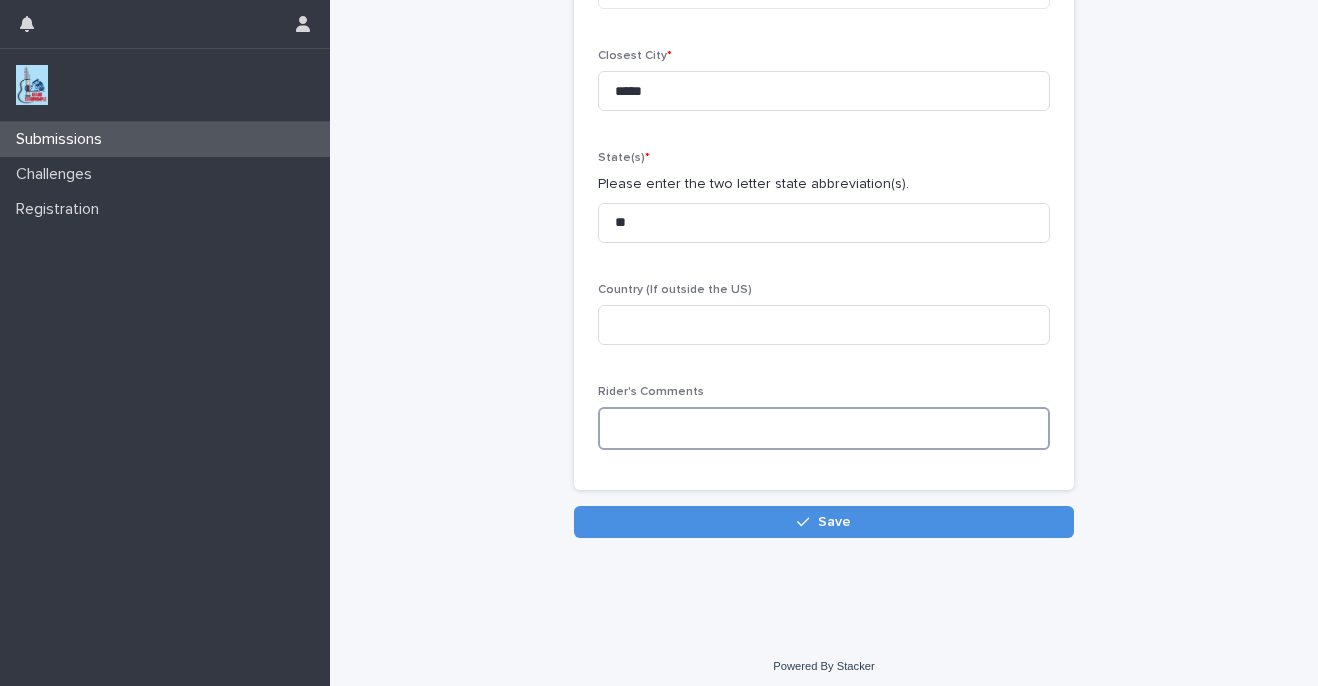 click at bounding box center (824, 428) 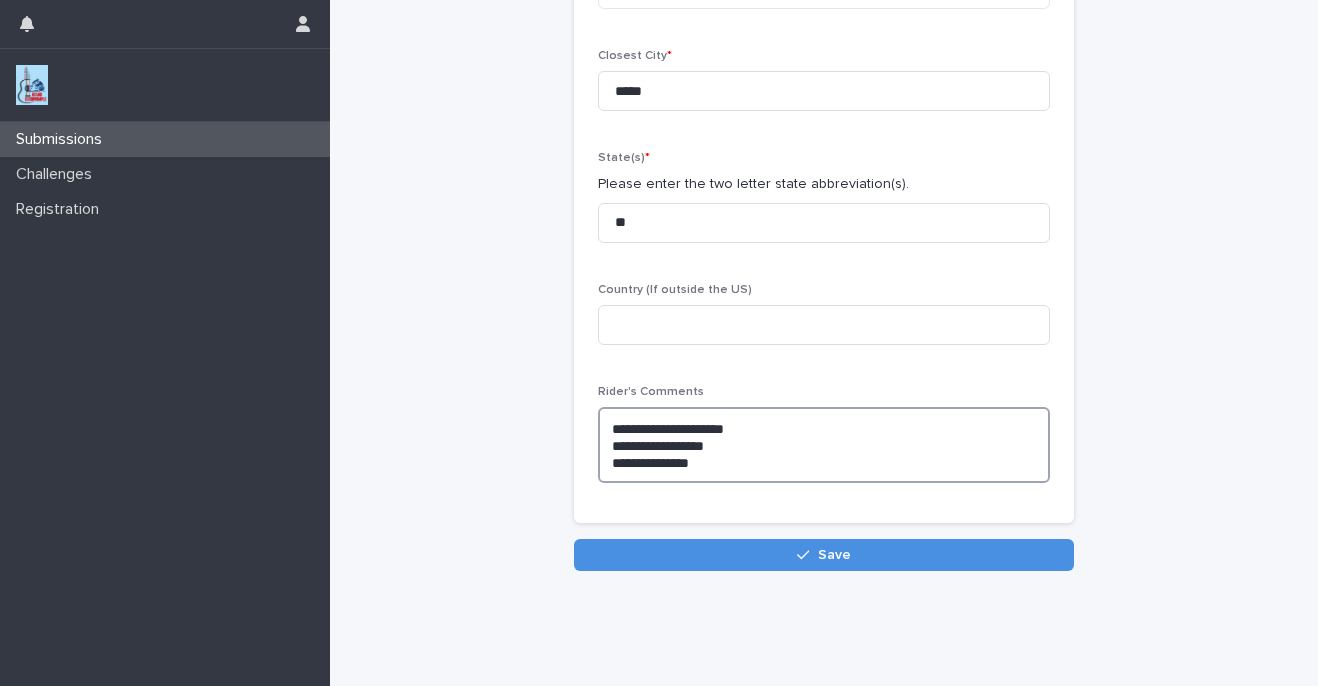 scroll, scrollTop: 267, scrollLeft: 0, axis: vertical 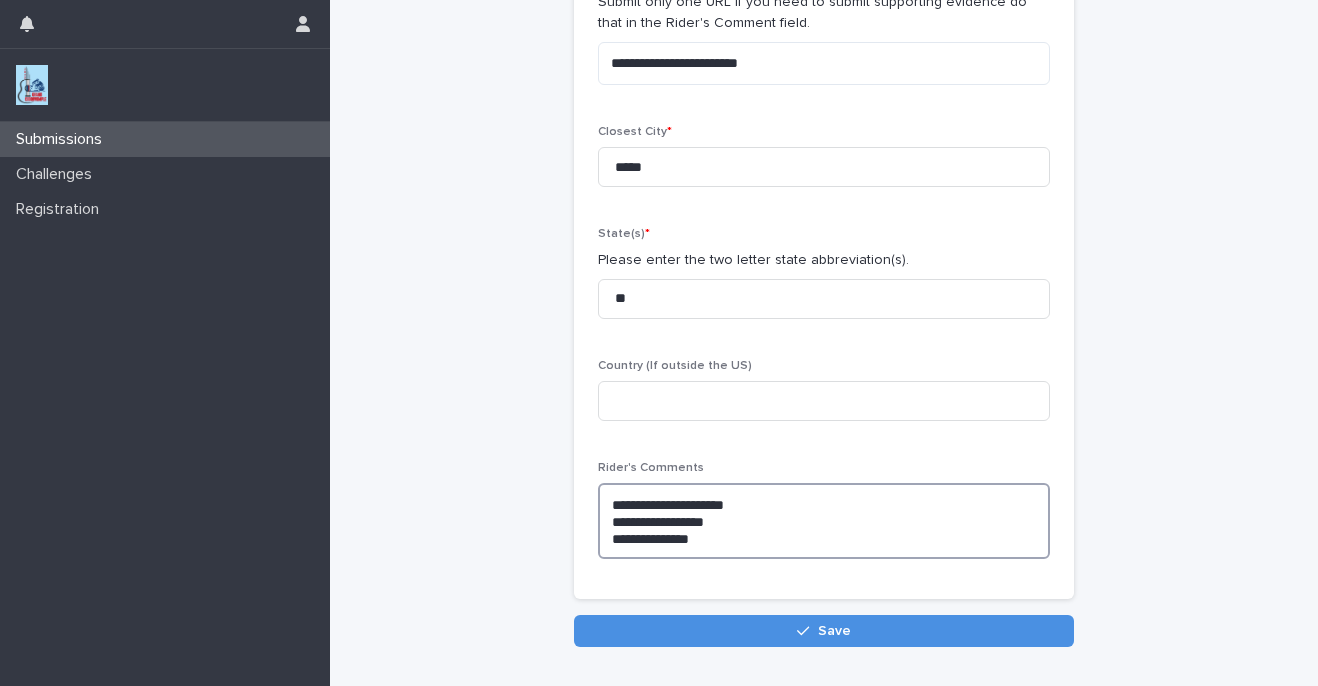 type on "**********" 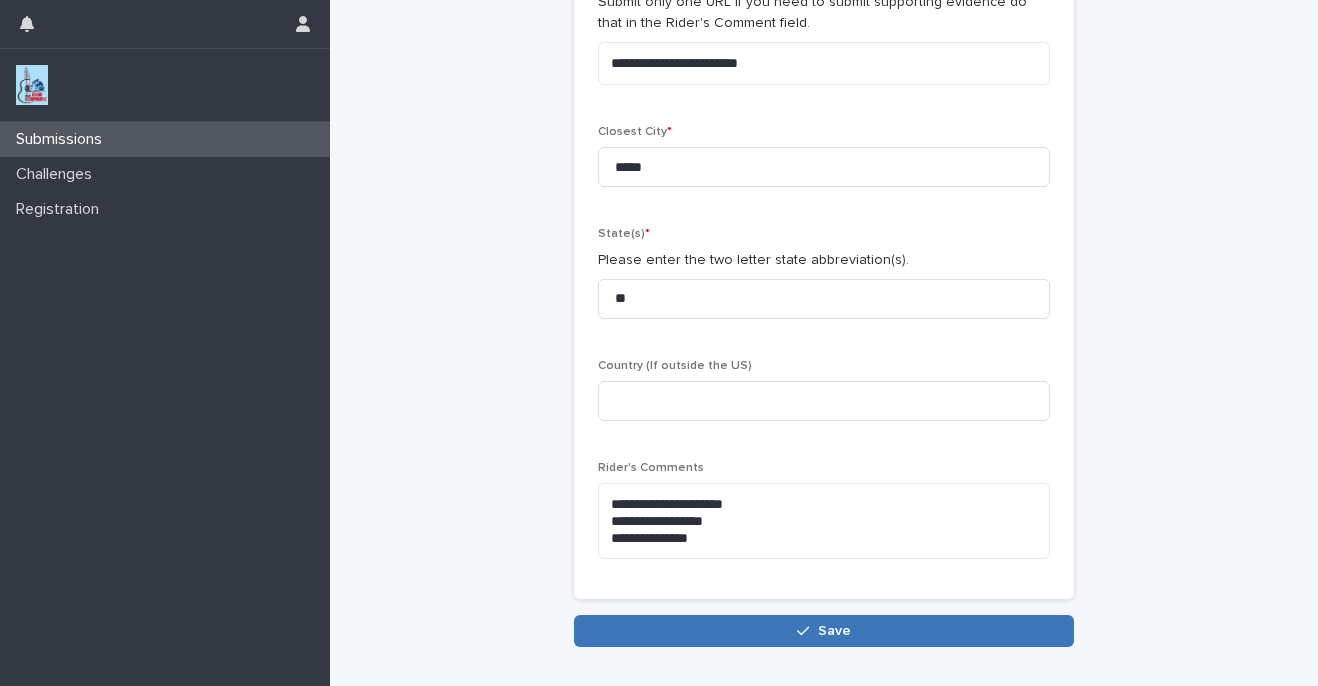 click on "Save" at bounding box center [824, 631] 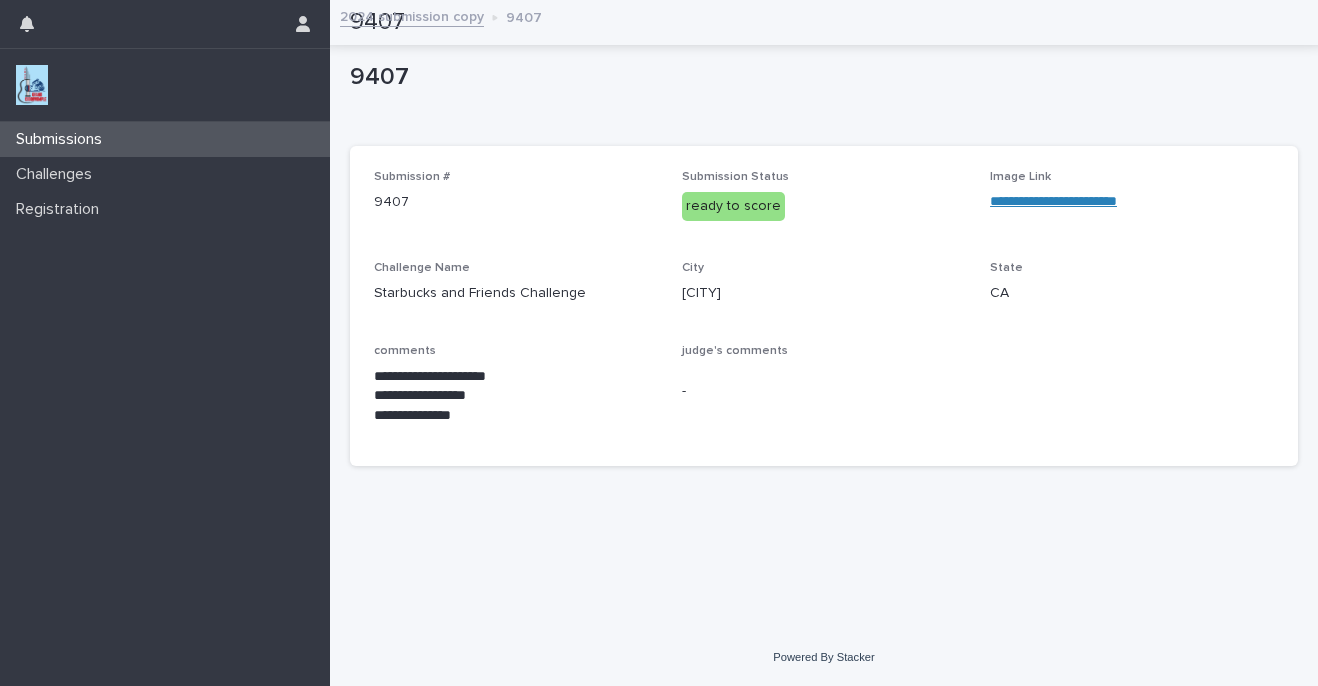 scroll, scrollTop: 0, scrollLeft: 0, axis: both 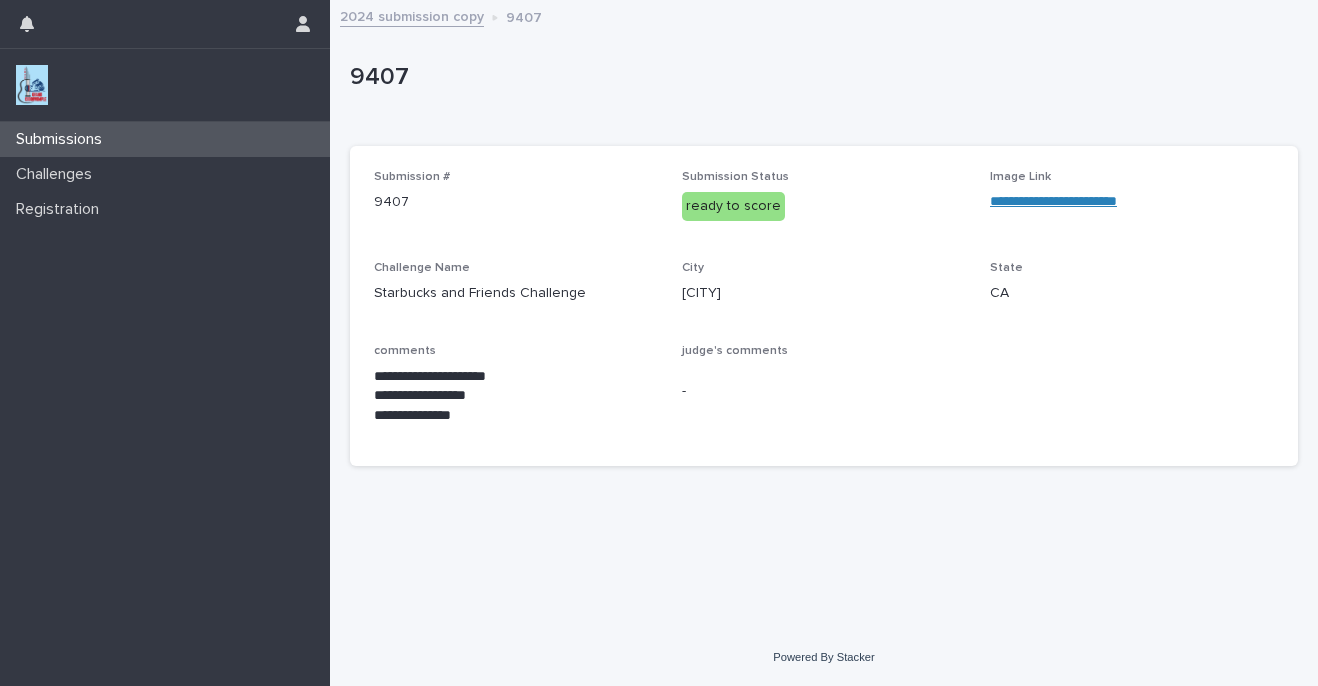 click on "Submissions" at bounding box center [63, 139] 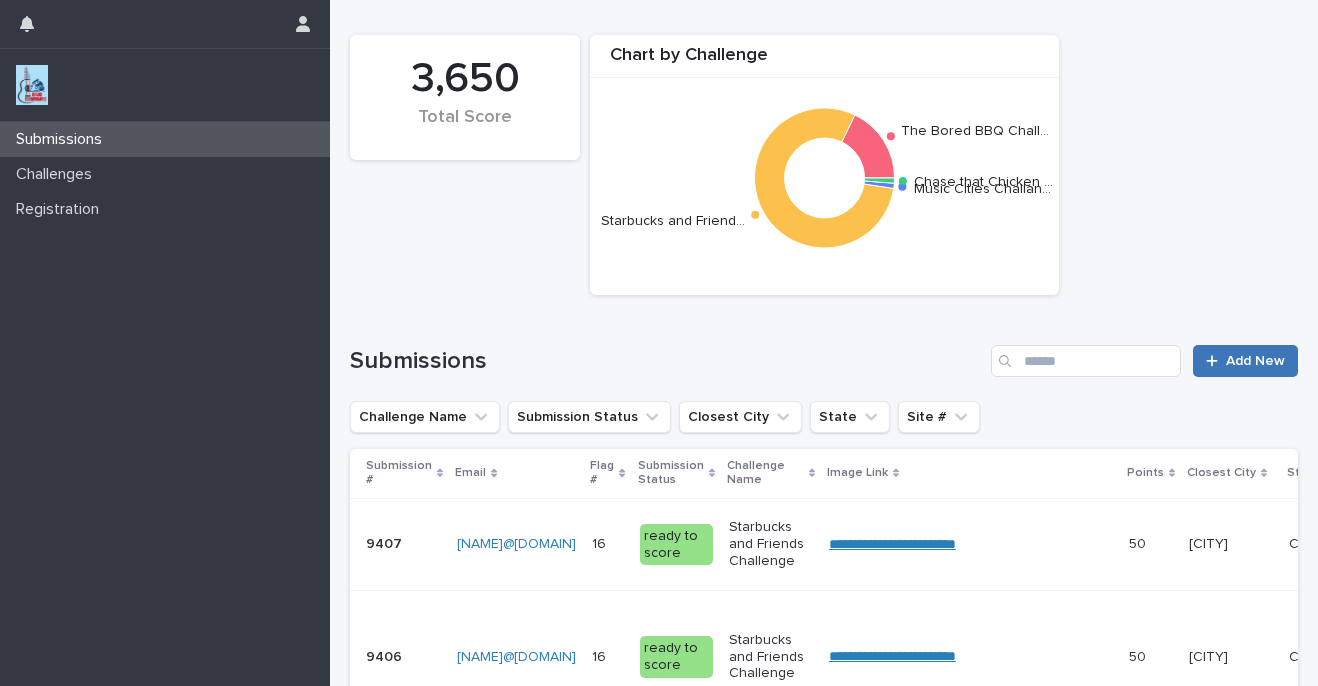 click on "Add New" at bounding box center [1255, 361] 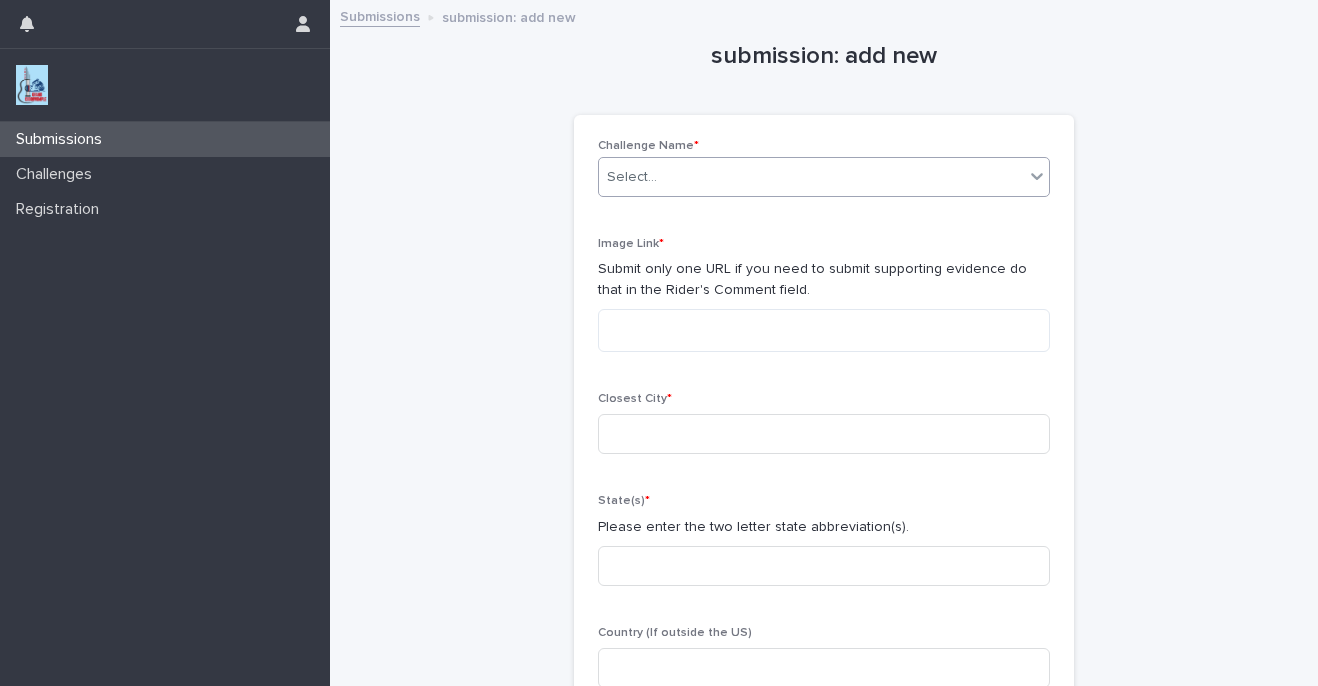 click on "Select..." at bounding box center (632, 177) 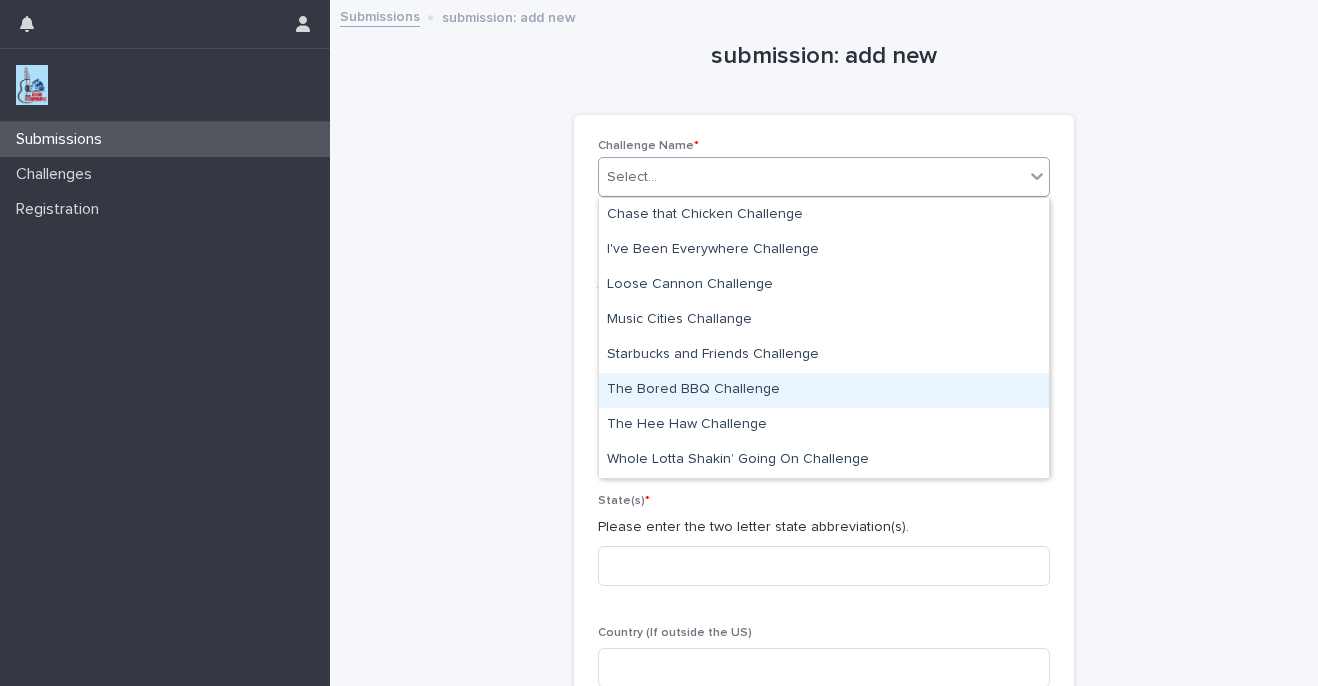 click on "The Bored BBQ Challenge" at bounding box center (824, 390) 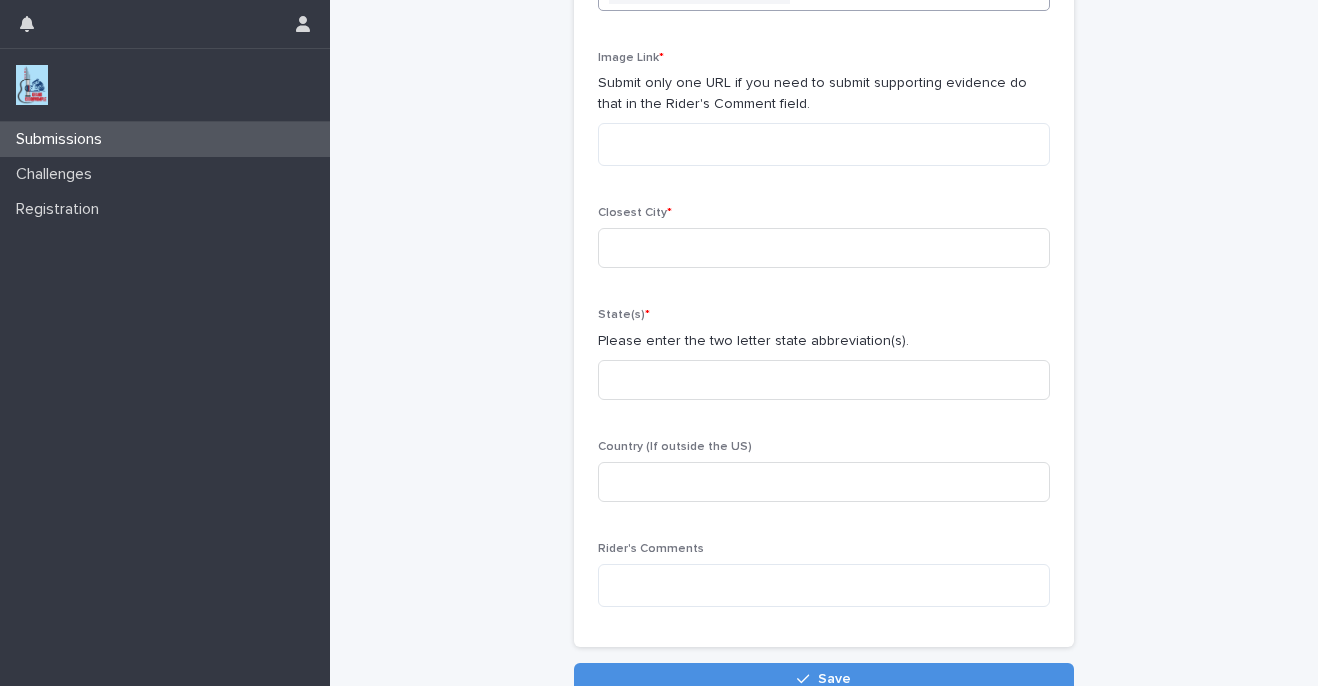 scroll, scrollTop: 332, scrollLeft: 0, axis: vertical 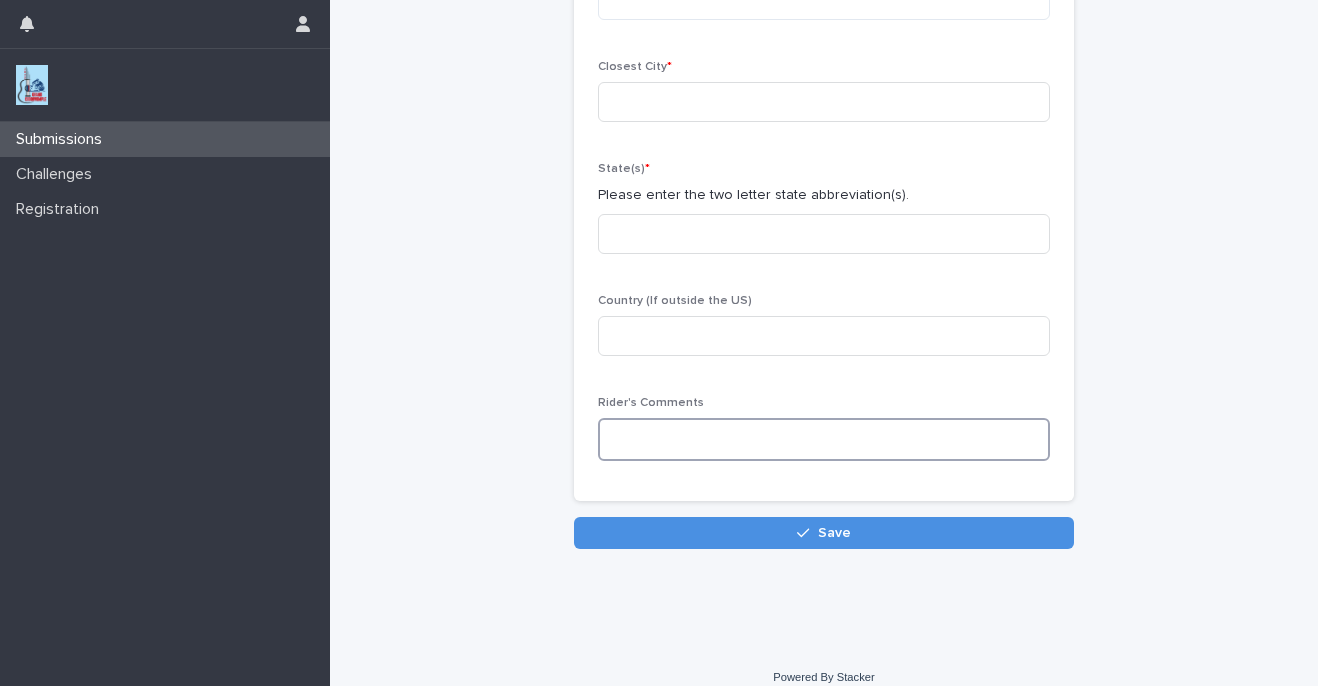 click at bounding box center [824, 439] 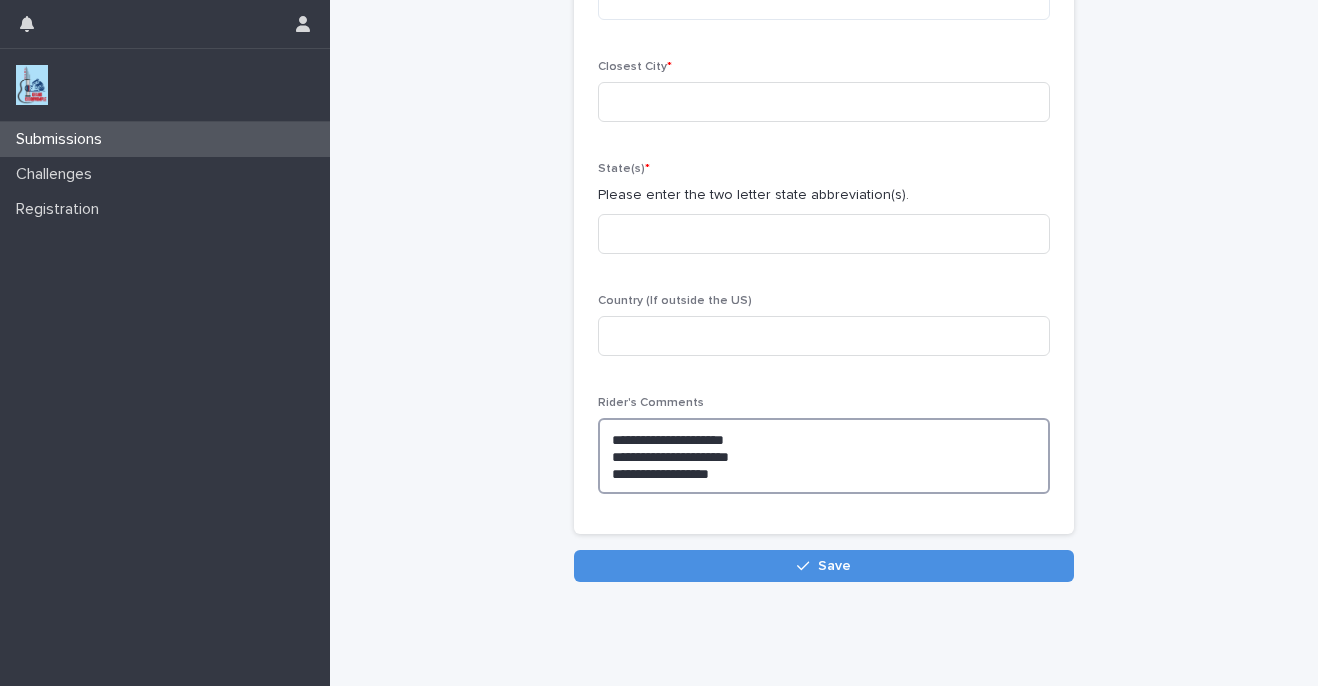 type on "**********" 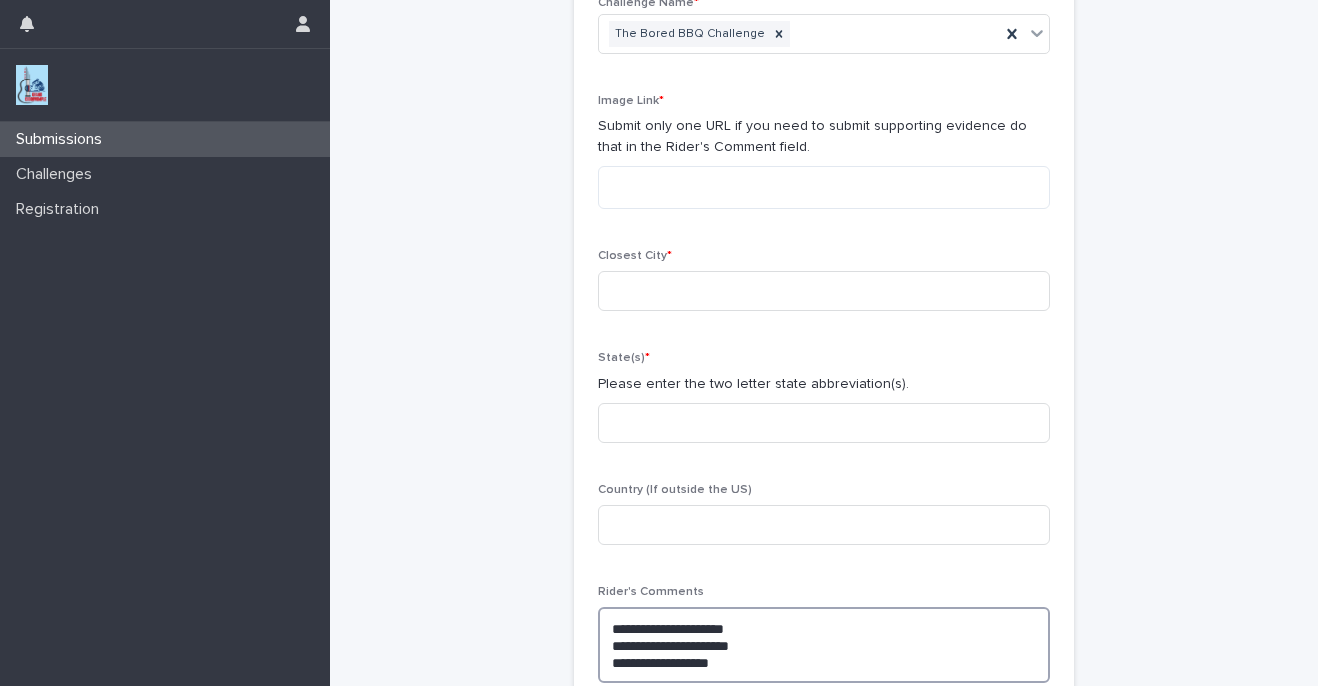 scroll, scrollTop: 25, scrollLeft: 0, axis: vertical 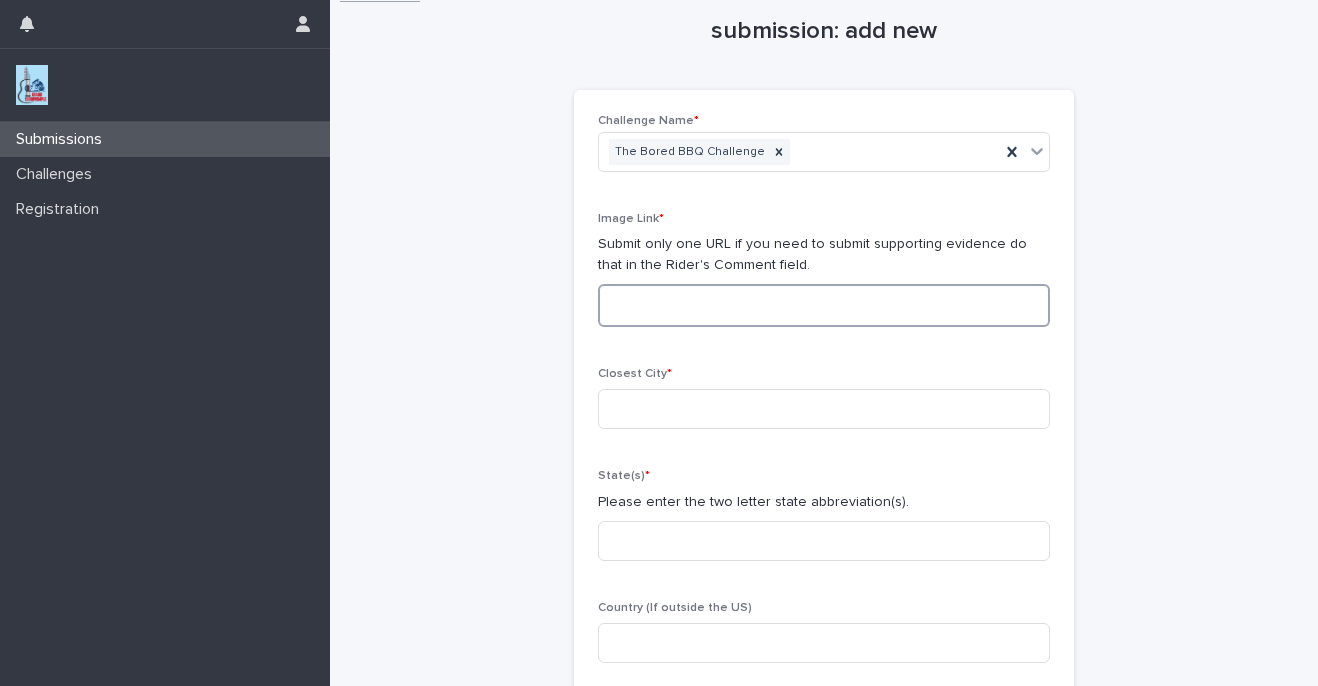 click at bounding box center (824, 305) 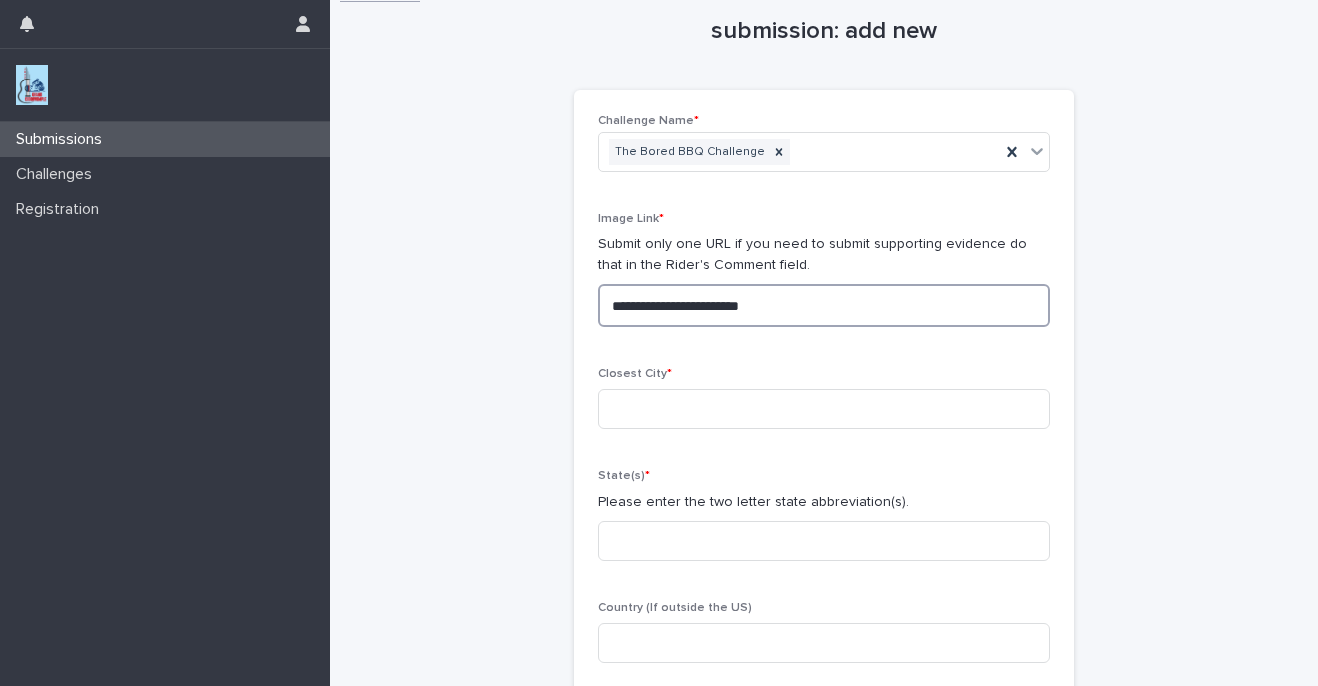 type on "**********" 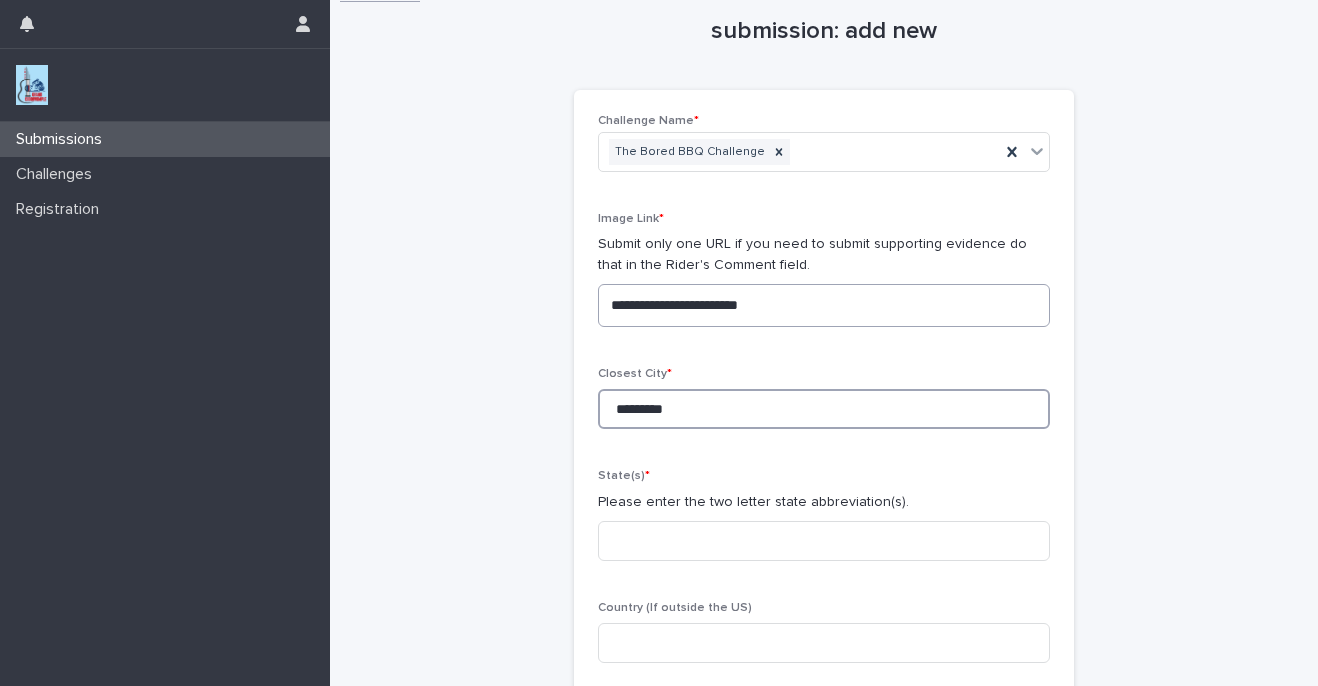 type on "*********" 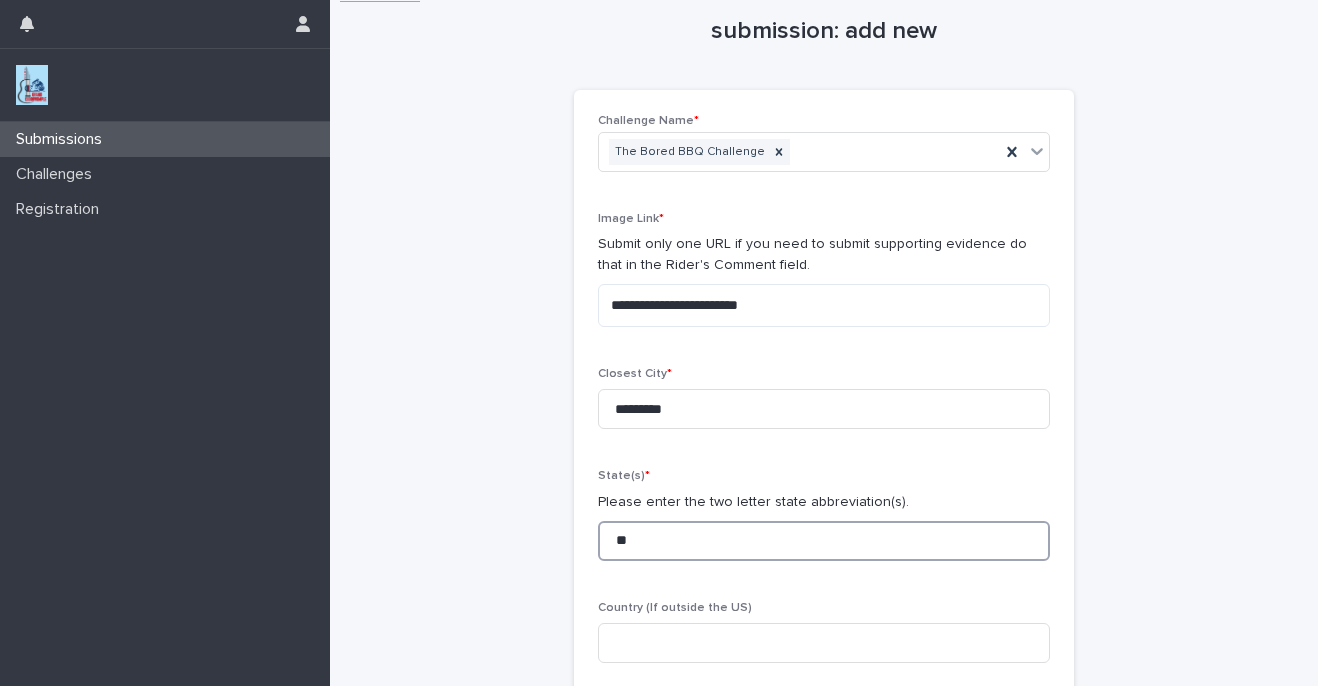 type on "**" 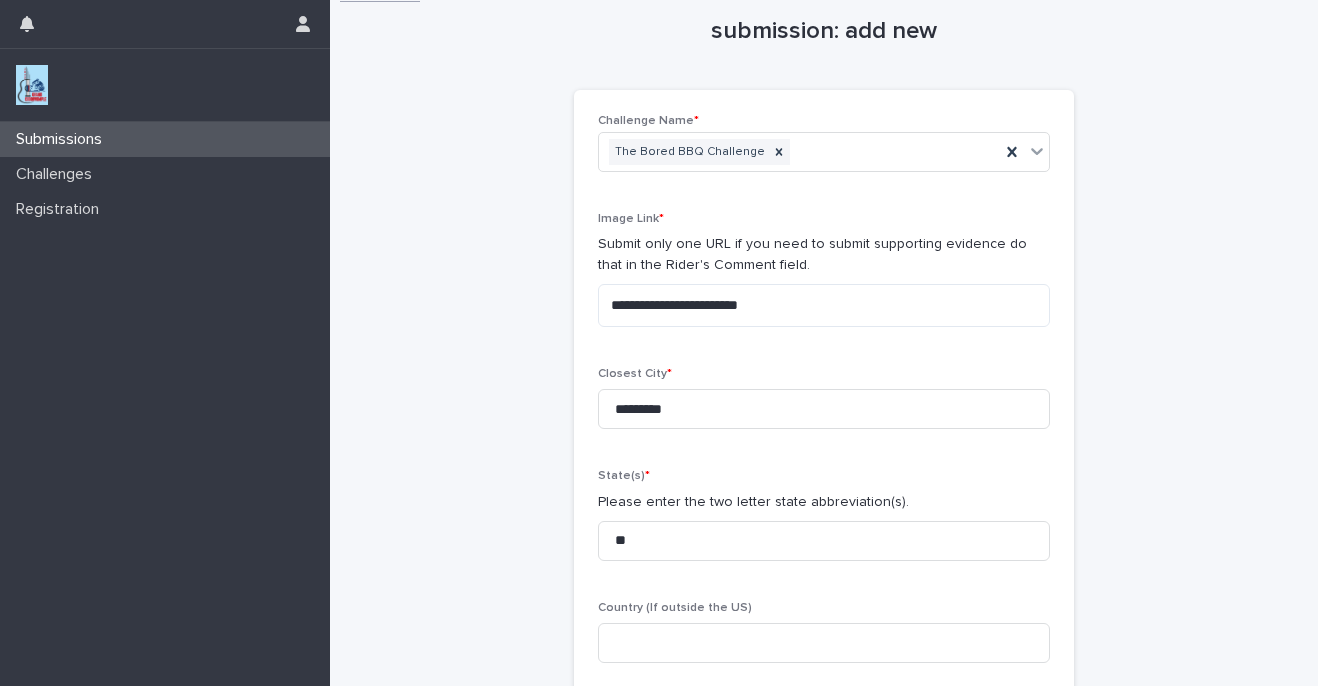 click on "**********" at bounding box center (824, 433) 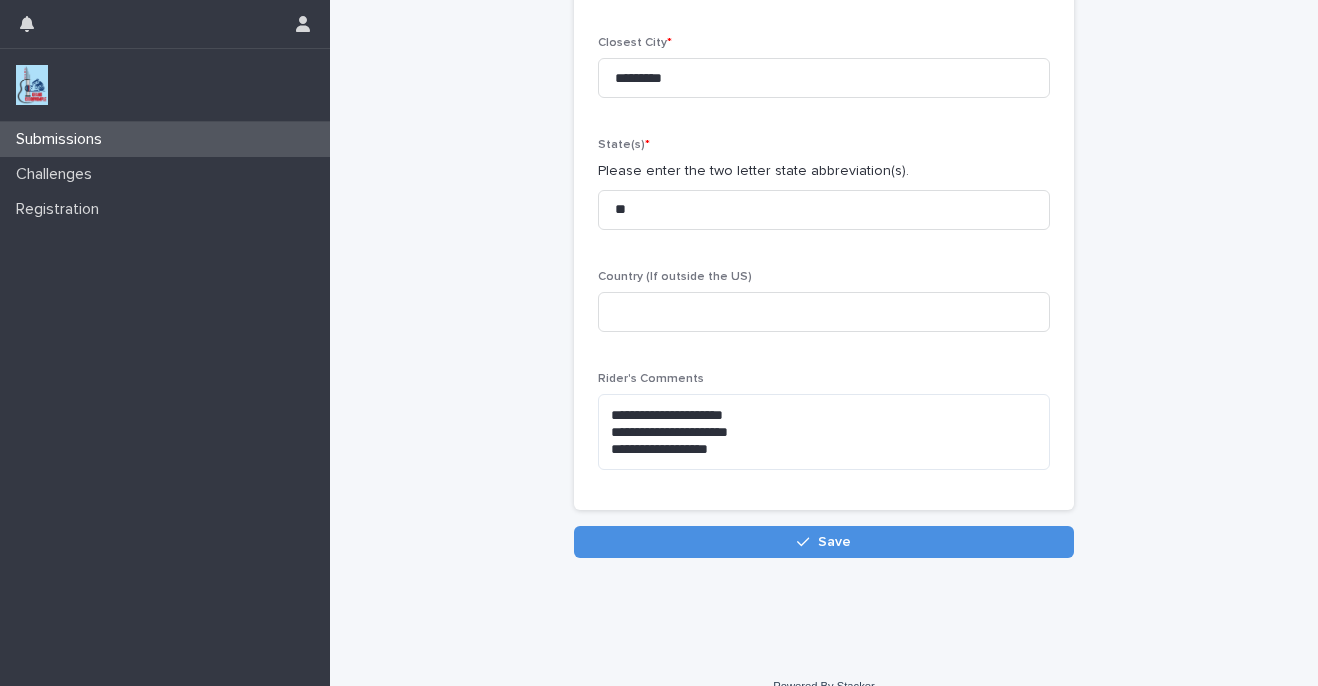 scroll, scrollTop: 385, scrollLeft: 0, axis: vertical 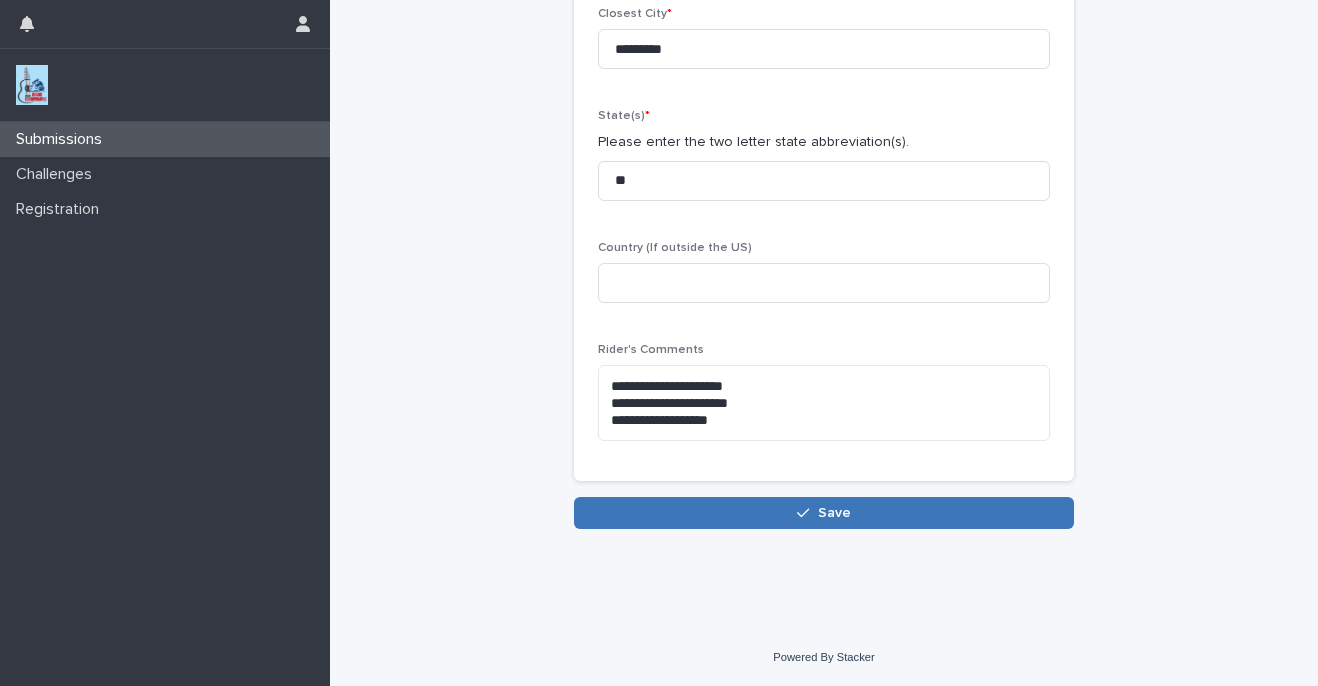 click on "Save" at bounding box center (824, 513) 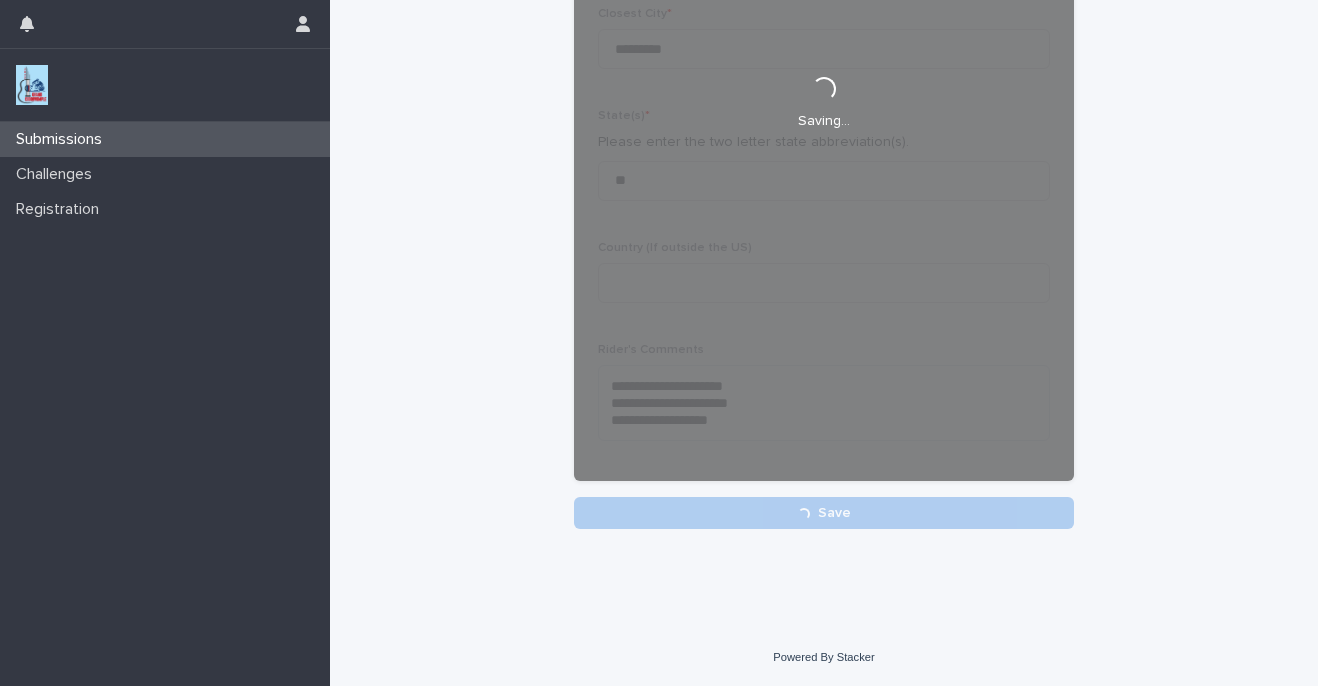 scroll, scrollTop: 0, scrollLeft: 0, axis: both 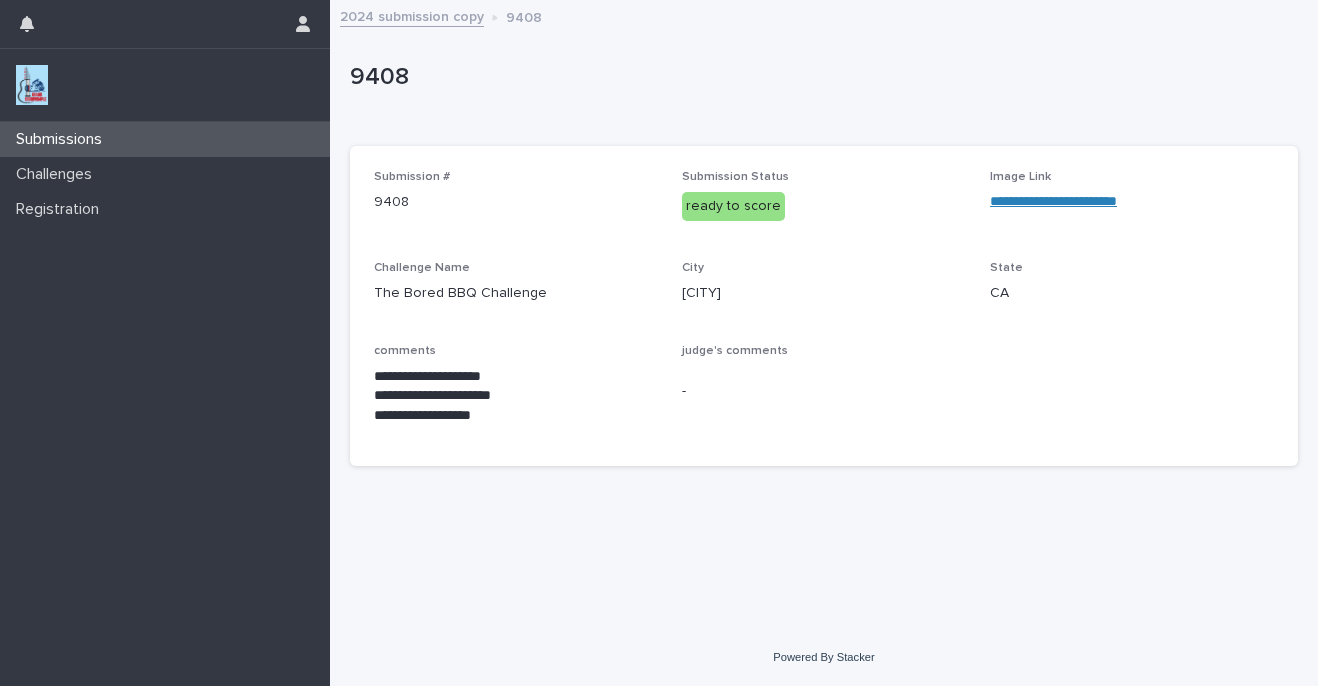 click on "Submissions" at bounding box center [165, 139] 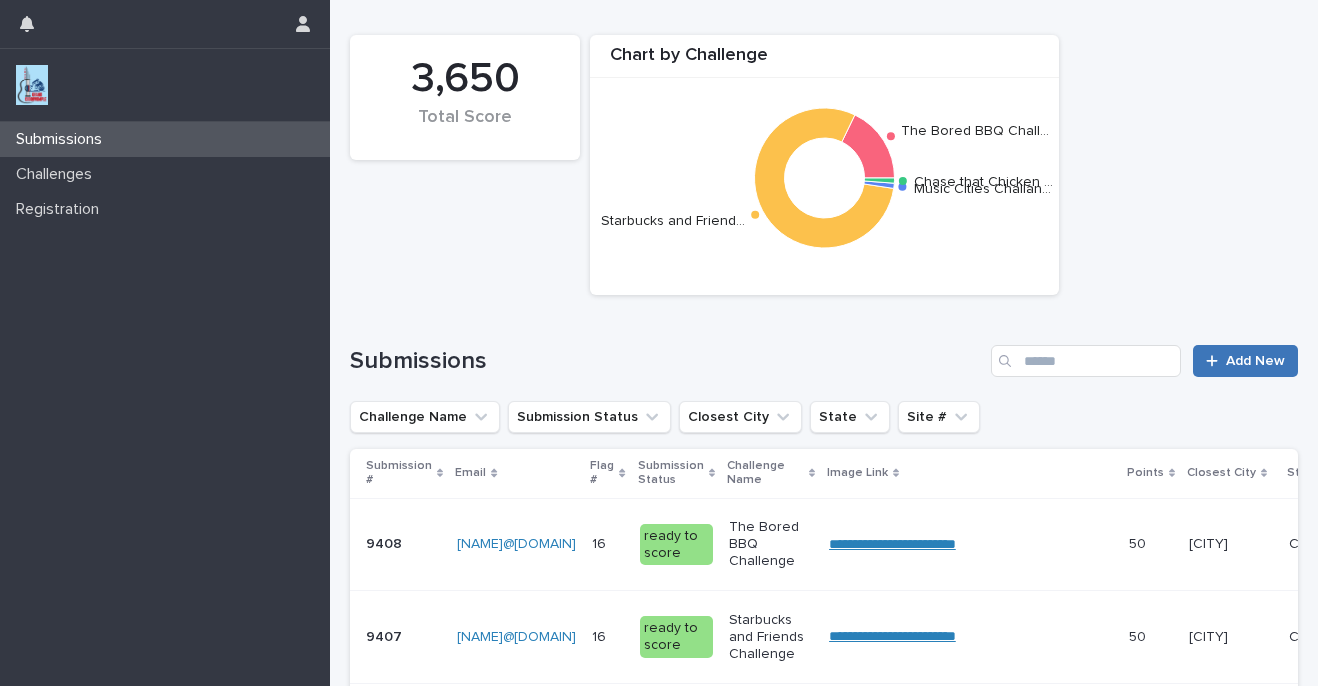 click on "Add New" at bounding box center (1255, 361) 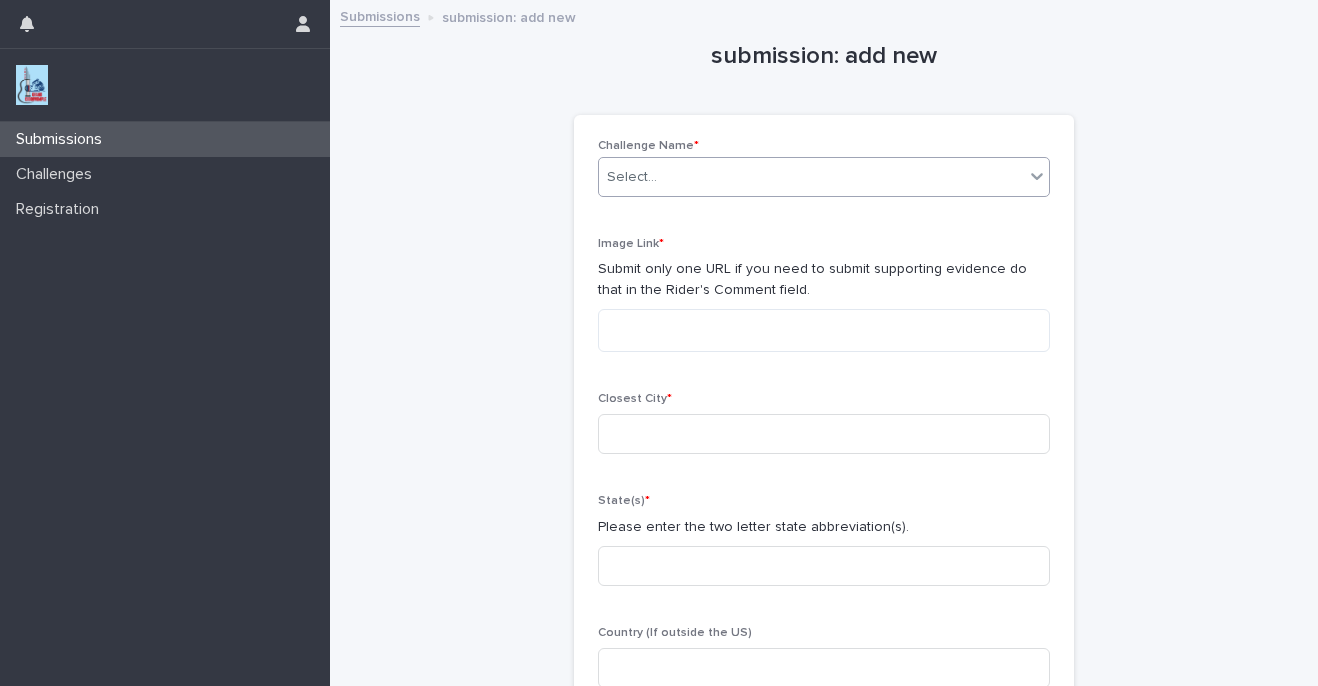 click on "Select..." at bounding box center (632, 177) 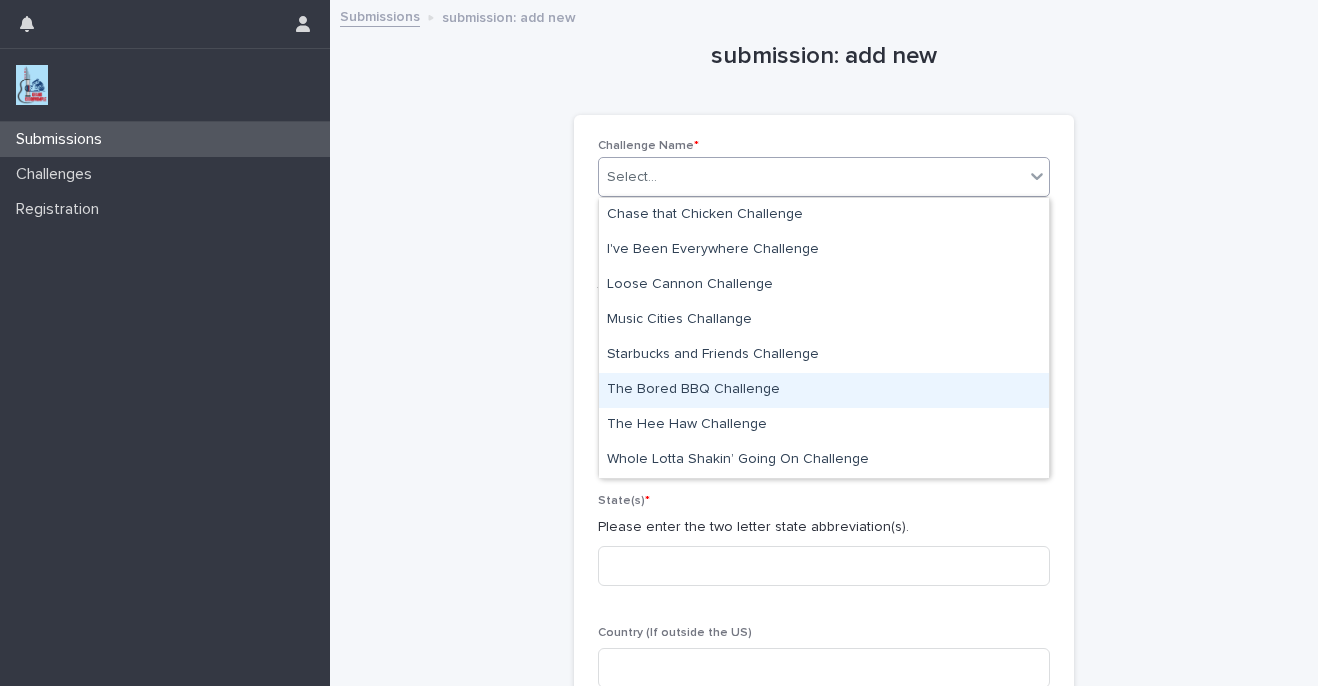 click on "The Bored BBQ Challenge" at bounding box center (824, 390) 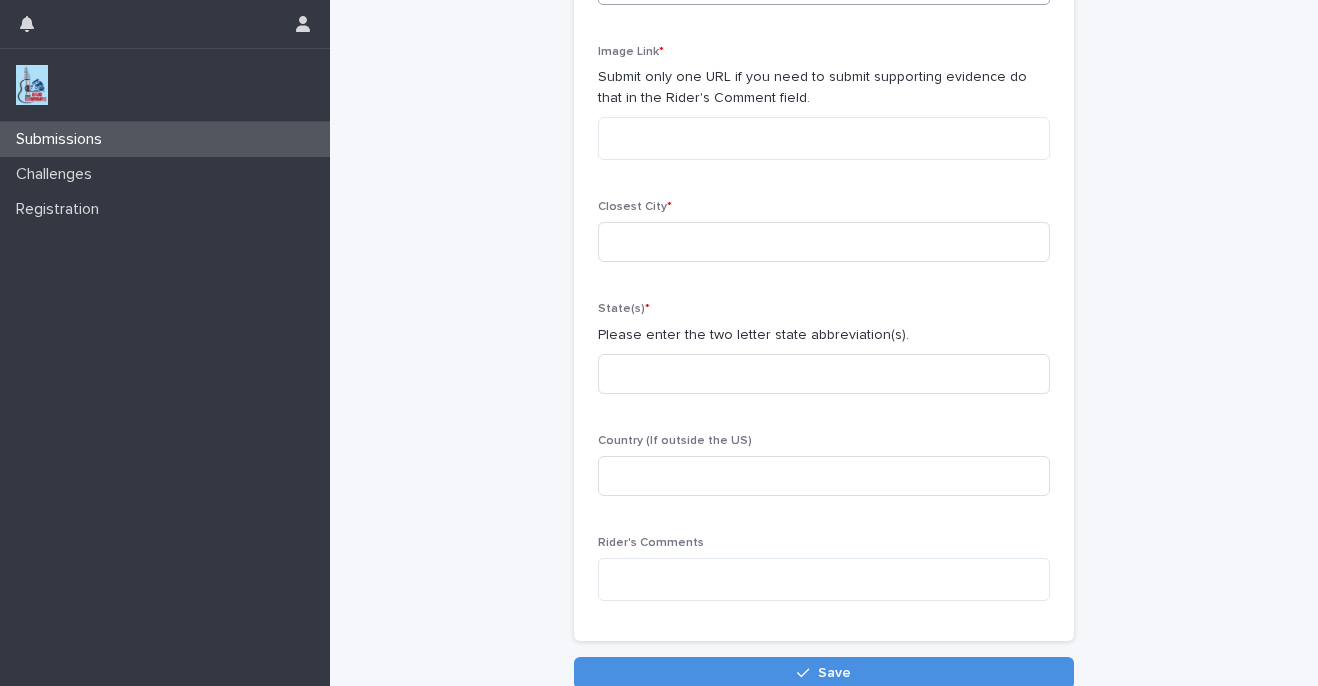 scroll, scrollTop: 352, scrollLeft: 0, axis: vertical 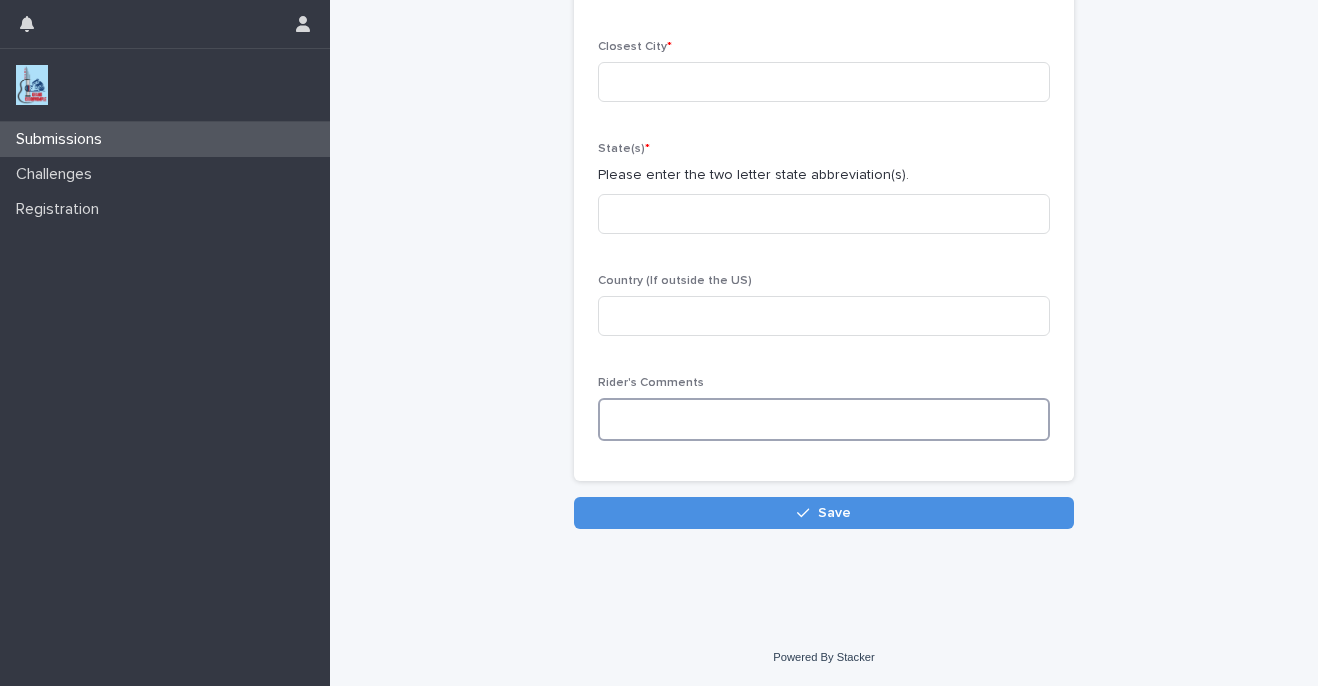click at bounding box center (824, 419) 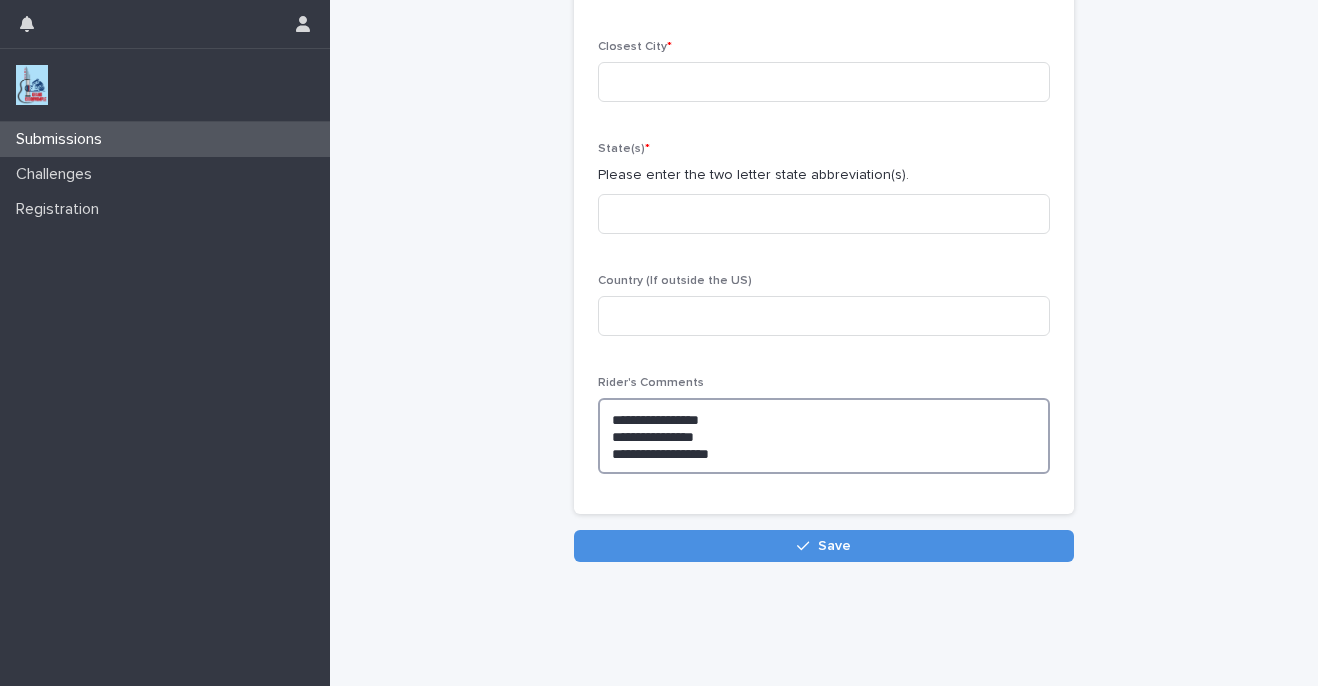 type on "**********" 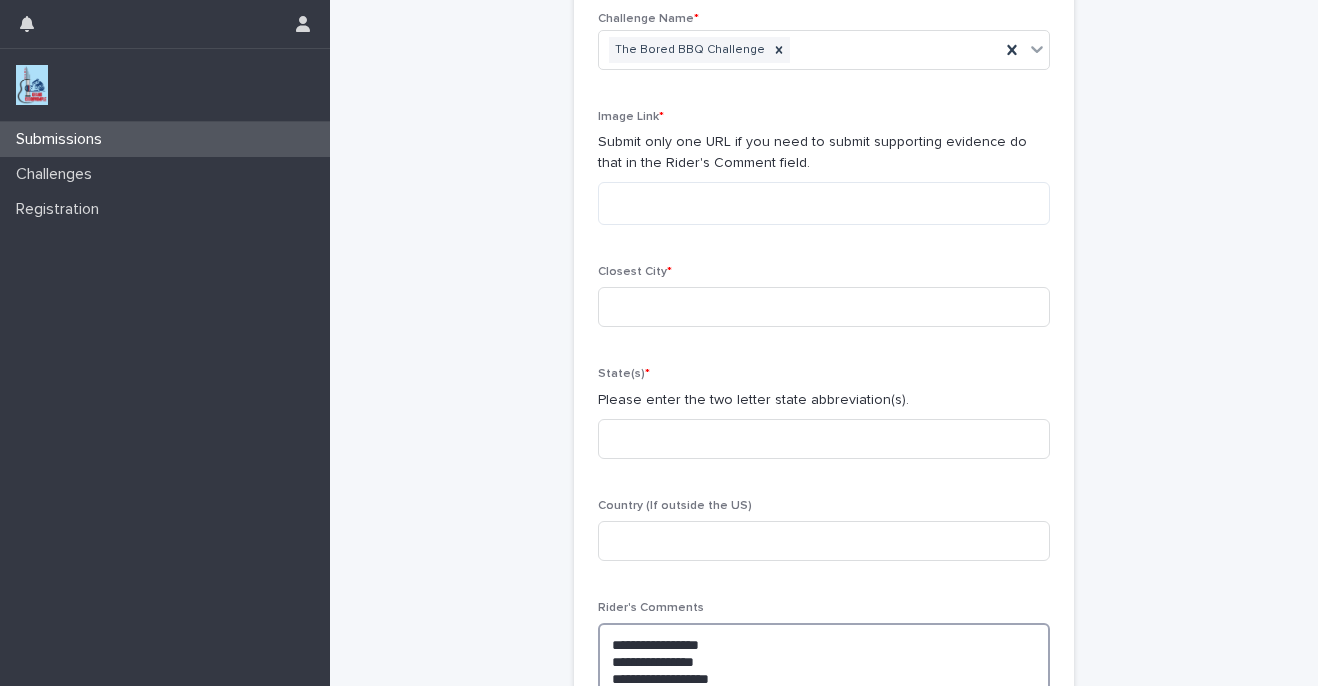 scroll, scrollTop: 0, scrollLeft: 0, axis: both 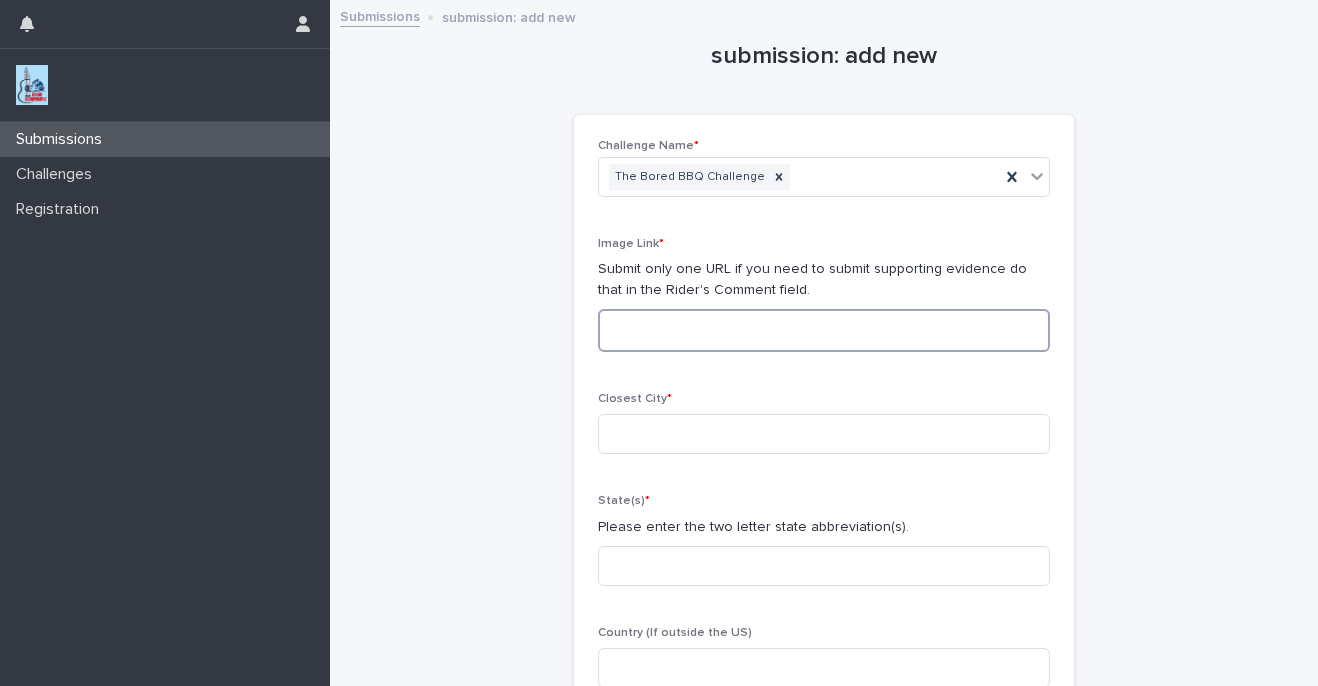 click at bounding box center (824, 330) 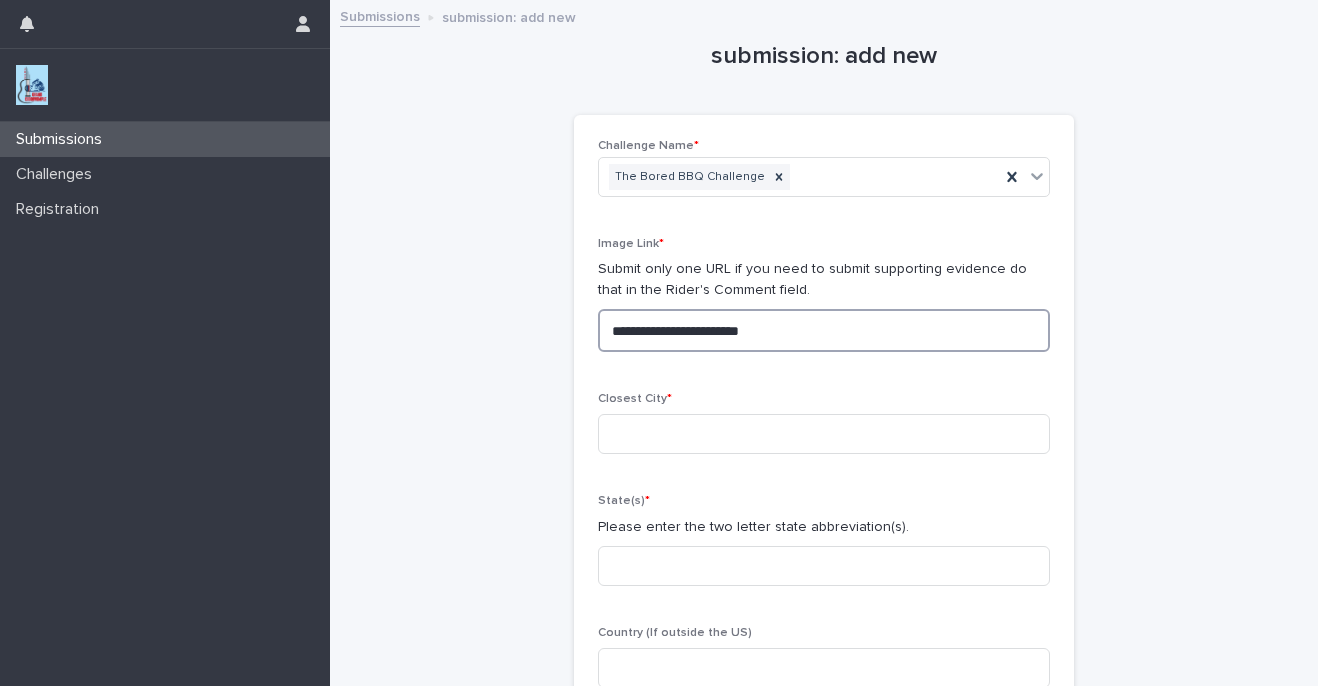type on "**********" 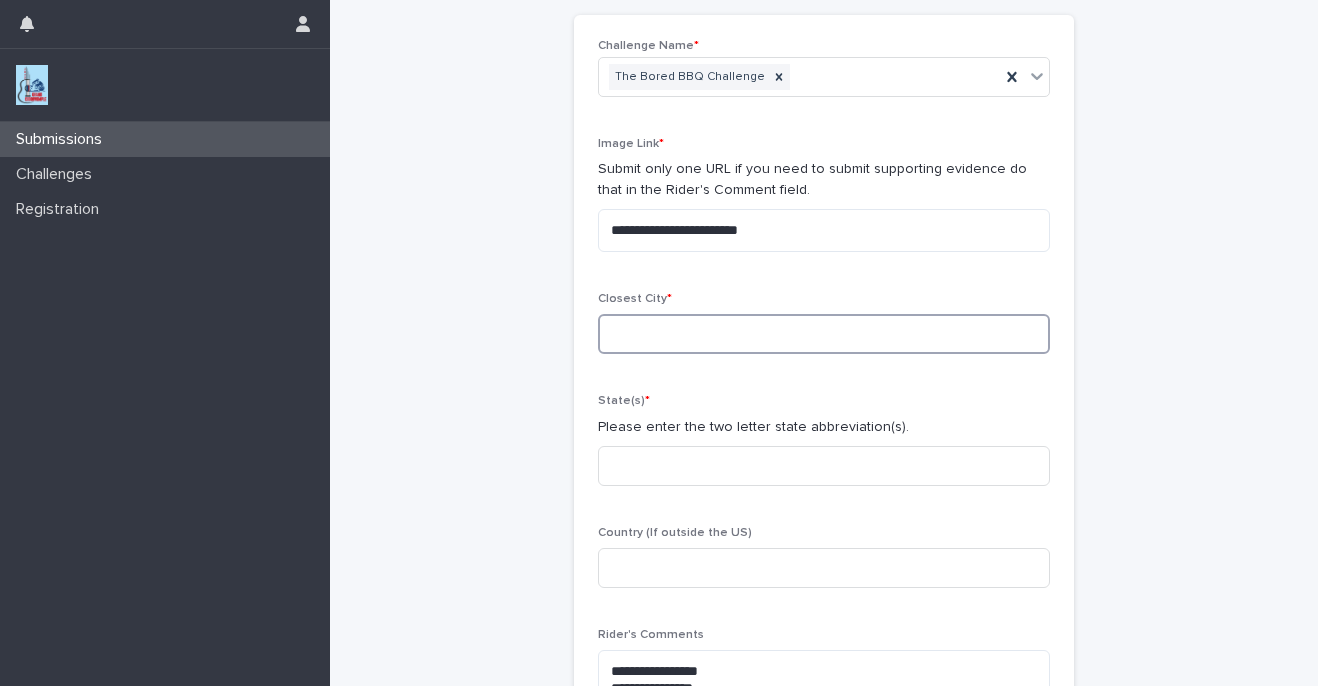 scroll, scrollTop: 0, scrollLeft: 0, axis: both 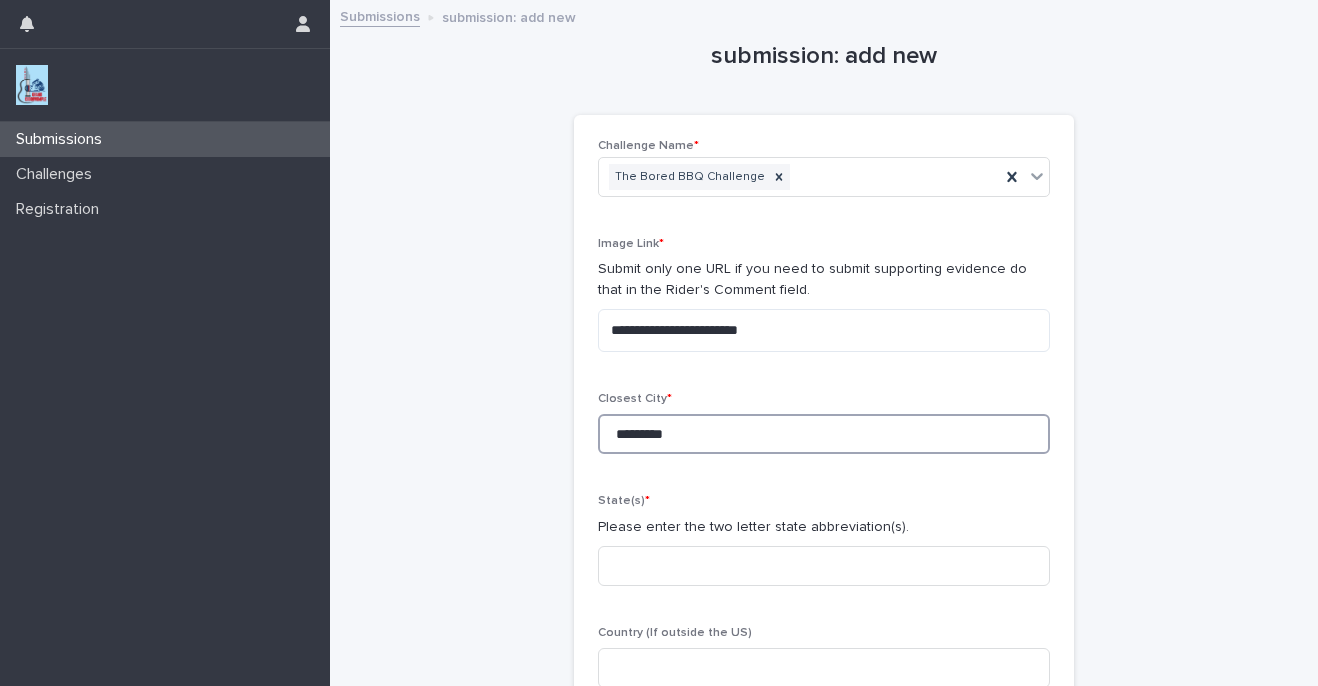 type on "*********" 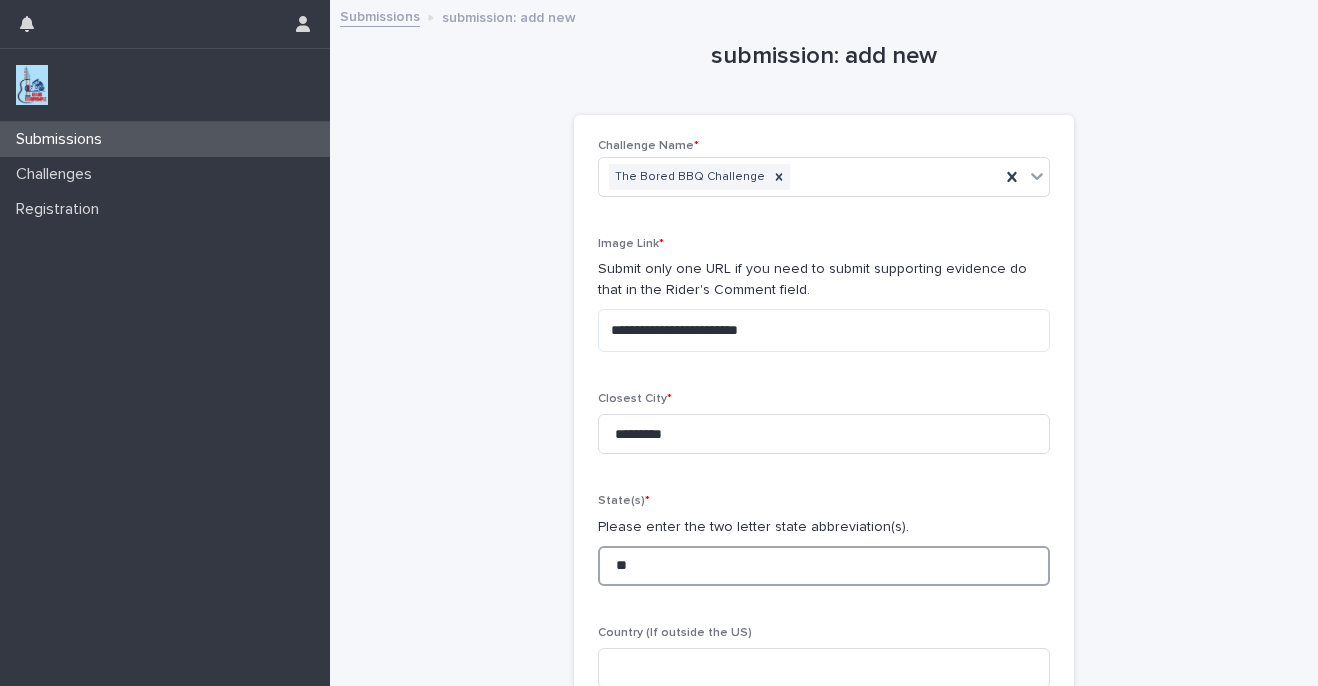 type on "*" 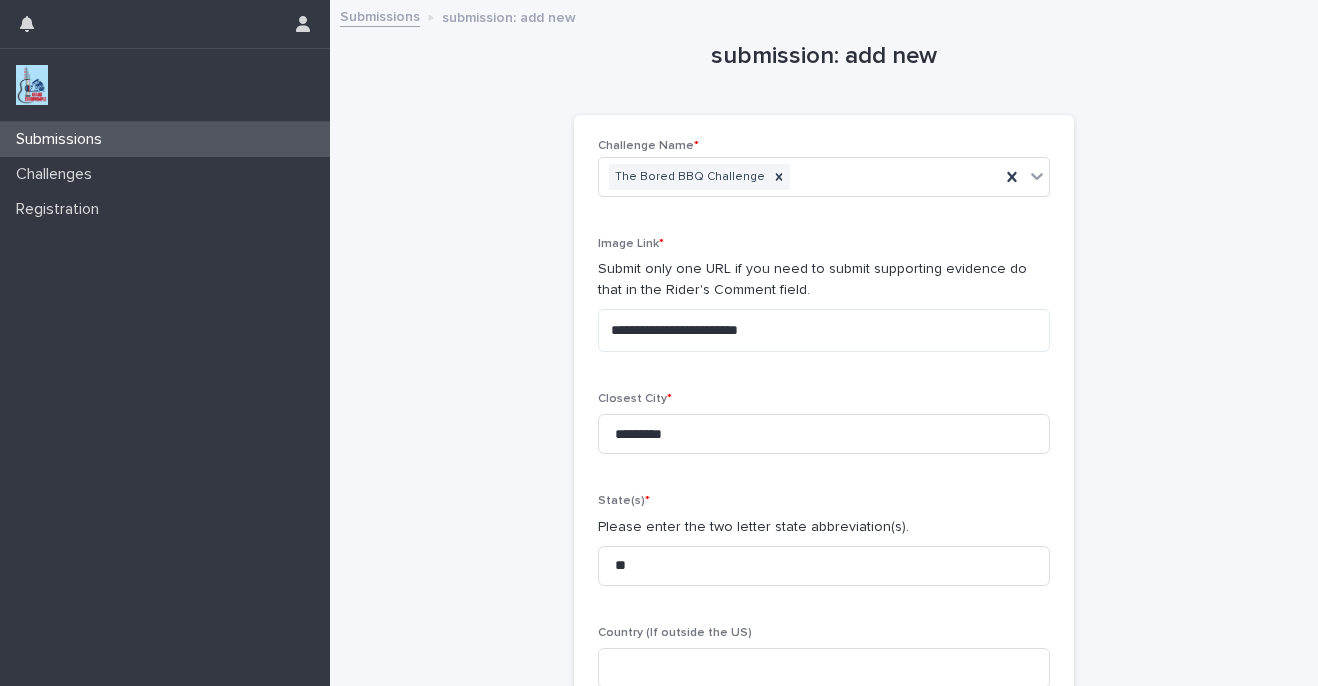 click on "**********" at bounding box center [824, 458] 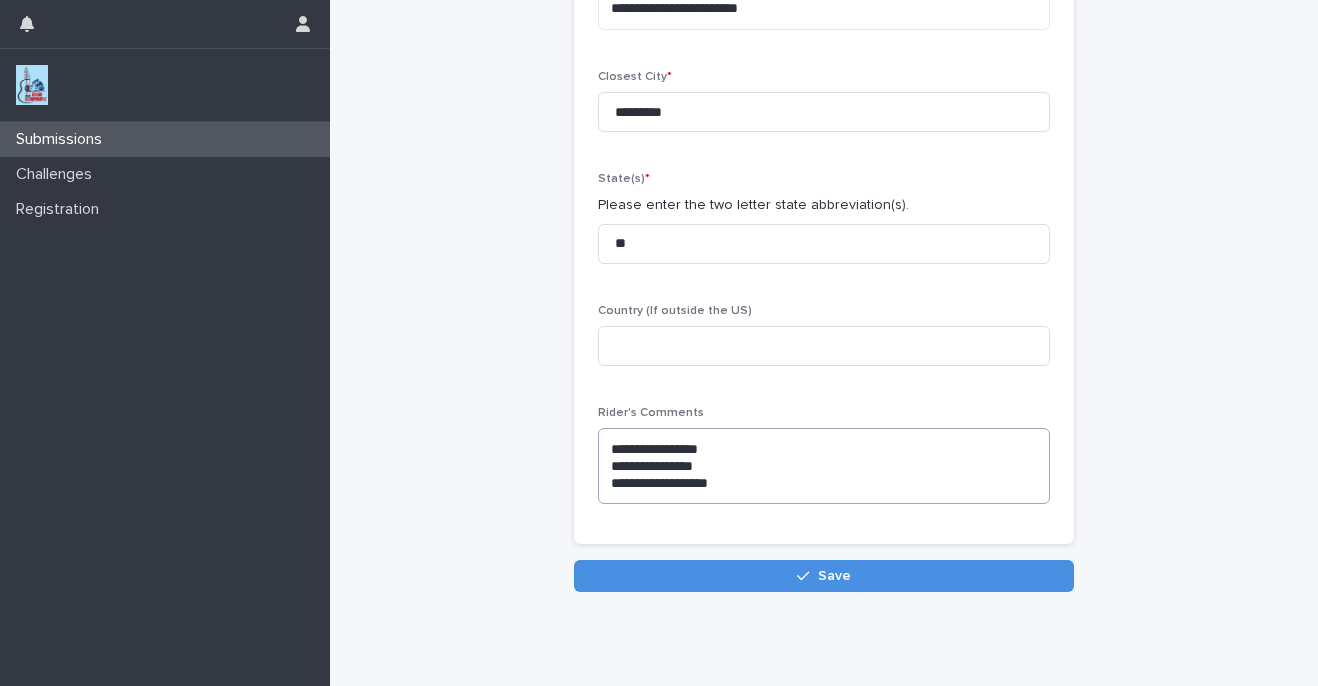 scroll, scrollTop: 348, scrollLeft: 0, axis: vertical 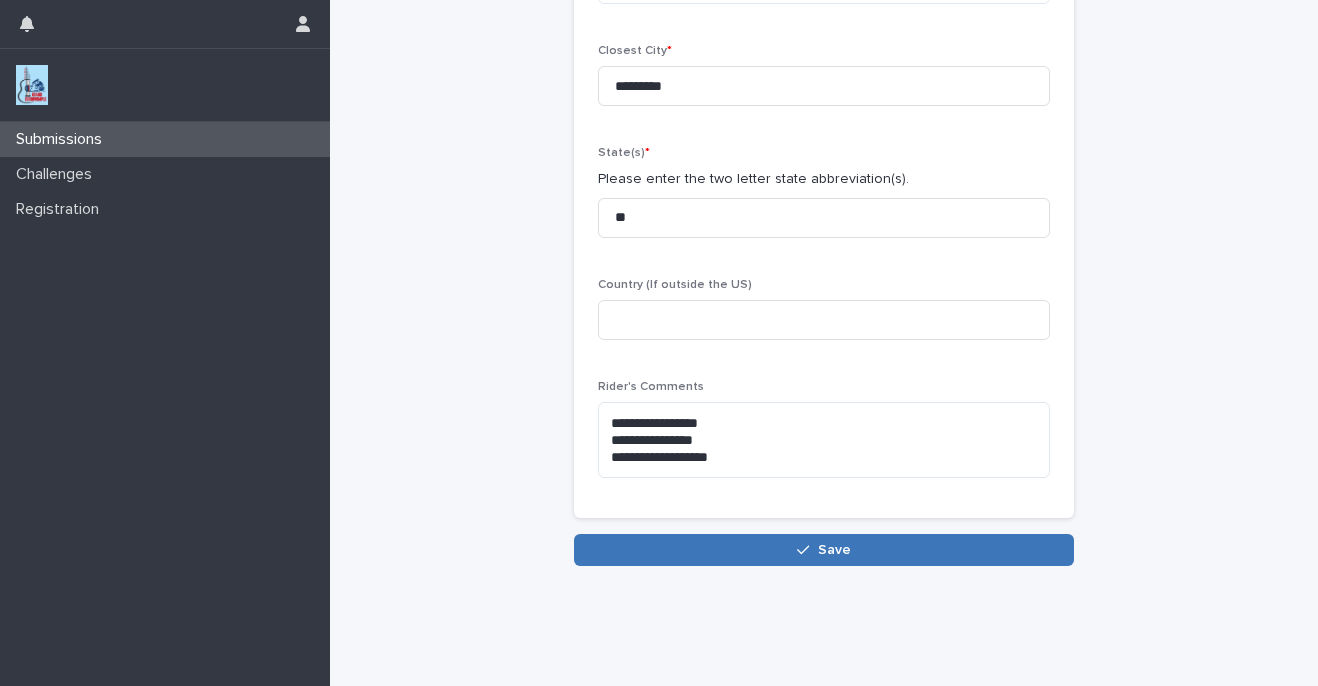 click on "Save" at bounding box center (824, 550) 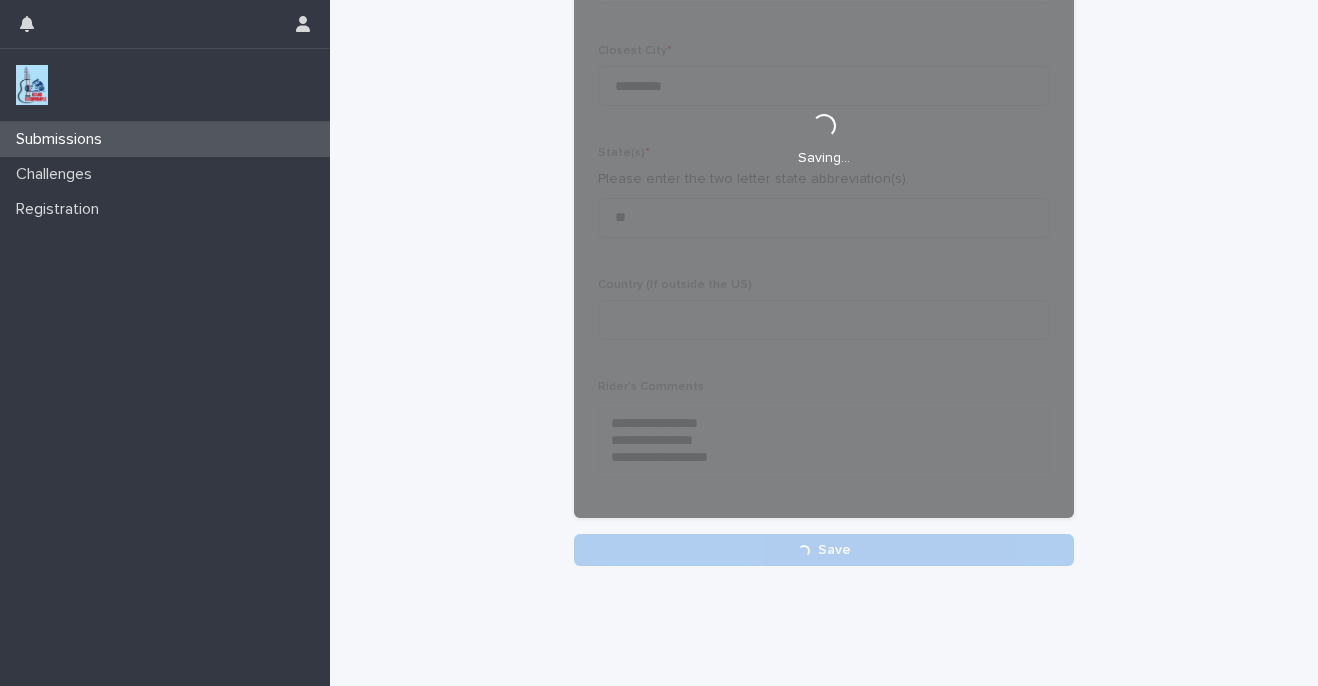 scroll, scrollTop: 0, scrollLeft: 0, axis: both 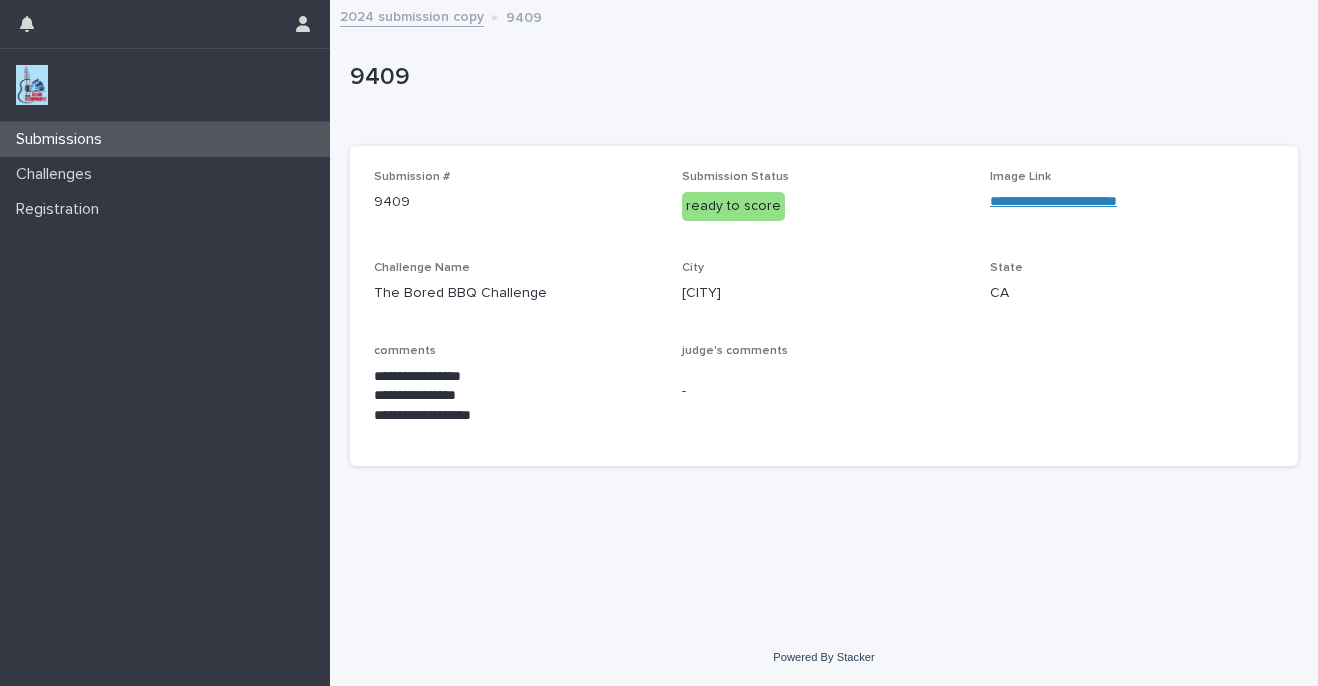click on "Submissions" at bounding box center (165, 139) 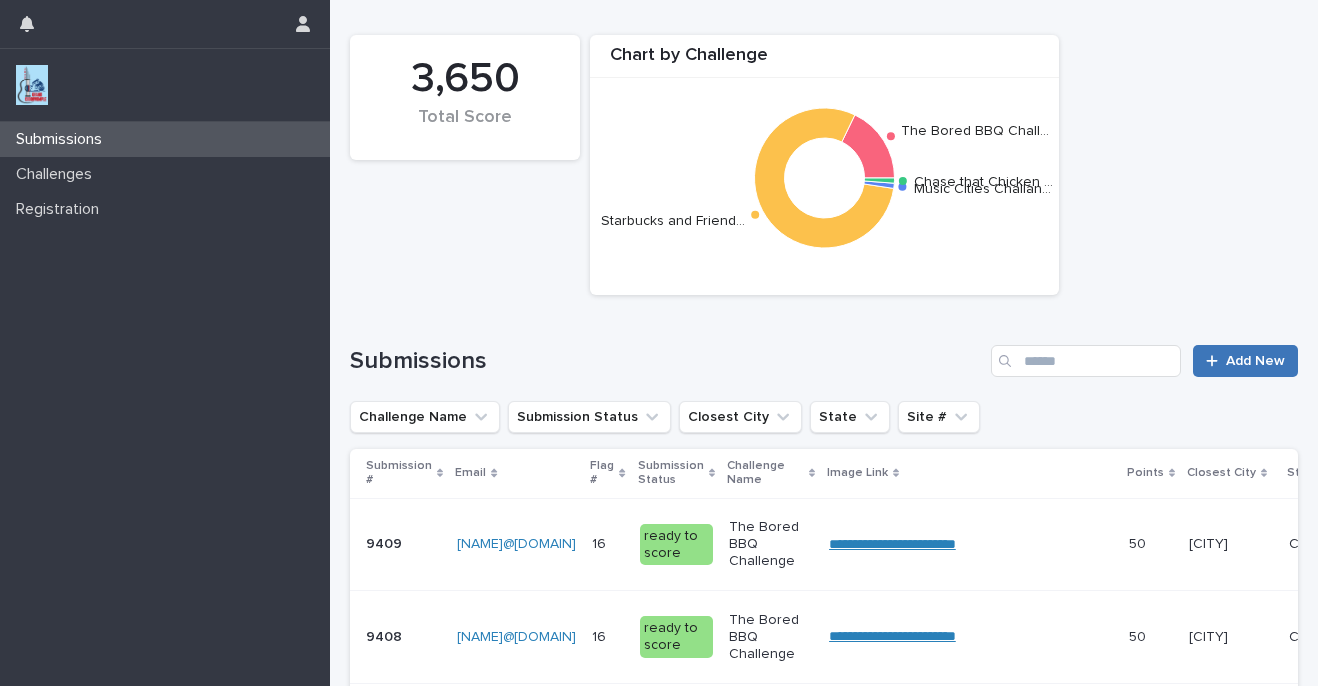 click on "Add New" at bounding box center (1245, 361) 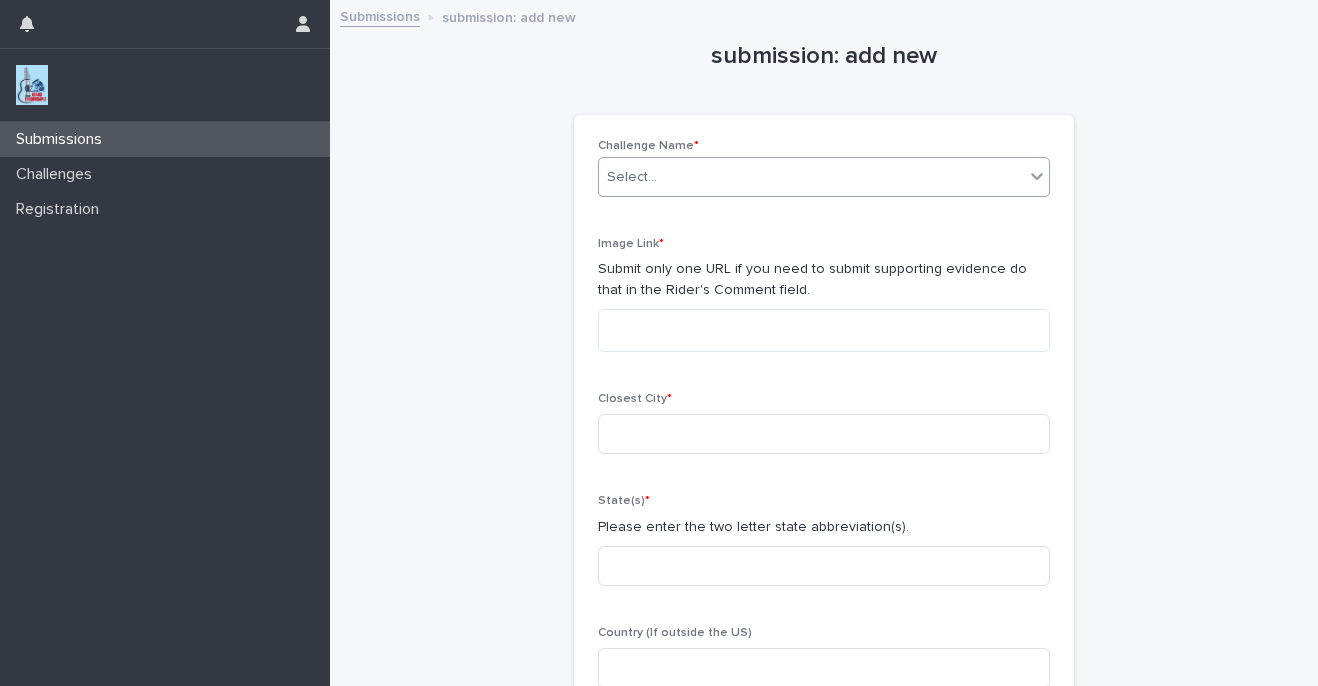 click on "Select..." at bounding box center (811, 177) 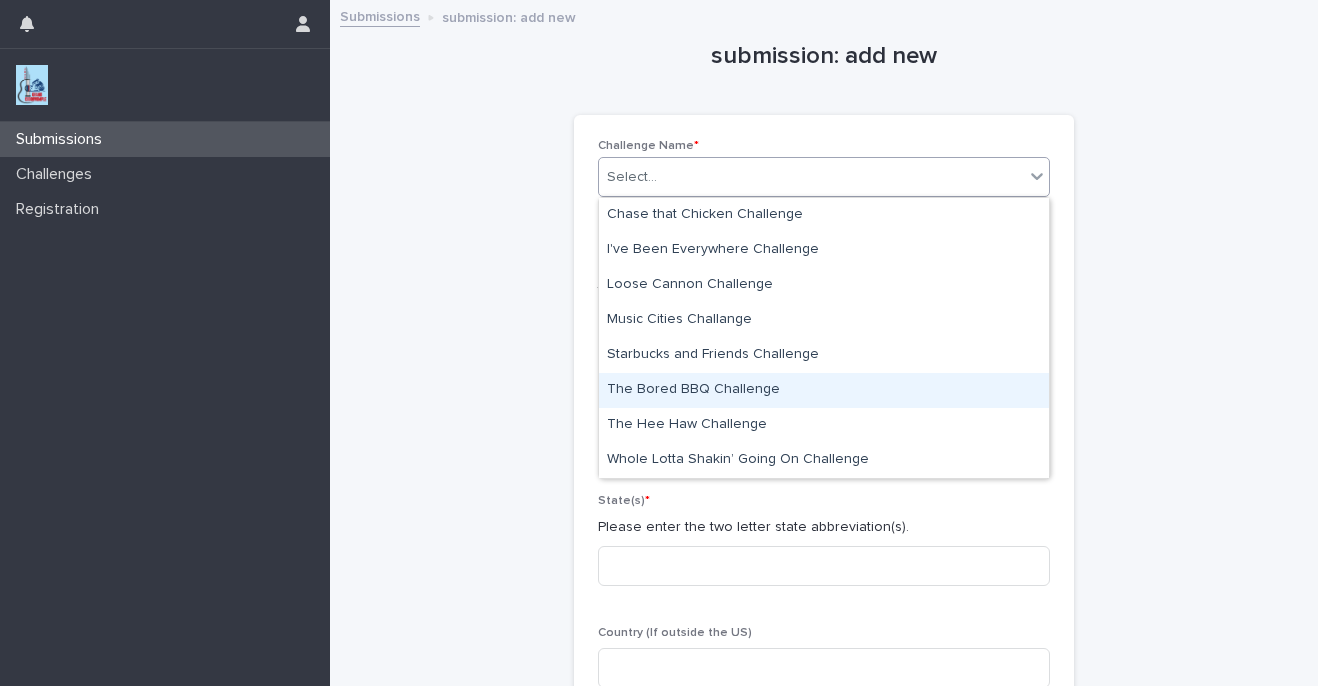 click on "The Bored BBQ Challenge" at bounding box center [824, 390] 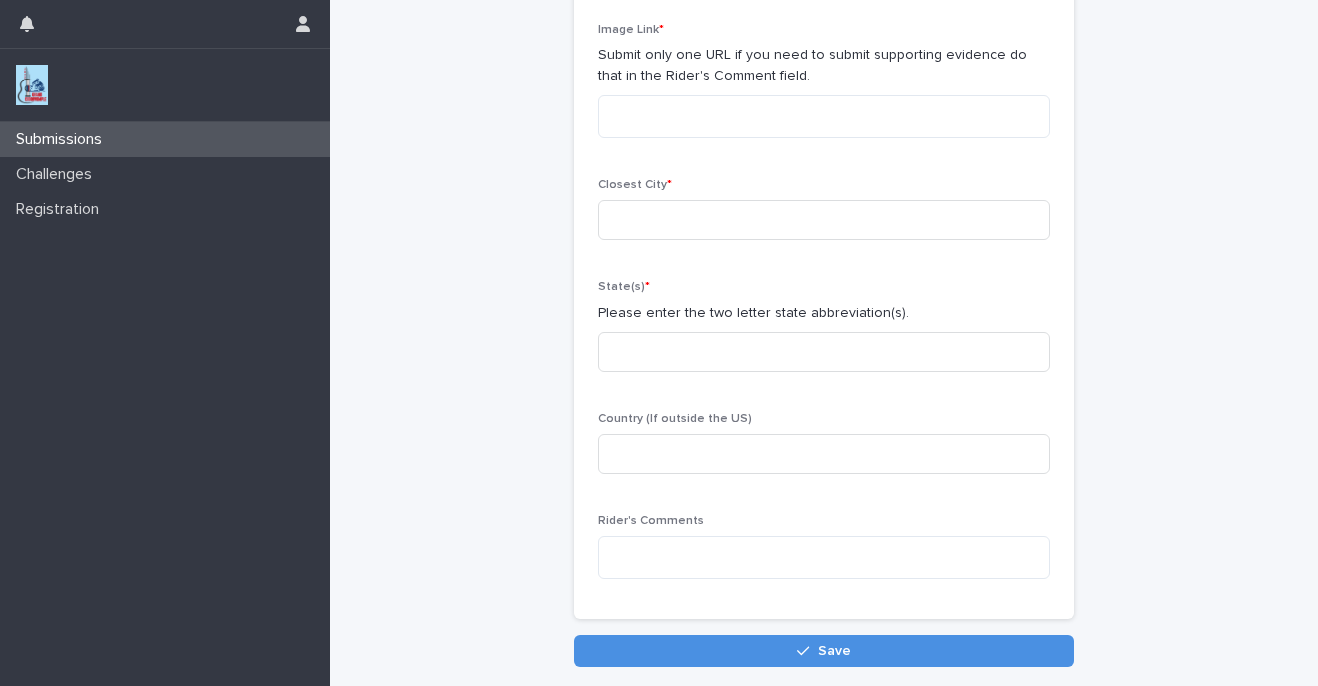 scroll, scrollTop: 337, scrollLeft: 0, axis: vertical 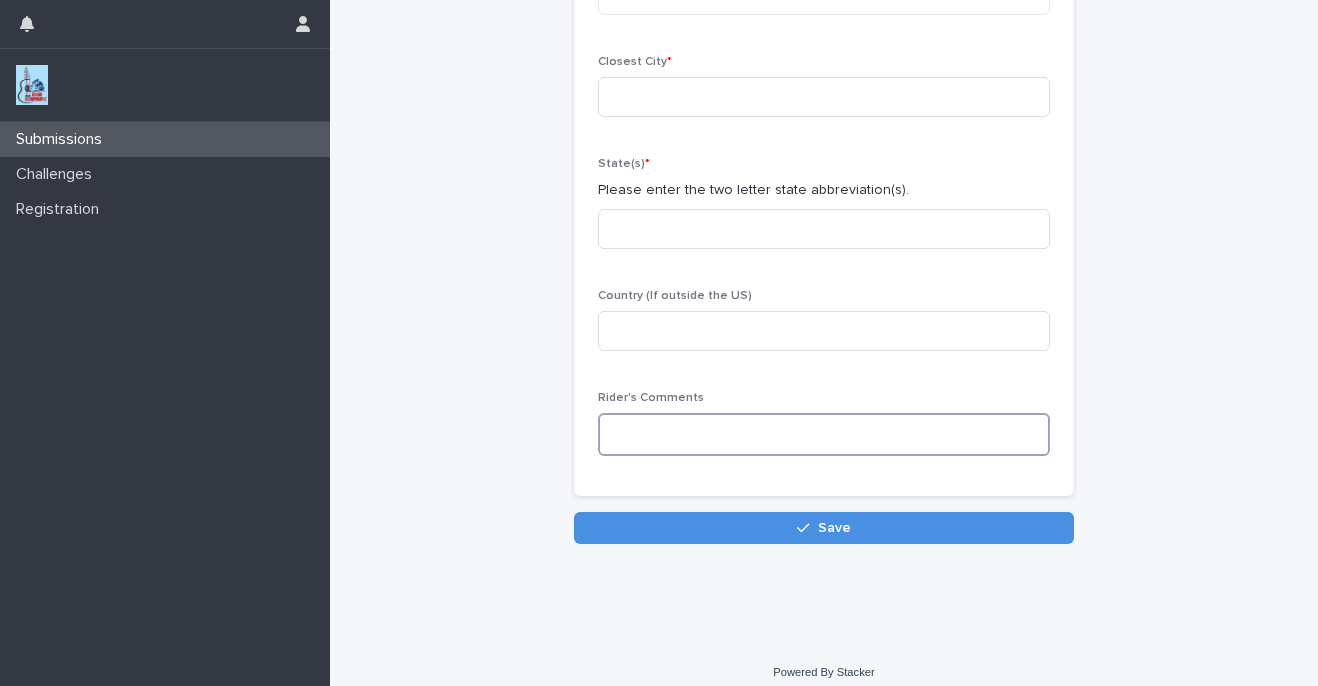 click at bounding box center [824, 434] 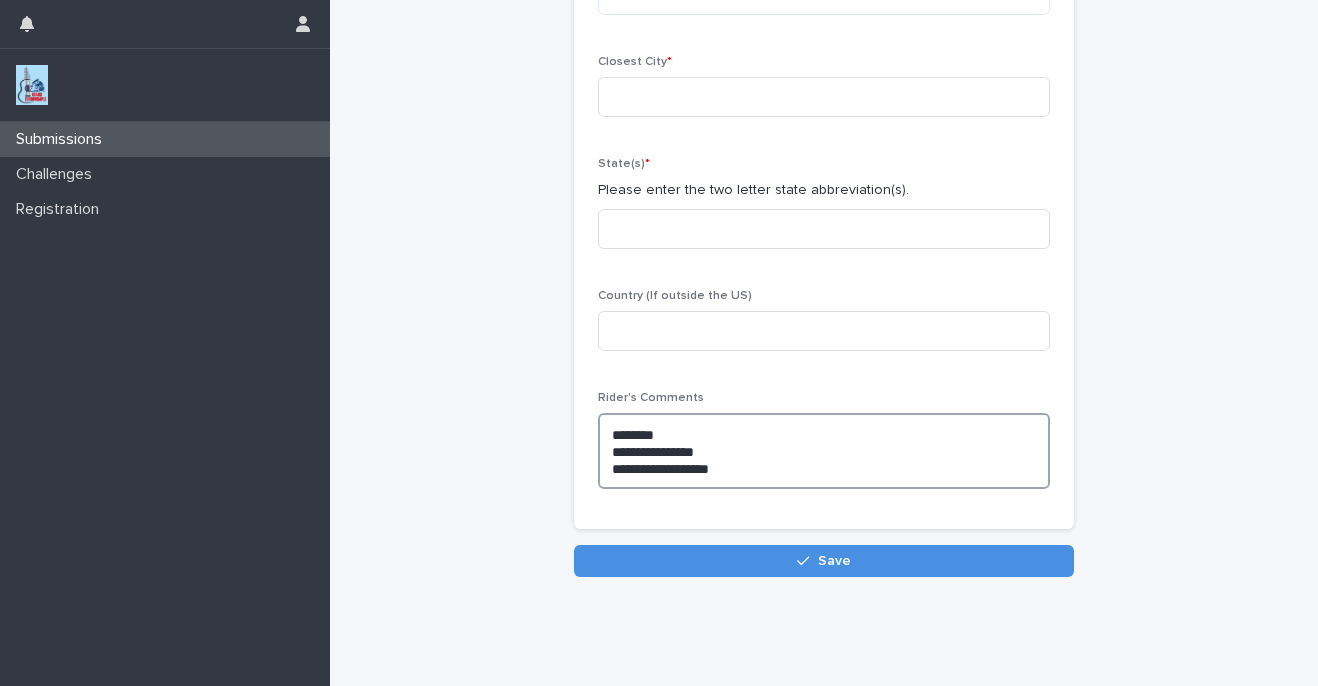 type on "**********" 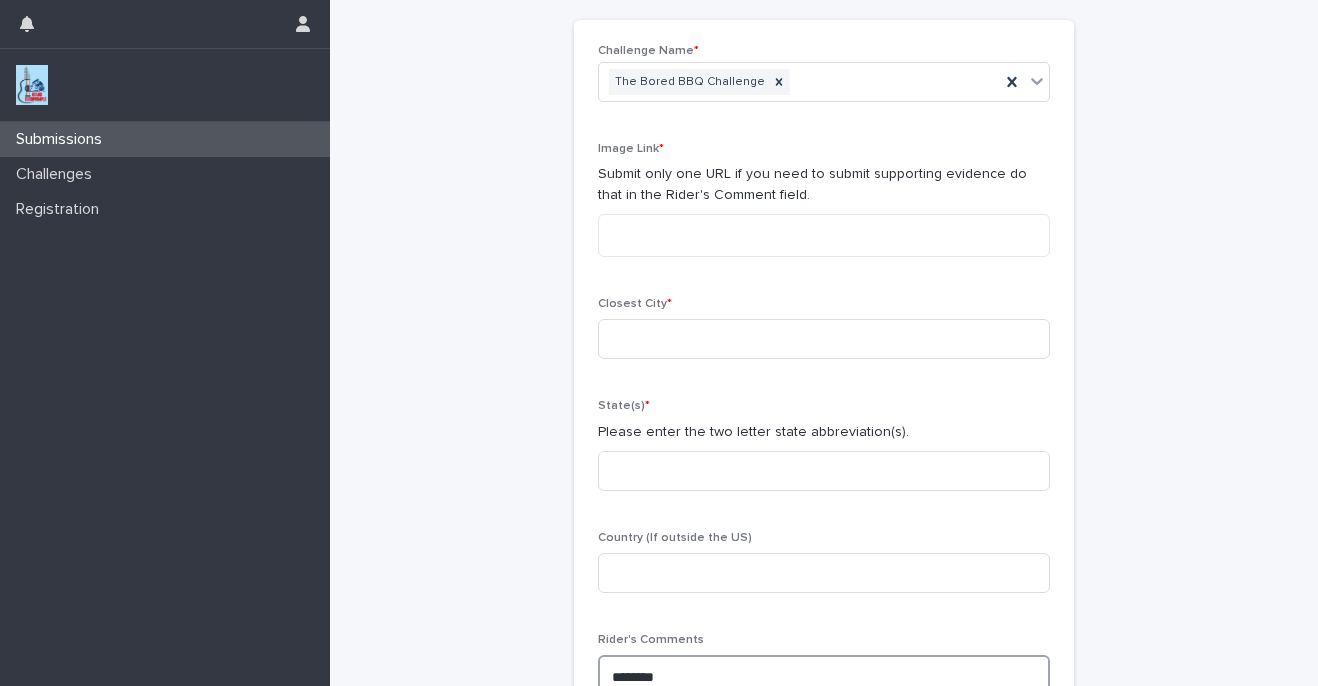scroll, scrollTop: 54, scrollLeft: 0, axis: vertical 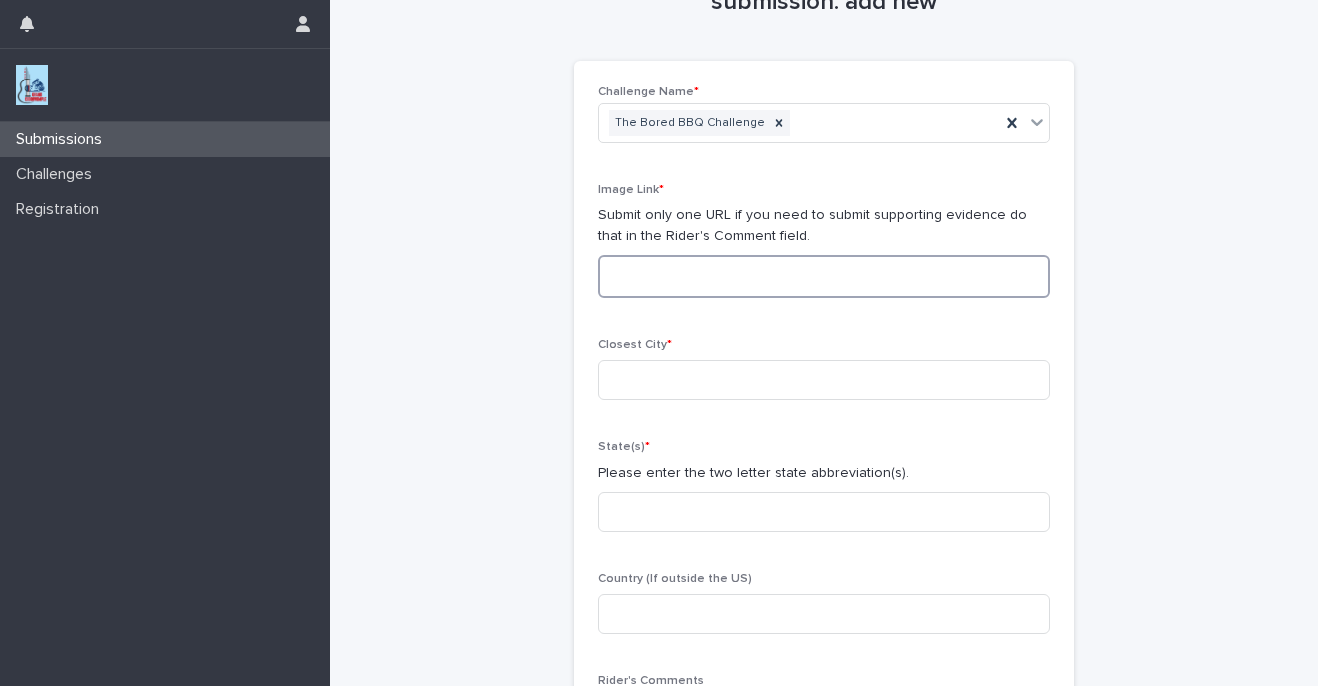 click at bounding box center [824, 276] 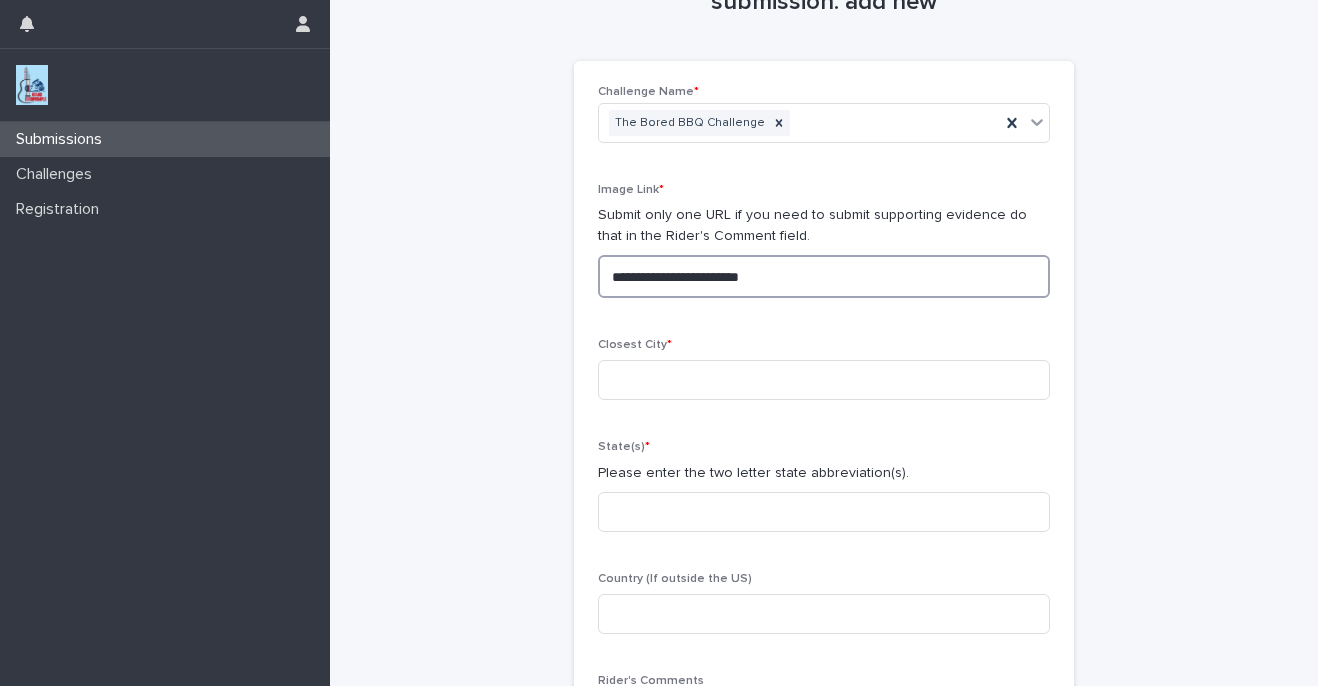 type on "**********" 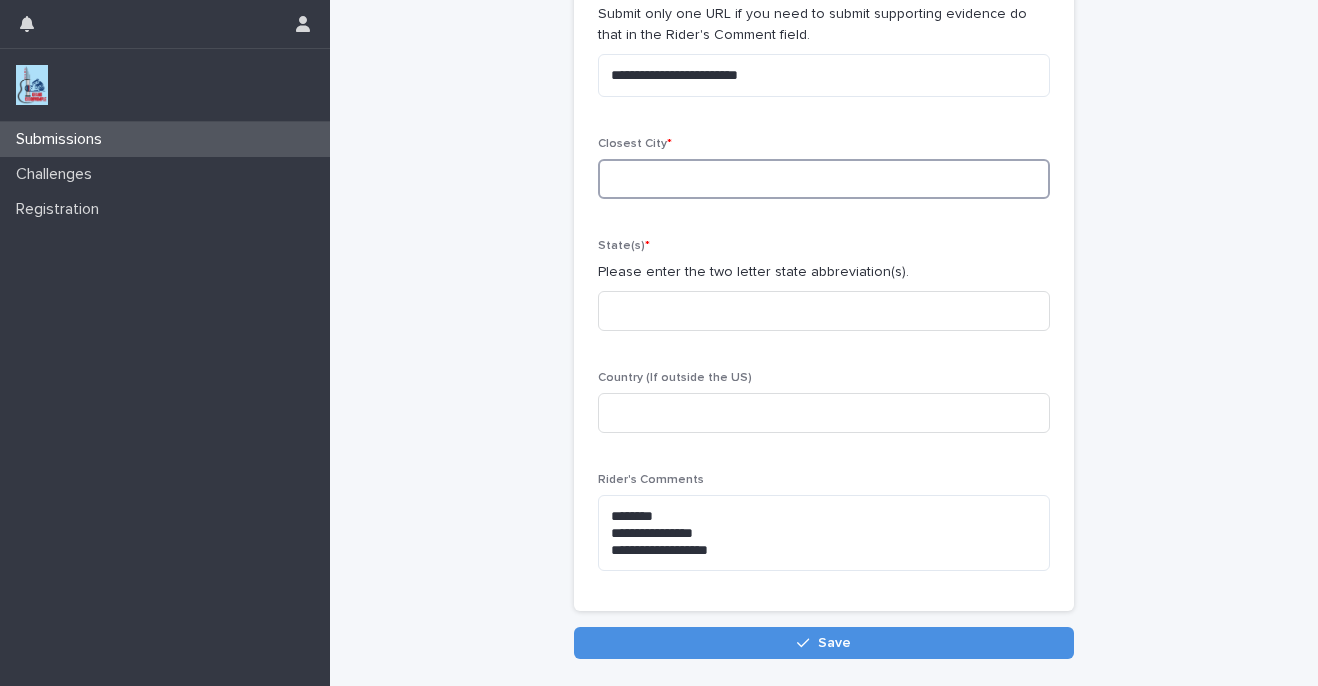 scroll, scrollTop: 278, scrollLeft: 0, axis: vertical 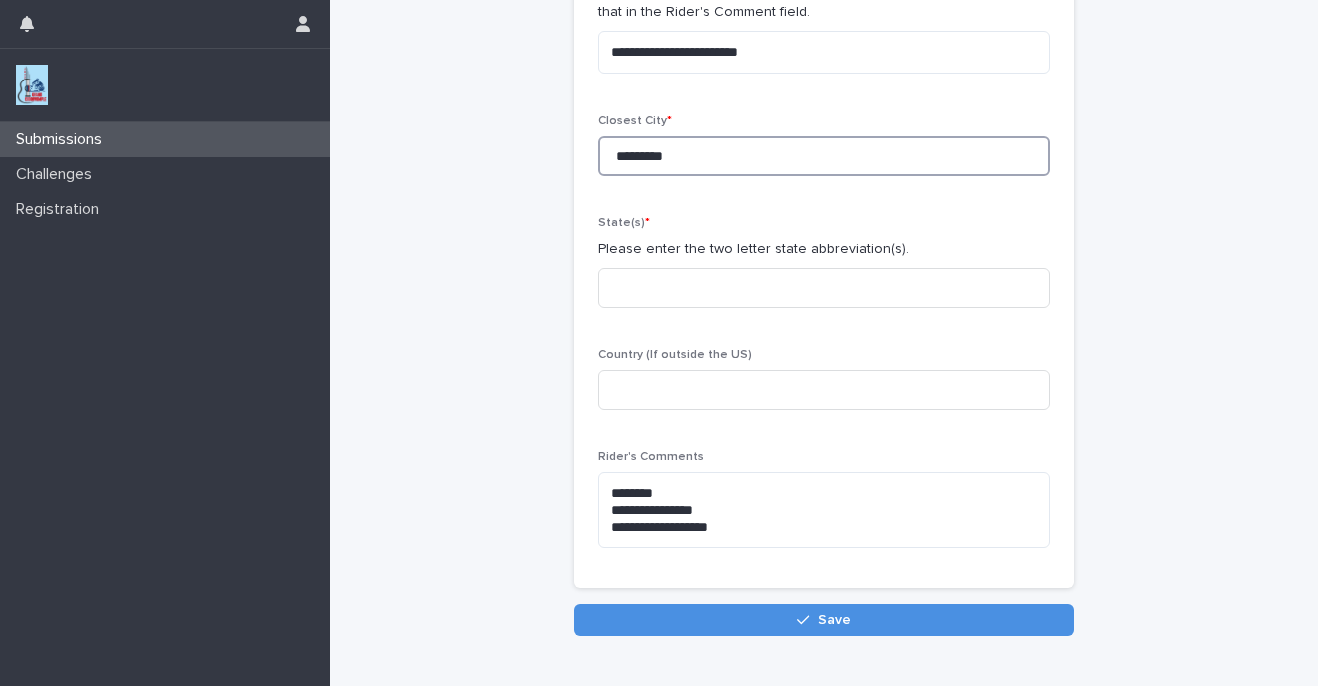 type on "*********" 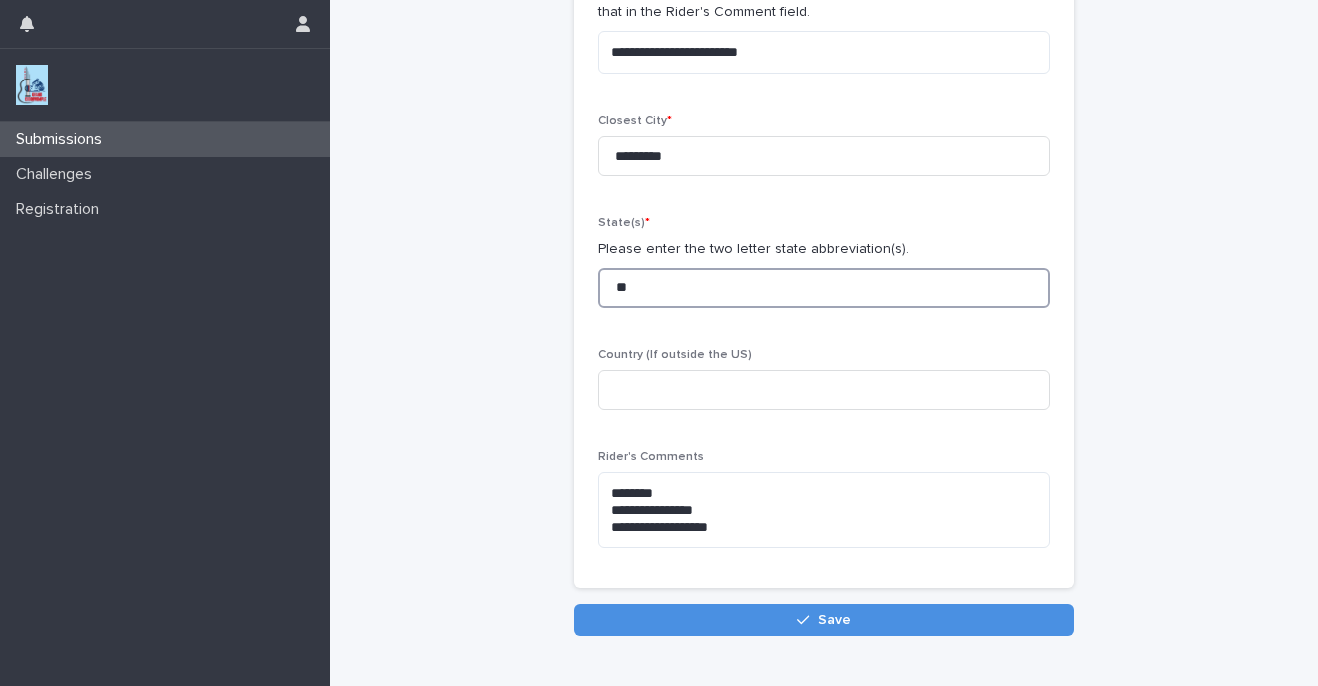 type on "**" 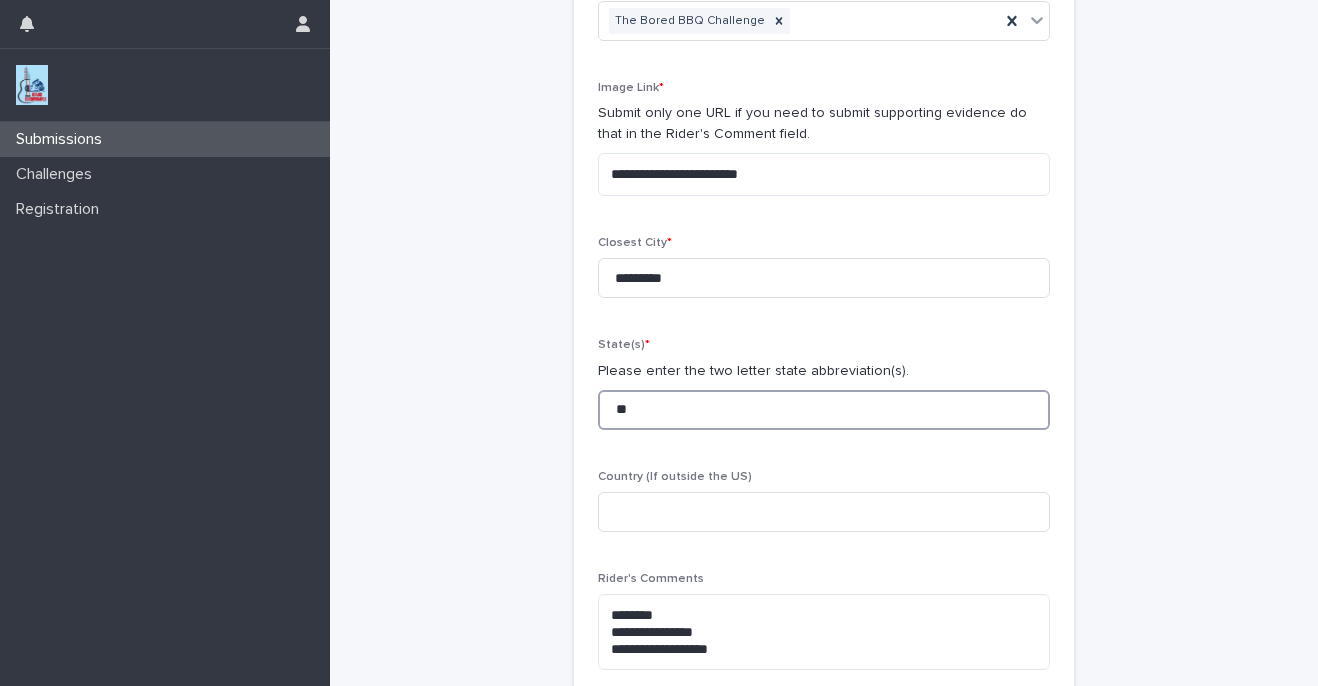 scroll, scrollTop: 117, scrollLeft: 0, axis: vertical 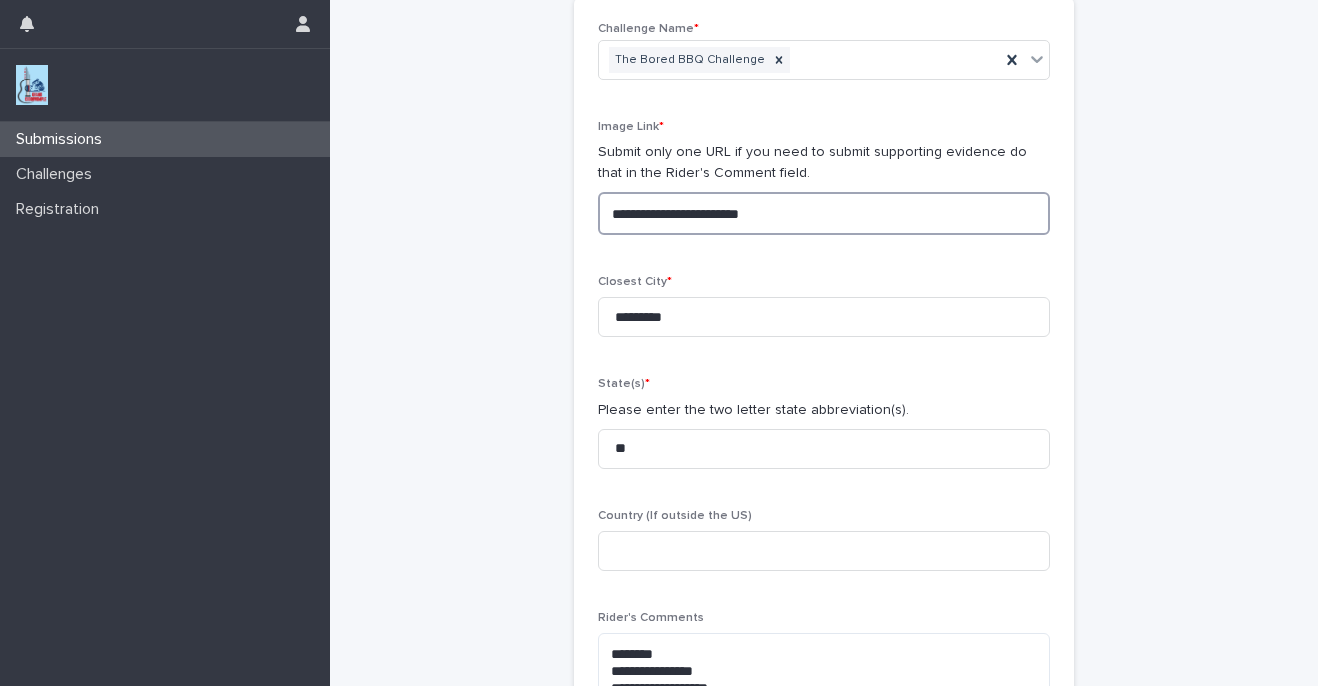 click on "**********" at bounding box center (824, 213) 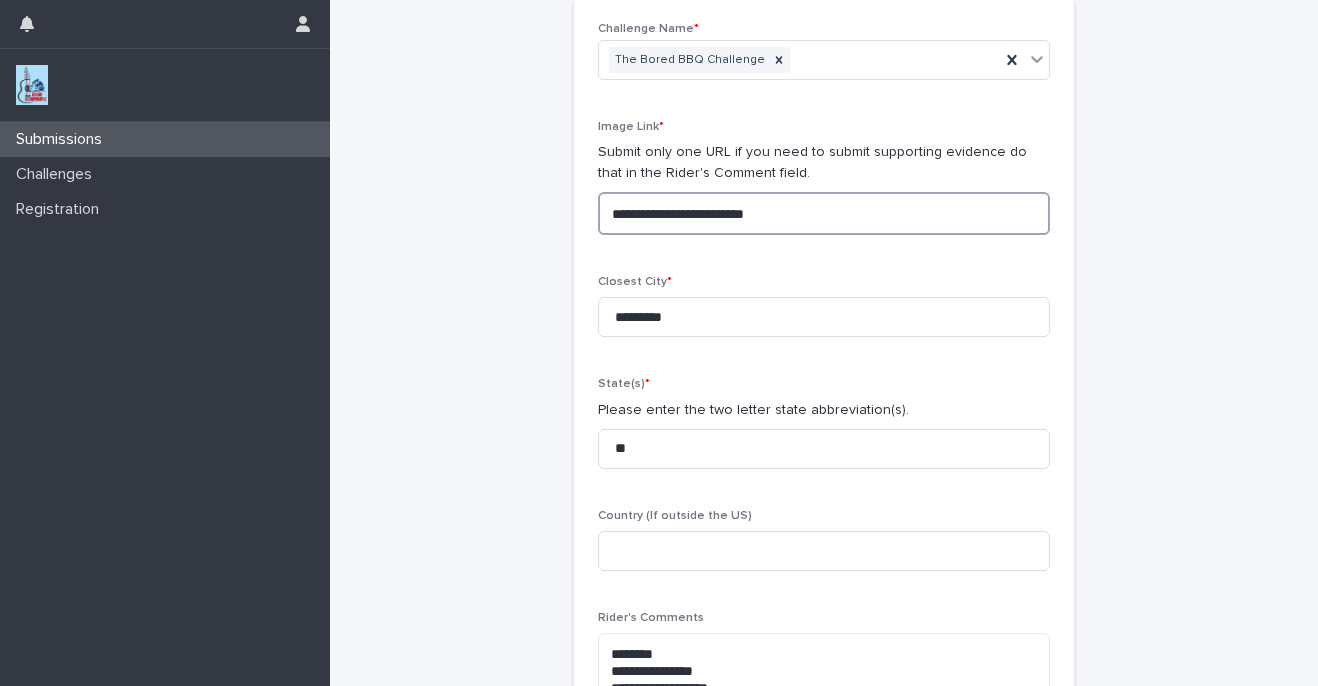 paste on "**********" 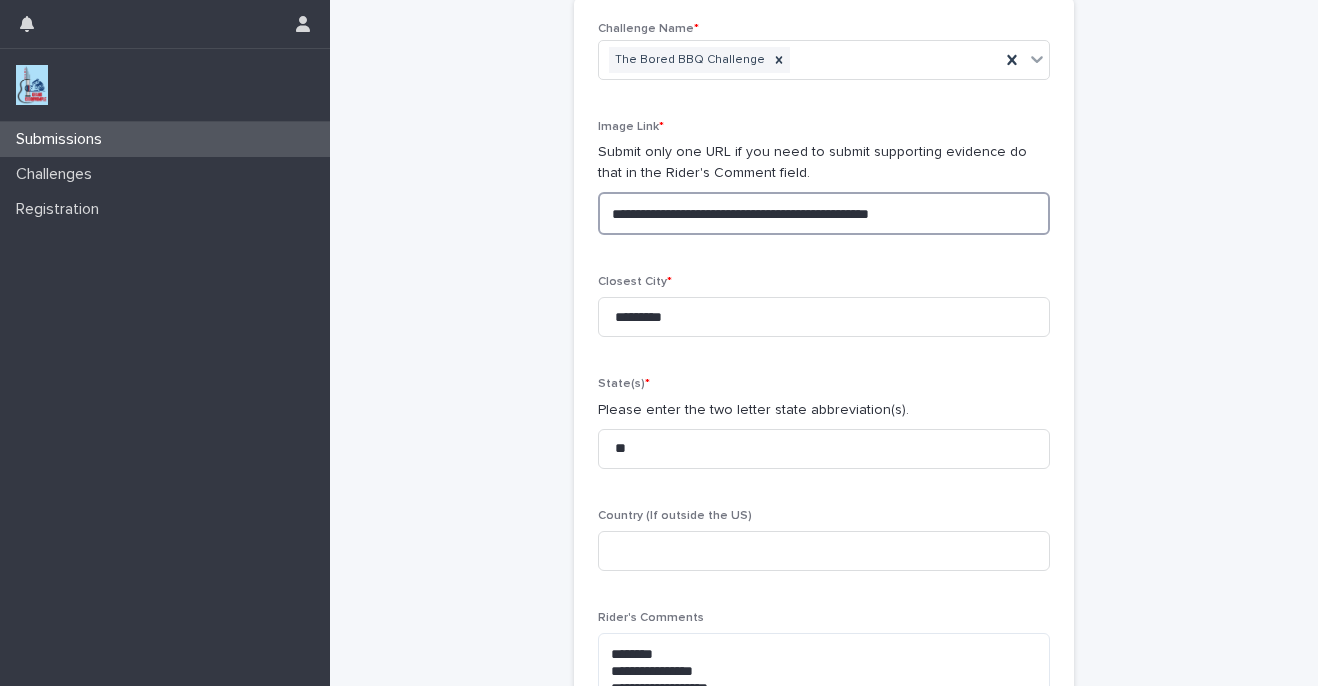 drag, startPoint x: 749, startPoint y: 217, endPoint x: 555, endPoint y: 207, distance: 194.25757 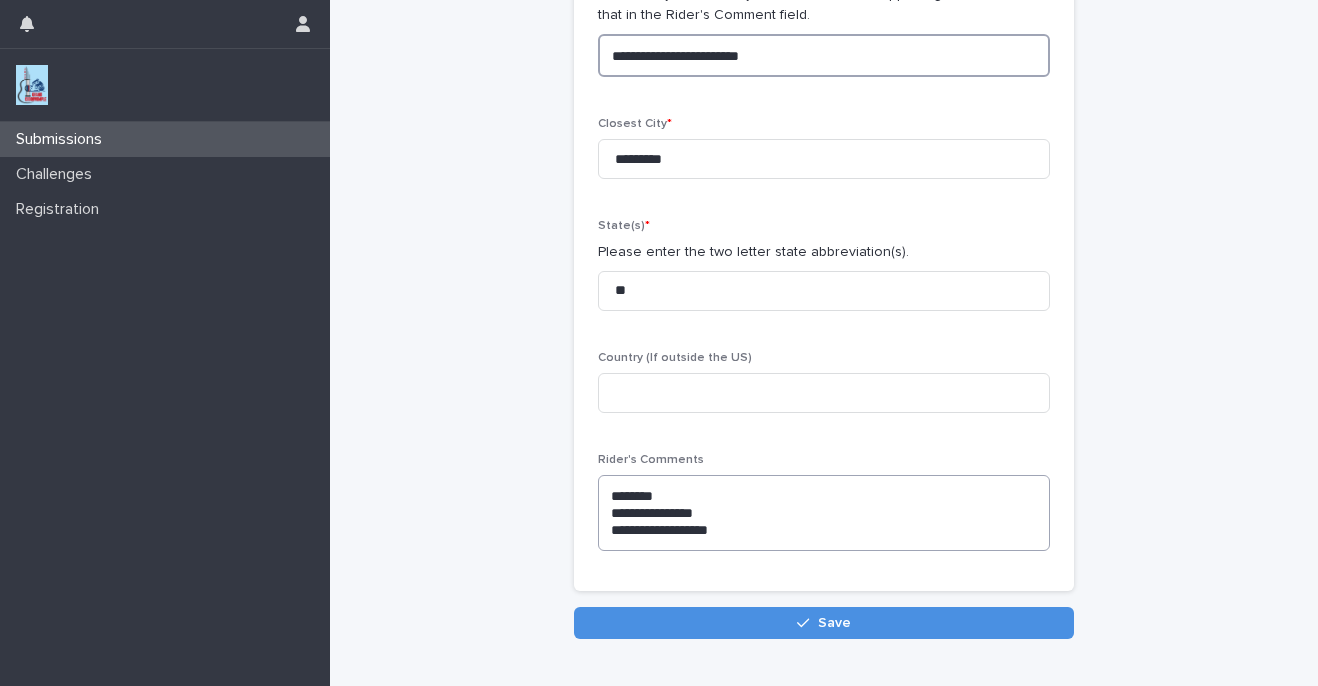 scroll, scrollTop: 312, scrollLeft: 0, axis: vertical 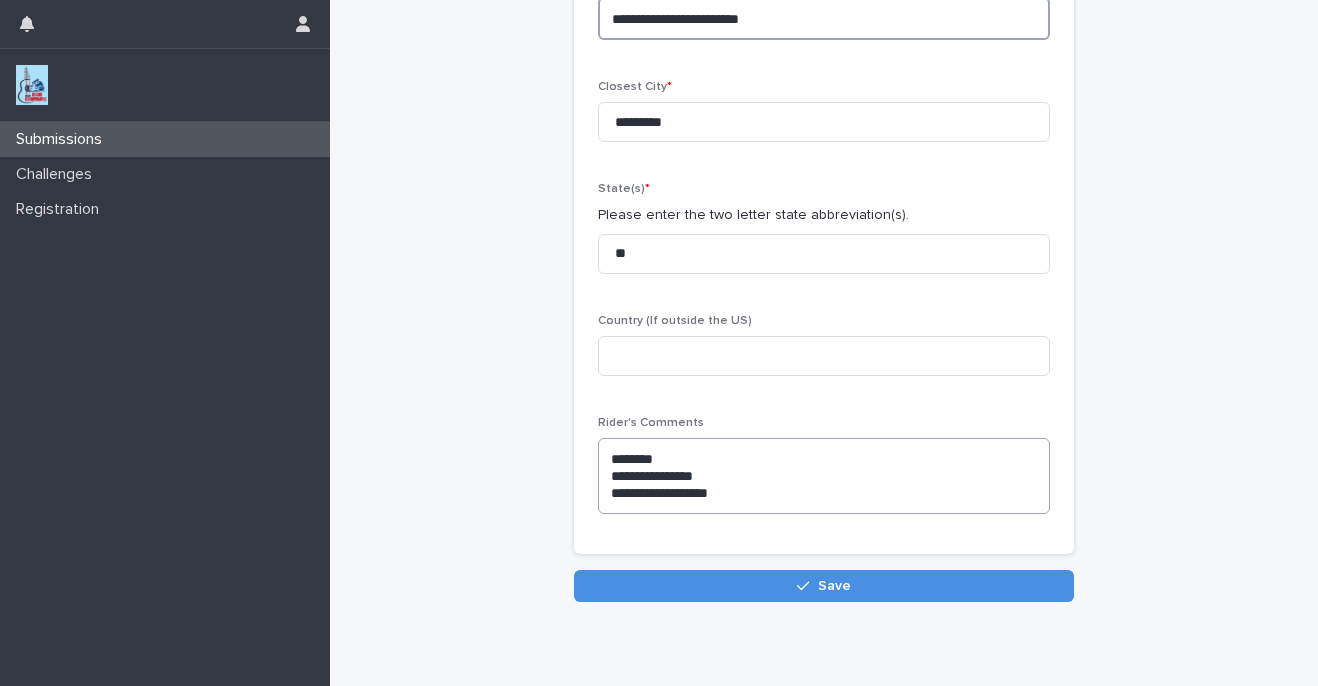 type on "**********" 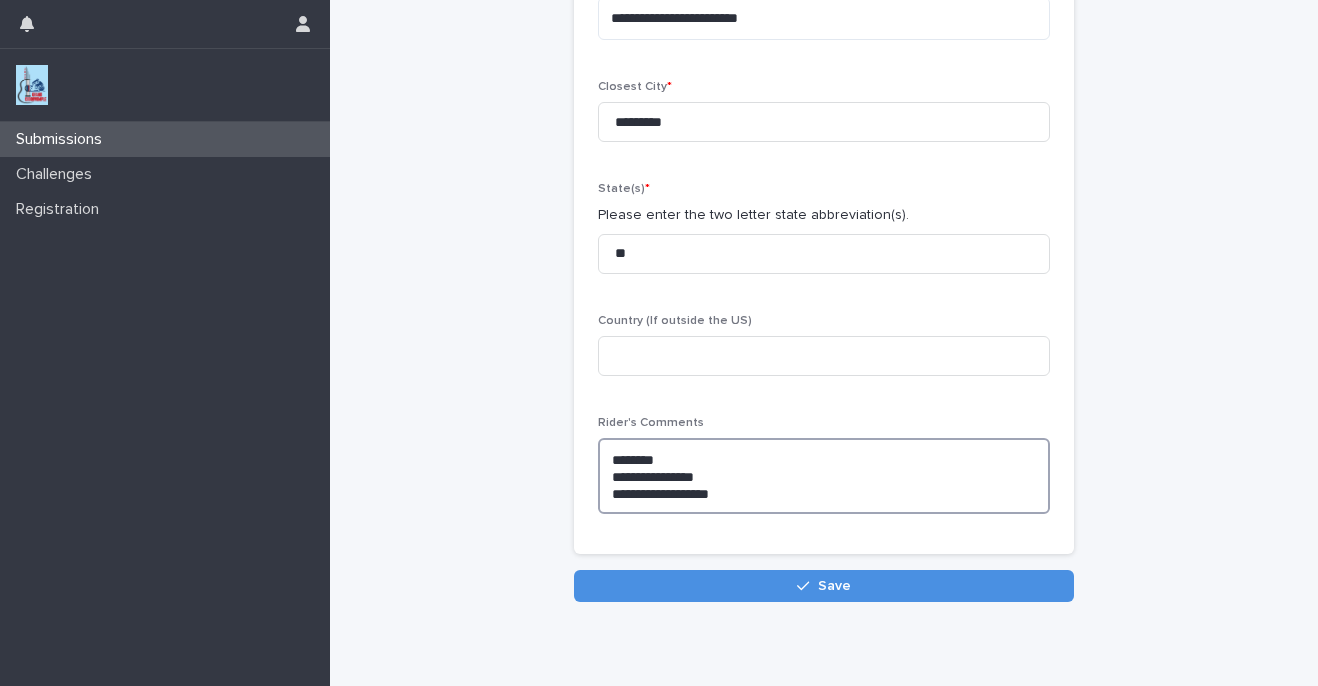 click on "**********" at bounding box center [824, 476] 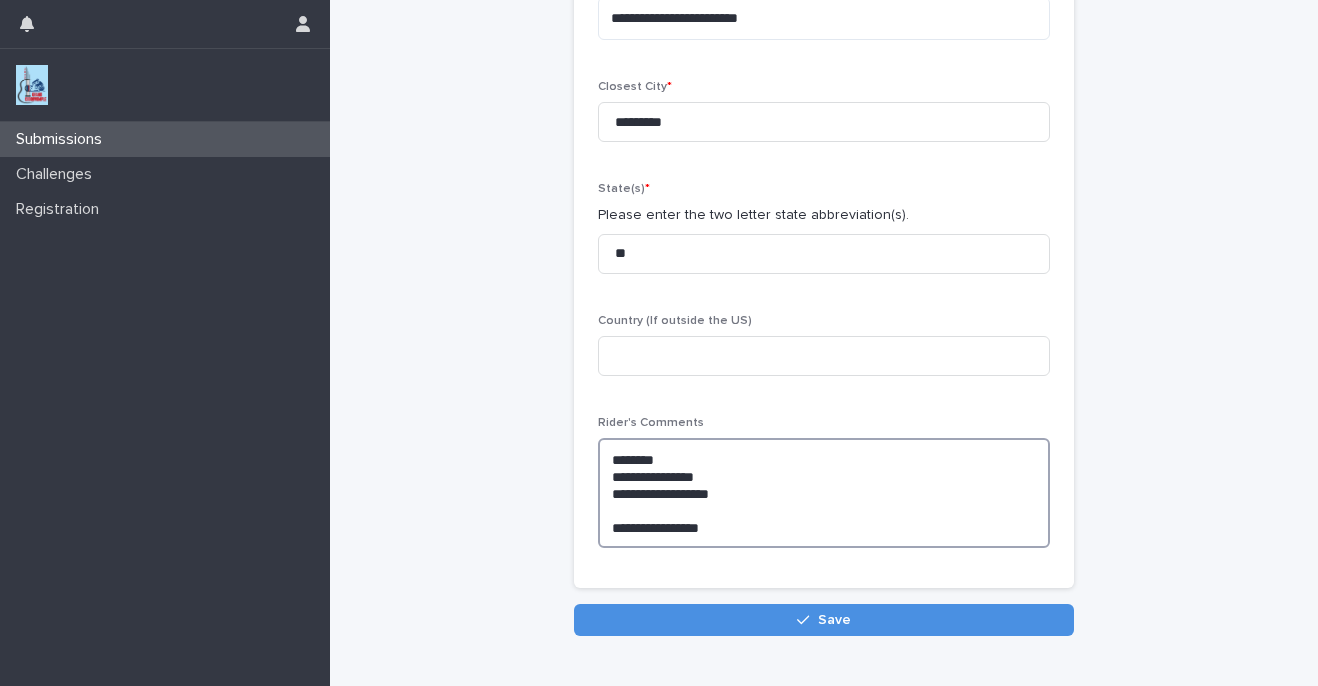 paste on "**********" 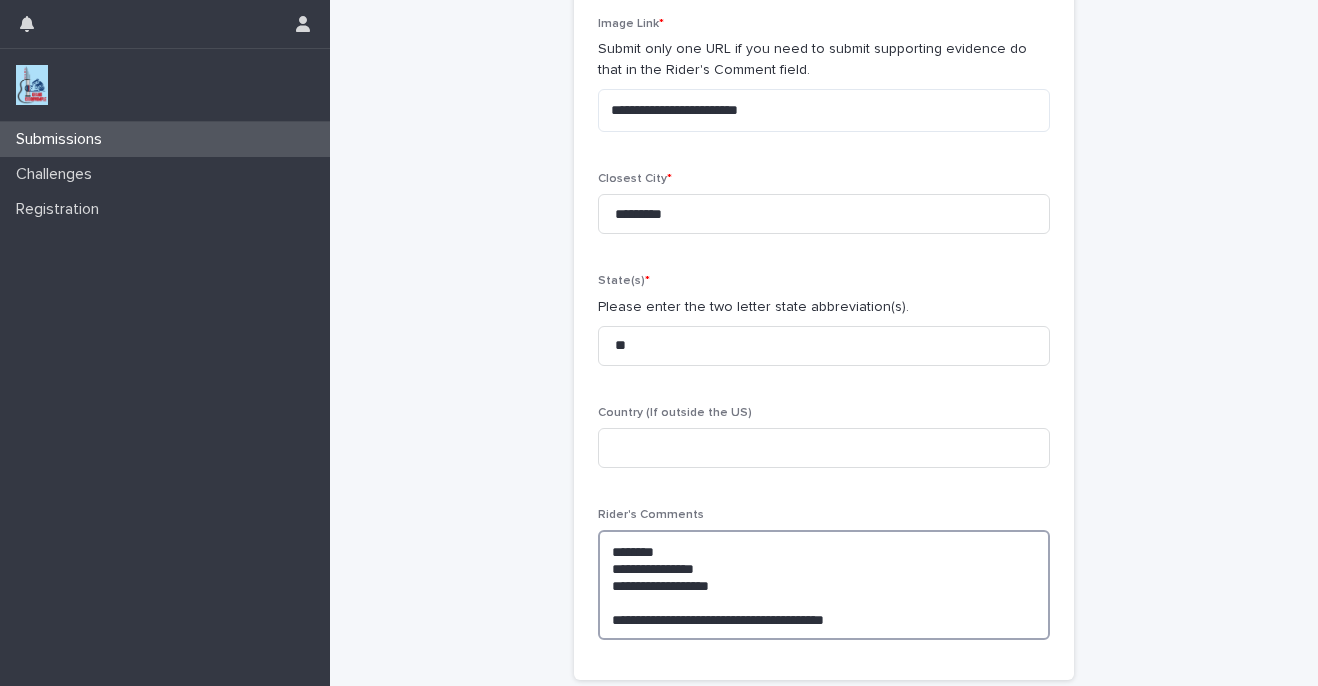 scroll, scrollTop: 313, scrollLeft: 0, axis: vertical 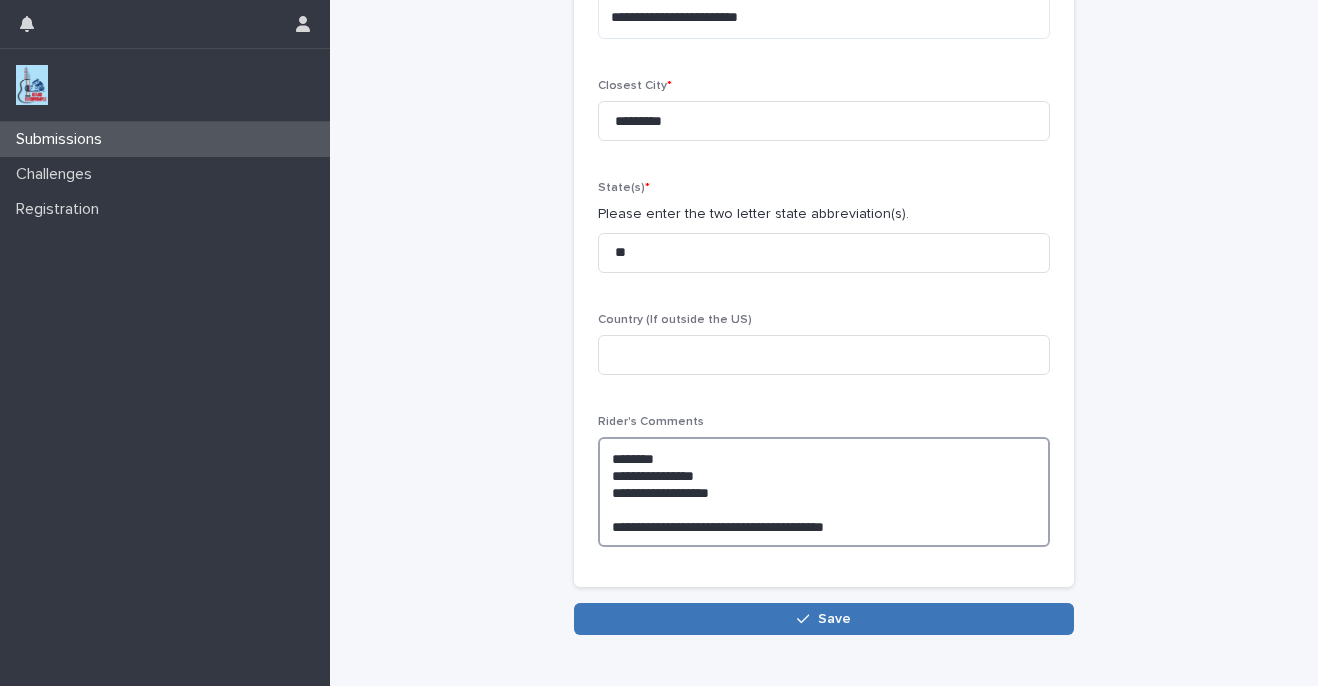 type on "**********" 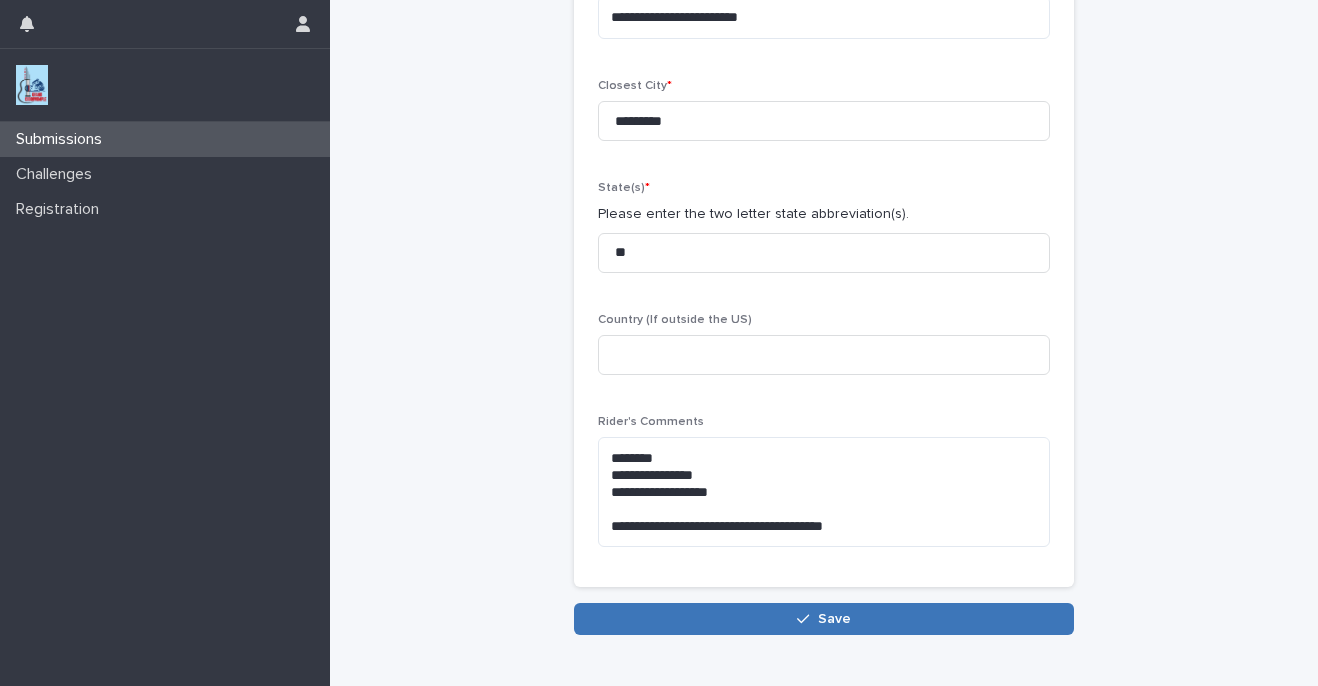 click on "Save" at bounding box center (834, 619) 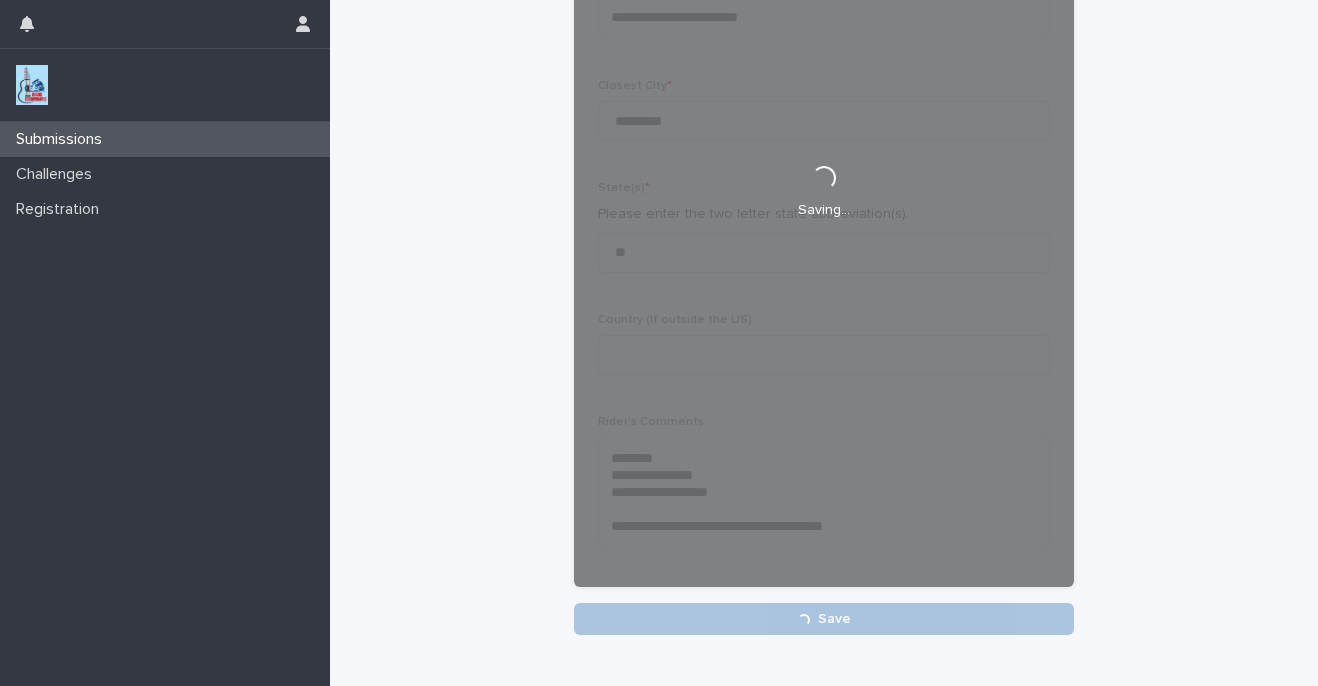 scroll, scrollTop: 0, scrollLeft: 0, axis: both 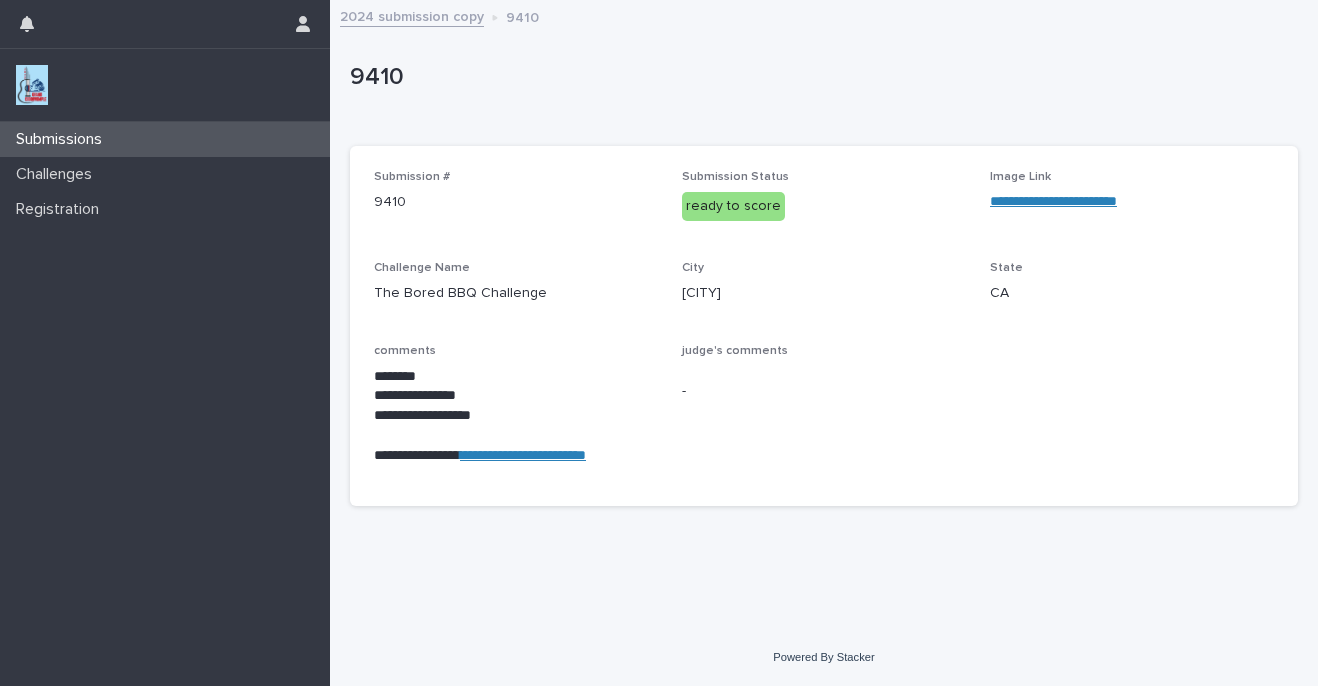 click on "Submissions" at bounding box center [63, 139] 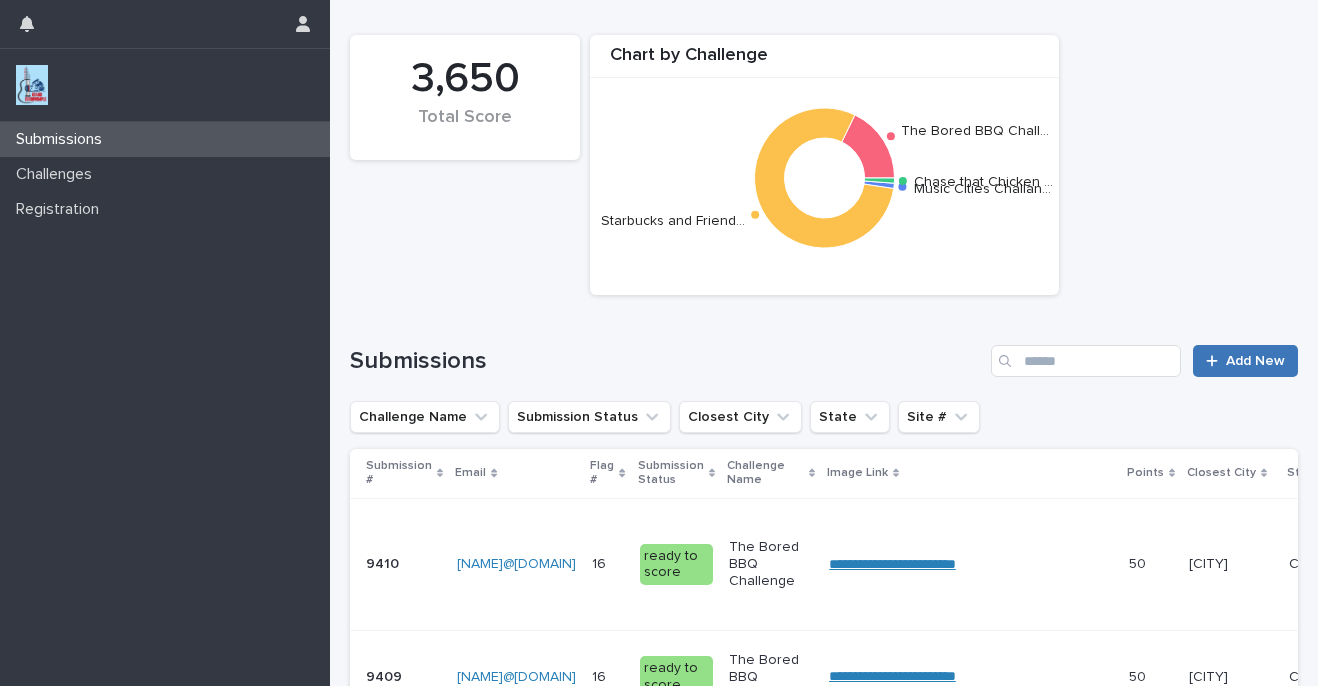 click on "Add New" at bounding box center [1255, 361] 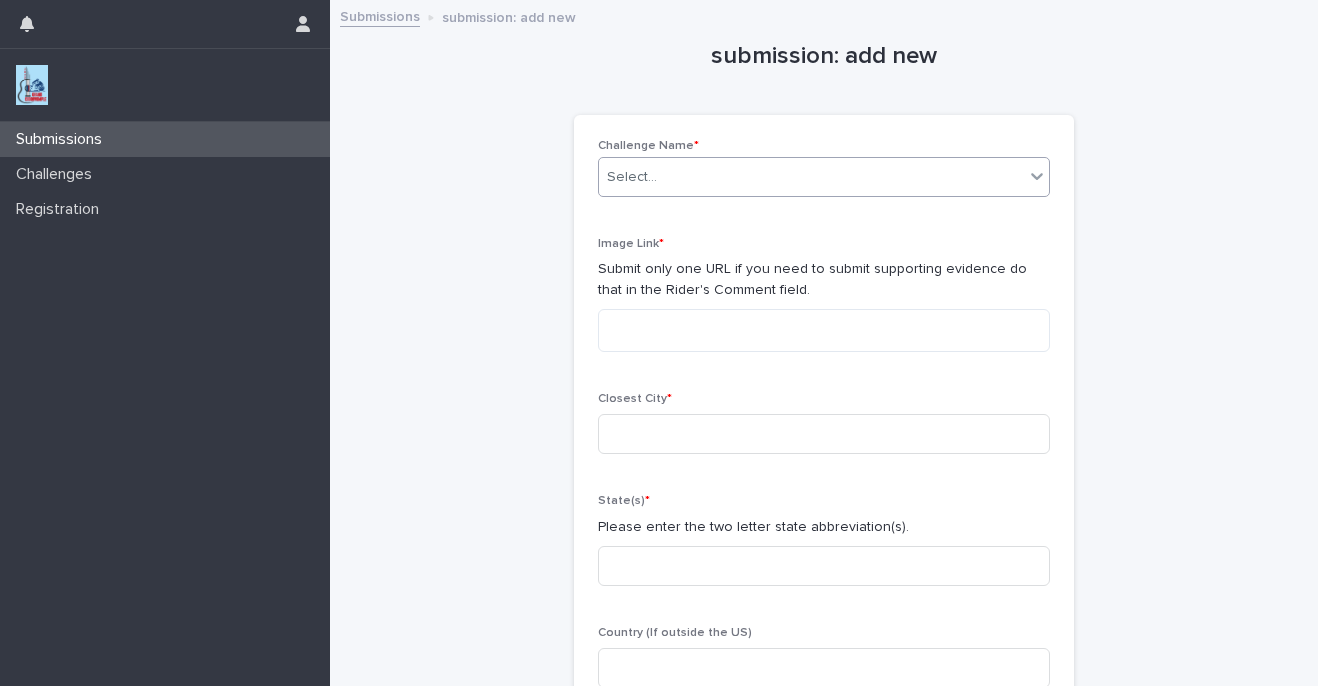 click on "Select..." at bounding box center [632, 177] 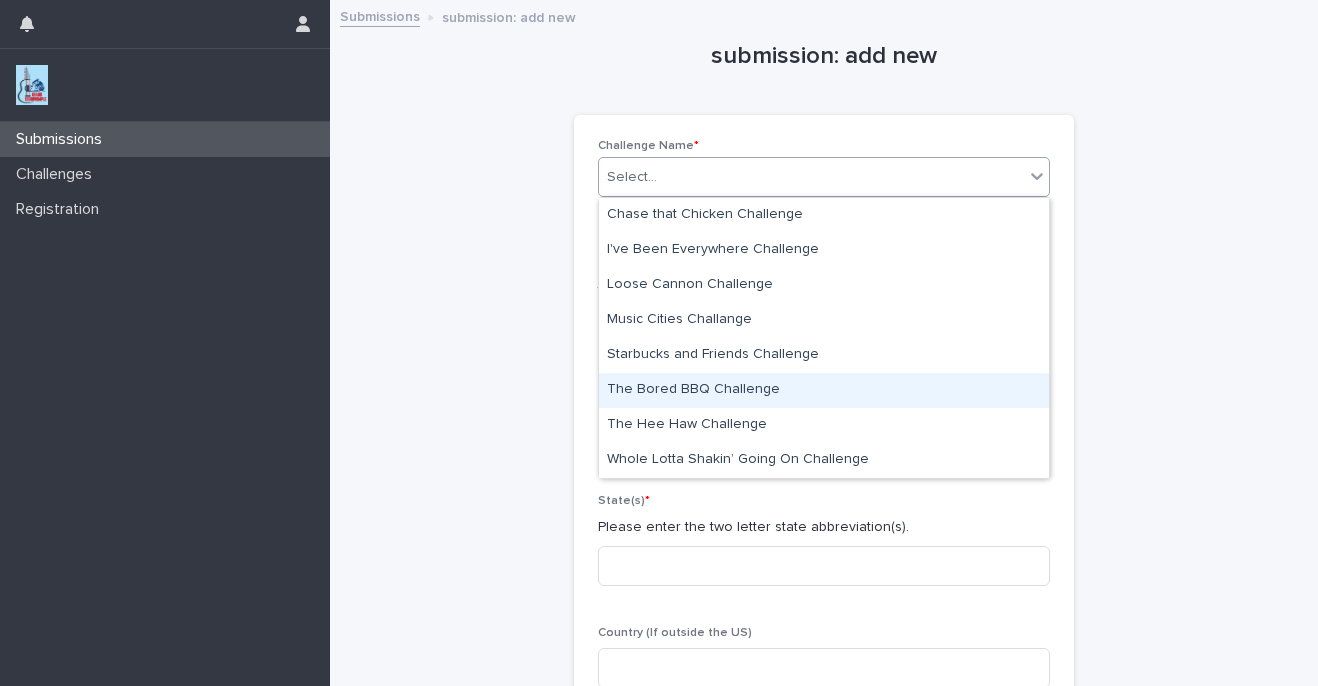 click on "The Bored BBQ Challenge" at bounding box center (824, 390) 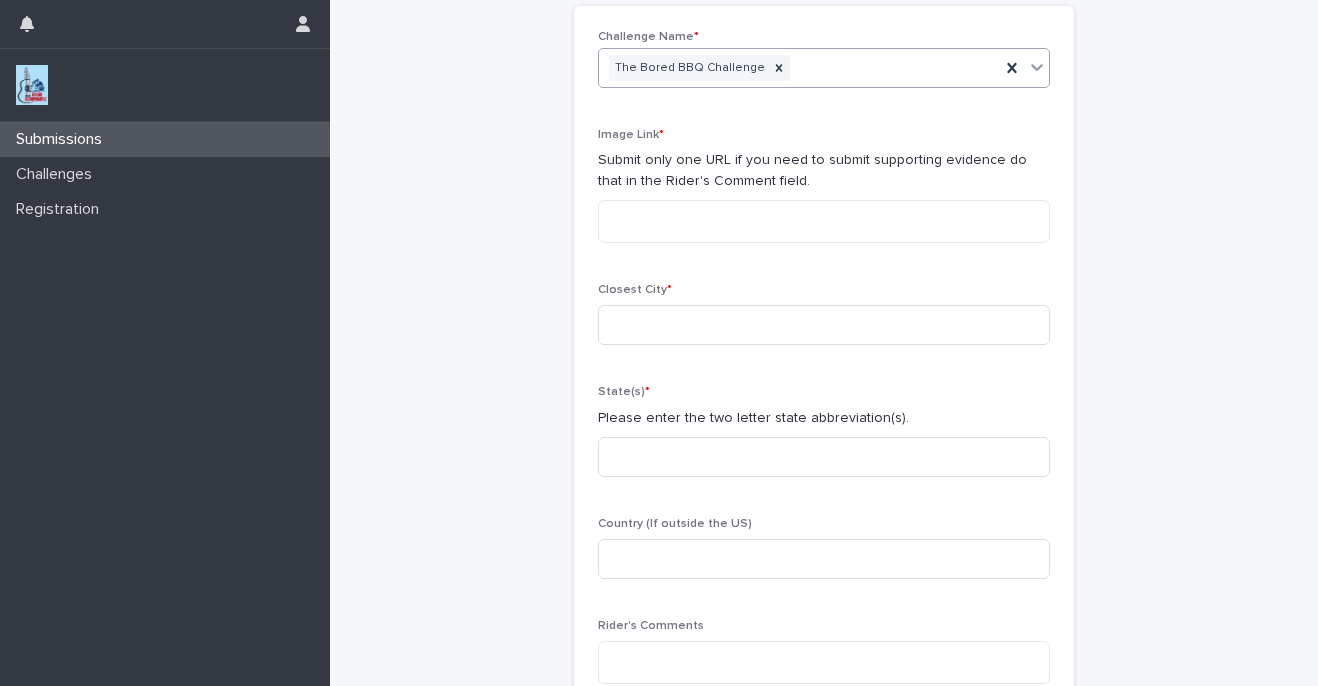 scroll, scrollTop: 0, scrollLeft: 0, axis: both 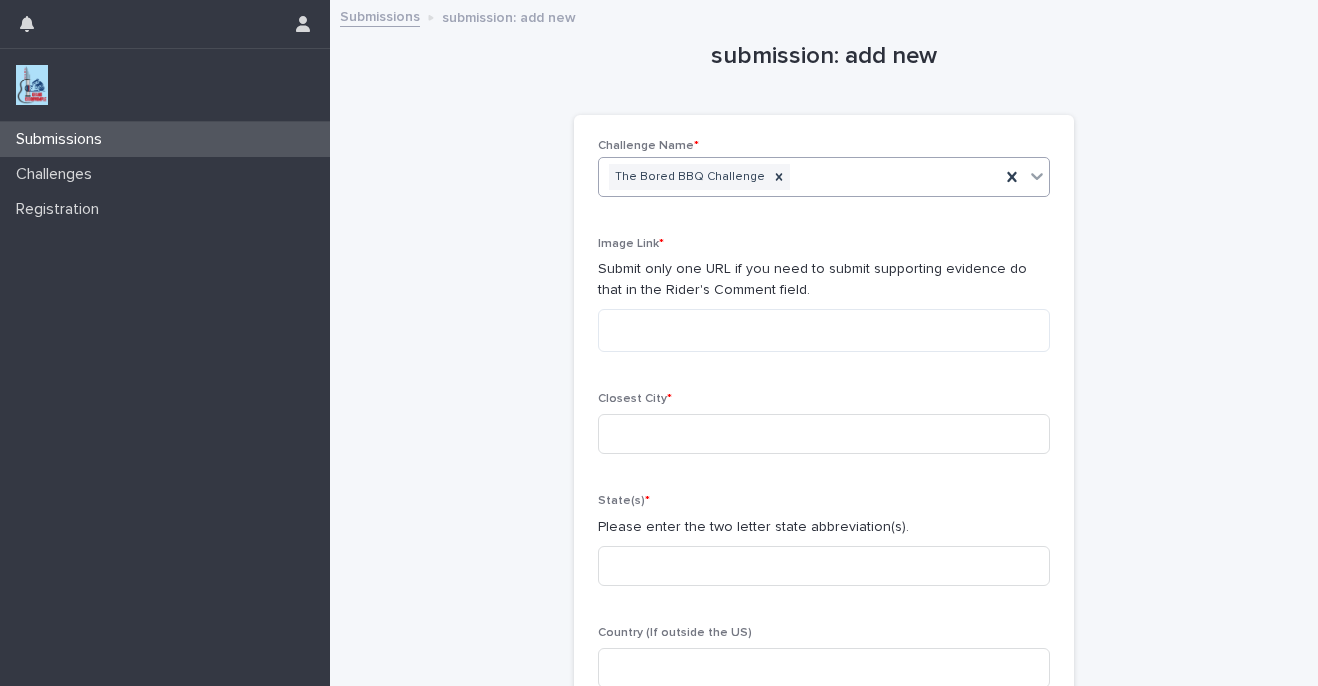 click on "submission: add new Loading... Saving… Loading... Saving… Loading... Saving… Challenge Name *   option The Bored BBQ Challenge, selected.     0 results available. Select is focused ,type to refine list, press Down to open the menu,  press left to focus selected values The Bored BBQ Challenge Image Link * Submit only one URL if you need to submit supporting evidence do that in the Rider's Comment field. Closest City * [CITY] State(s) * Please enter the two letter state abbreviation(s). Country (If outside the US) Rider's Comments Sorry, there was an error saving your record. Please try again. Please fill out the required fields above. Save" at bounding box center (824, 442) 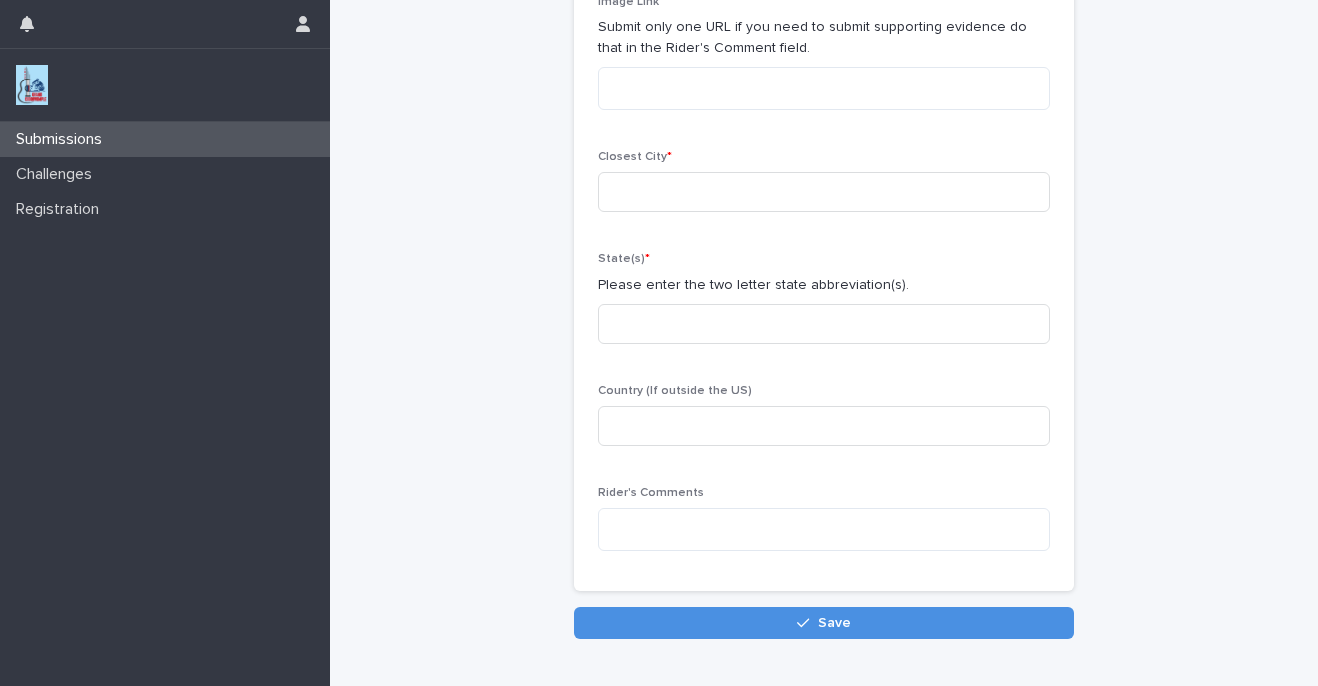scroll, scrollTop: 345, scrollLeft: 0, axis: vertical 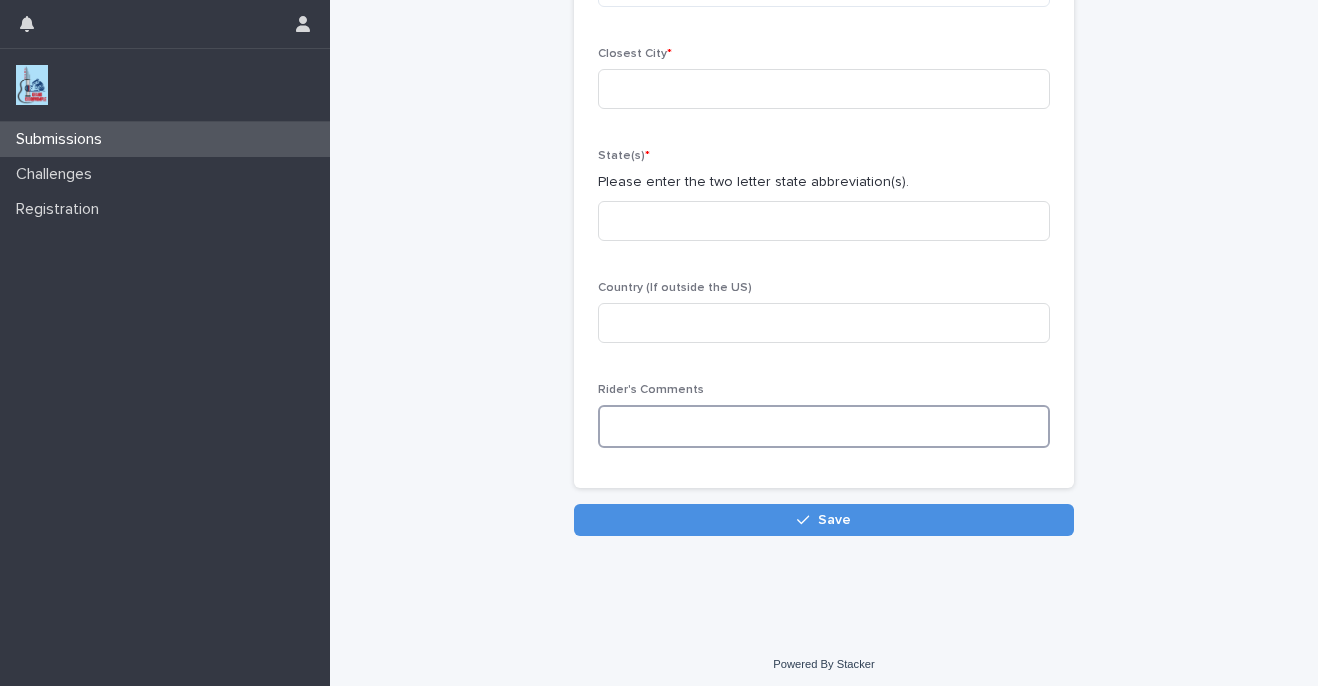 click at bounding box center [824, 426] 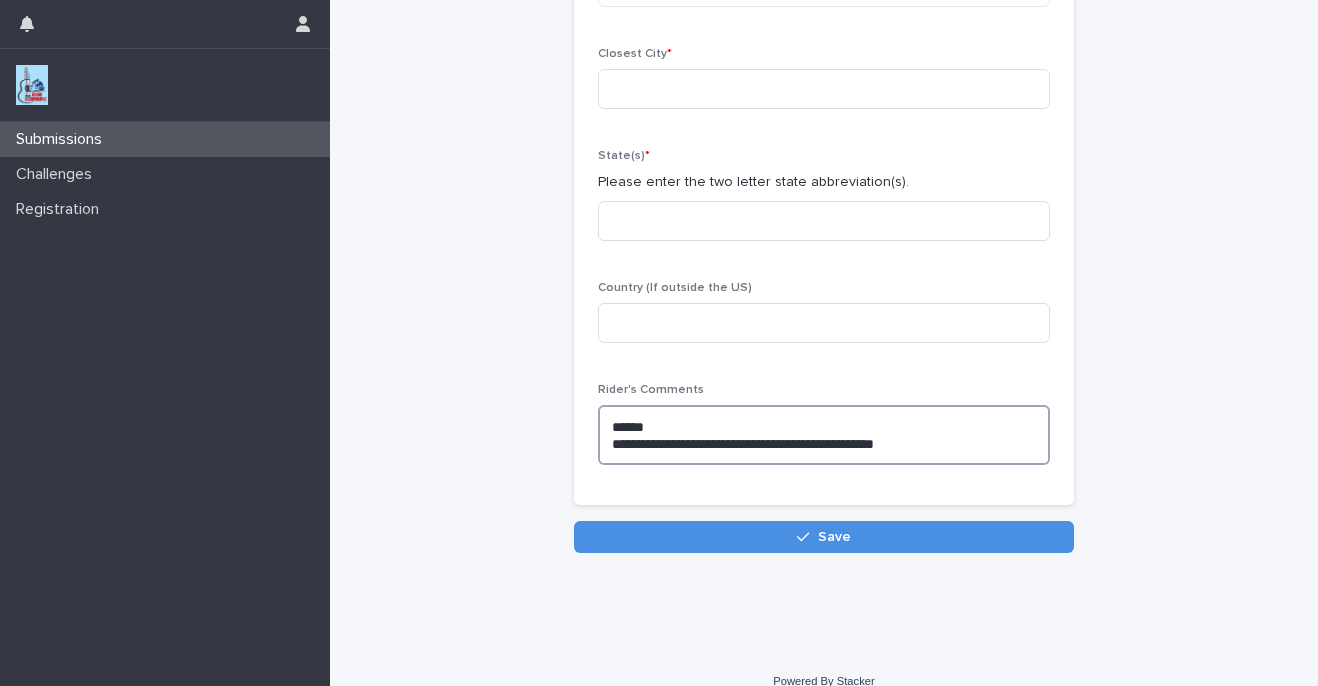 type on "**********" 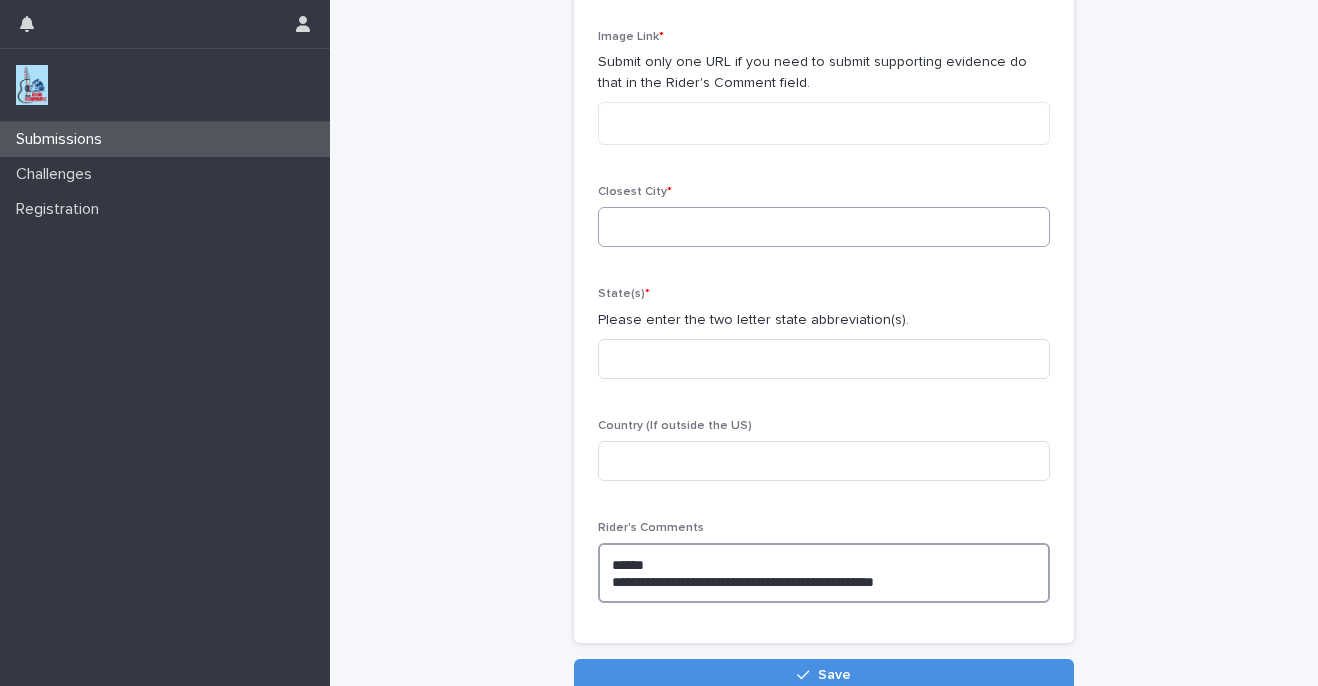 scroll, scrollTop: 95, scrollLeft: 0, axis: vertical 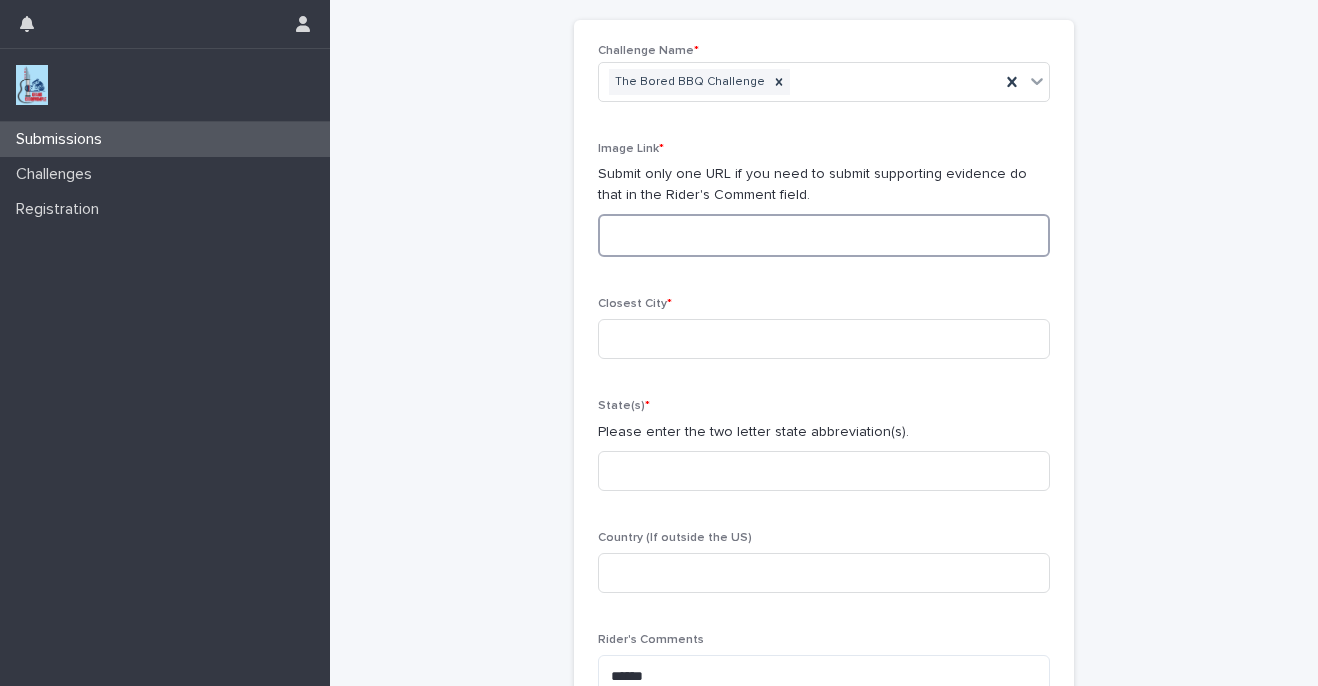 click at bounding box center [824, 235] 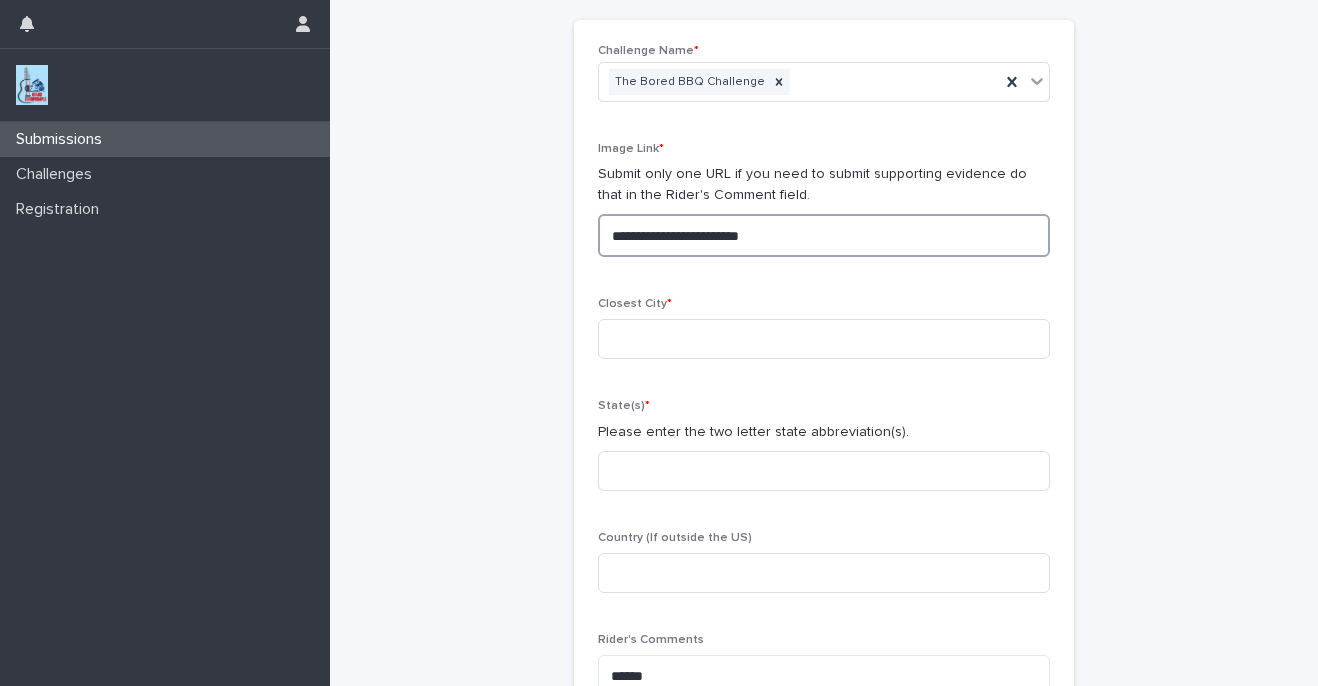 type on "**********" 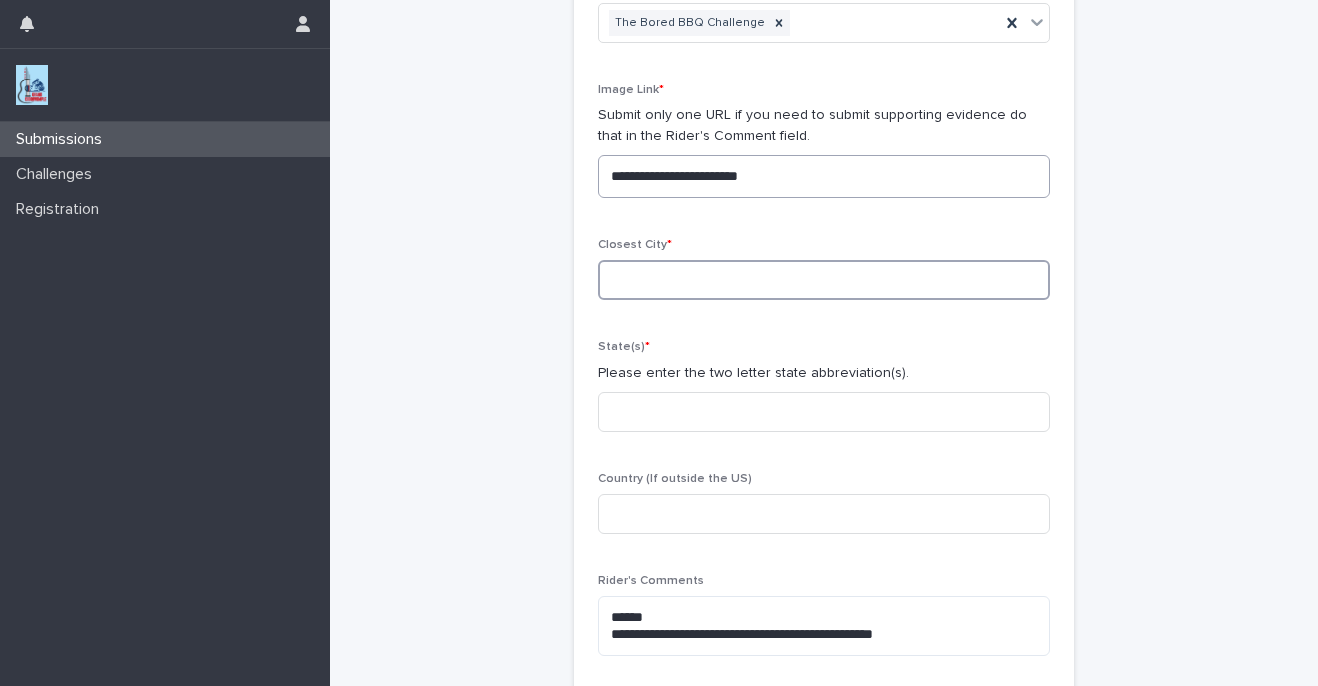 scroll, scrollTop: 149, scrollLeft: 0, axis: vertical 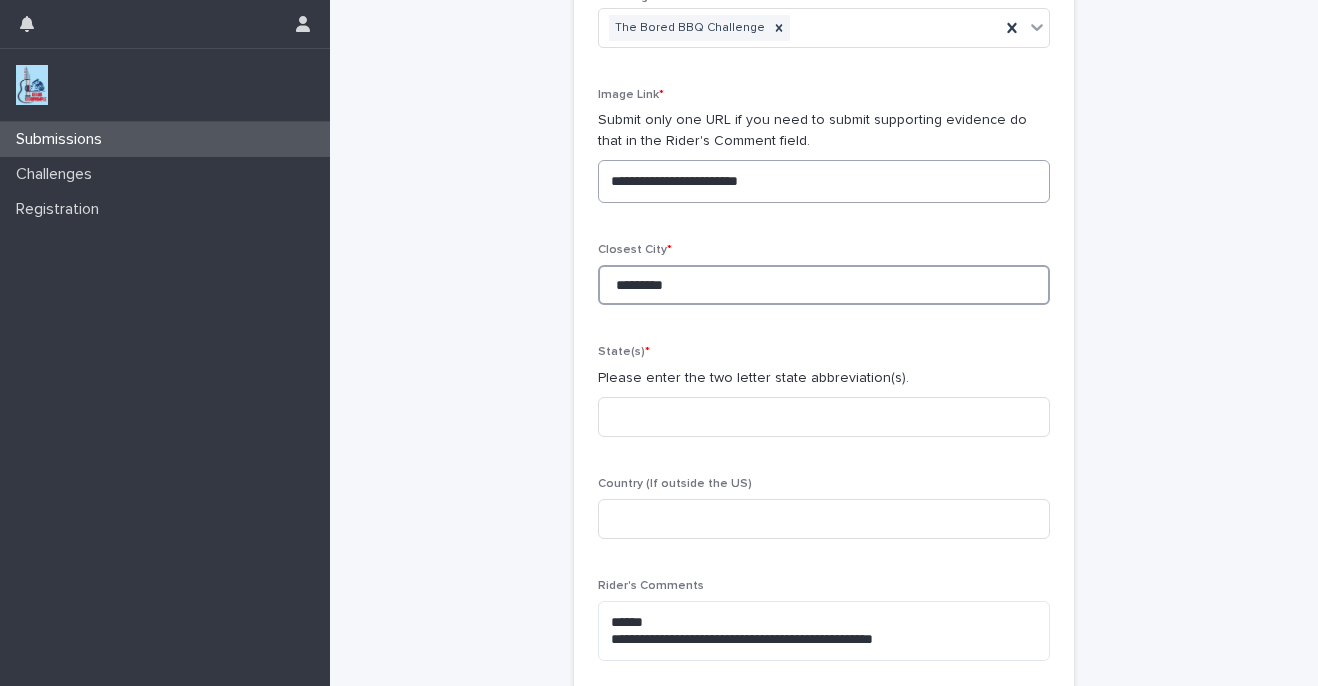 type on "*********" 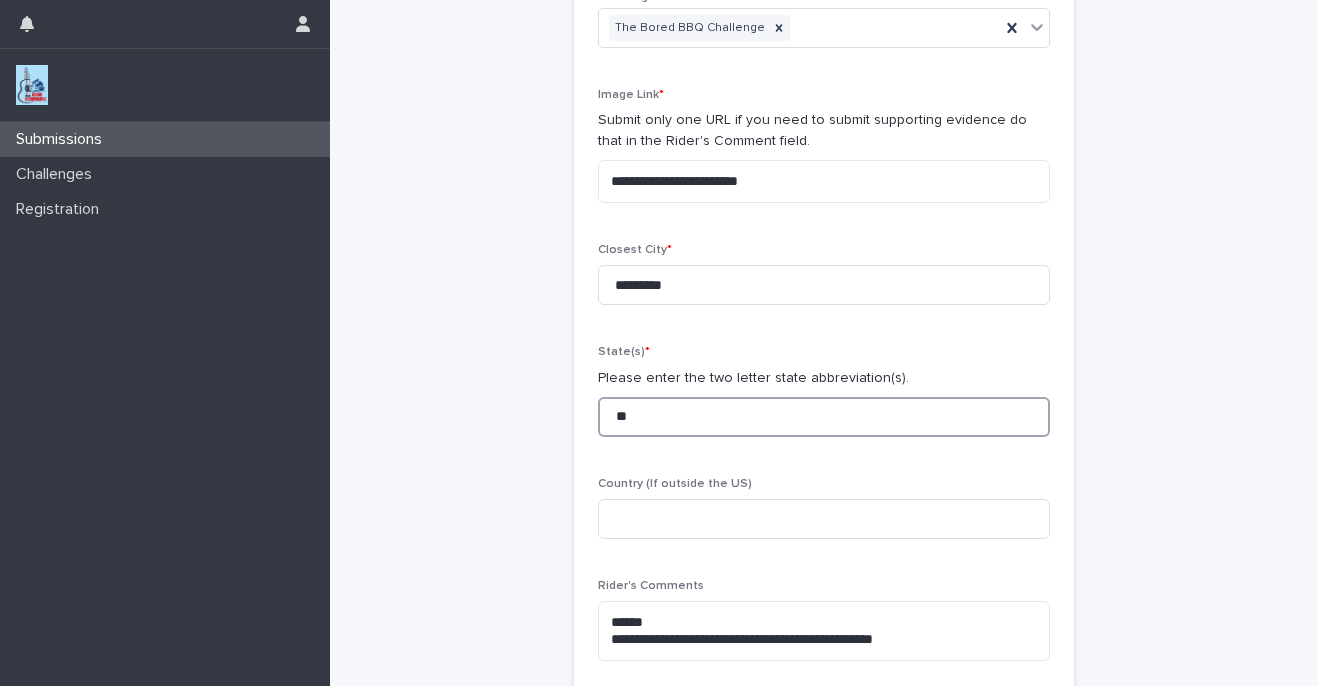 type on "**" 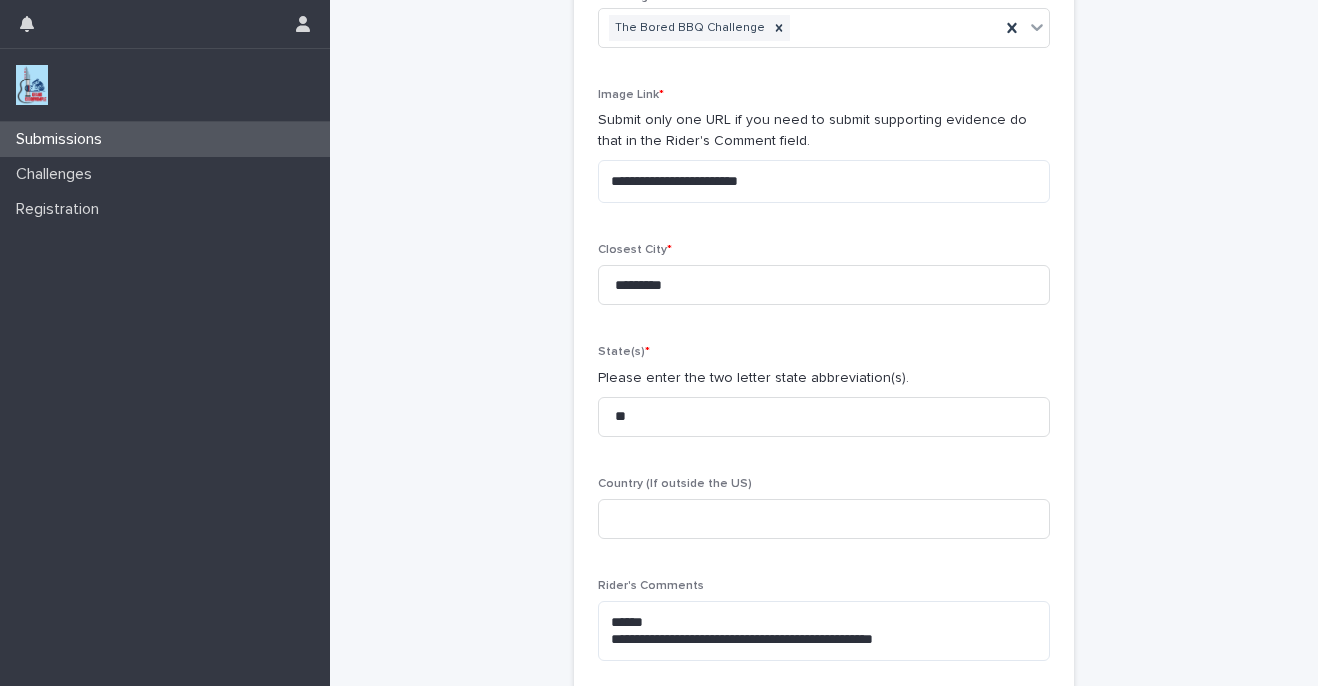 click on "**********" at bounding box center (824, 301) 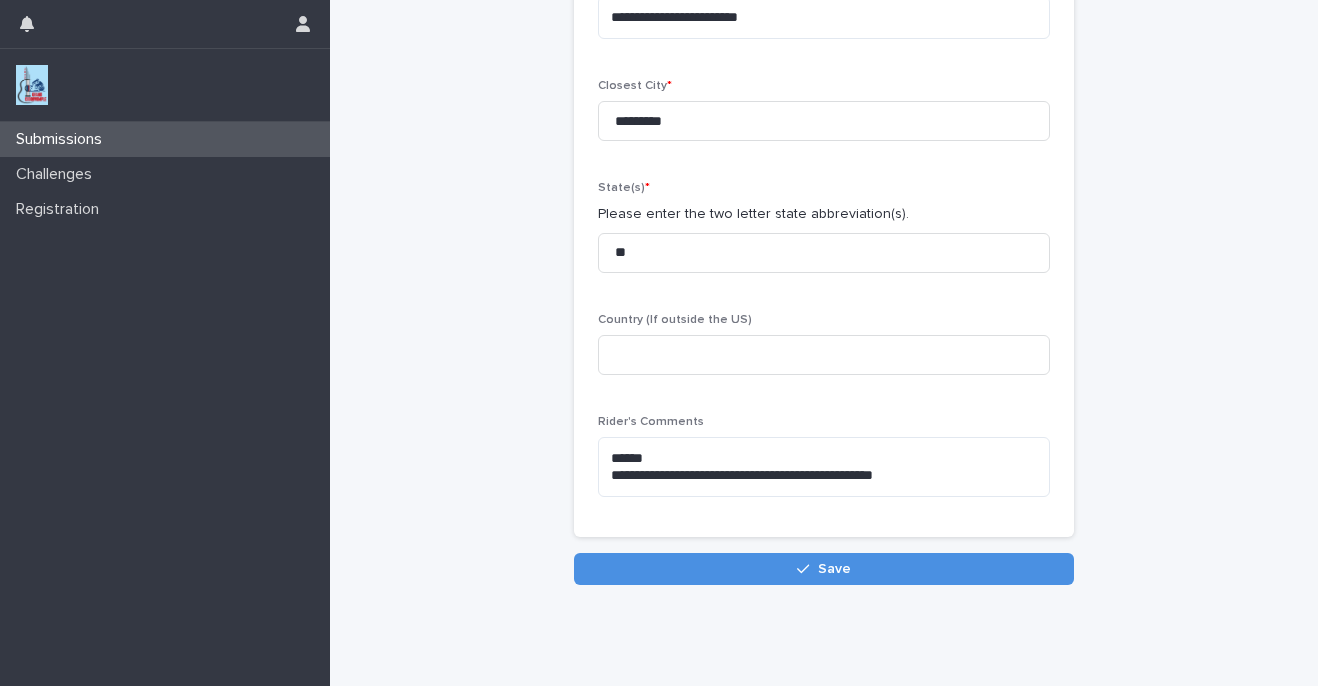 scroll, scrollTop: 369, scrollLeft: 0, axis: vertical 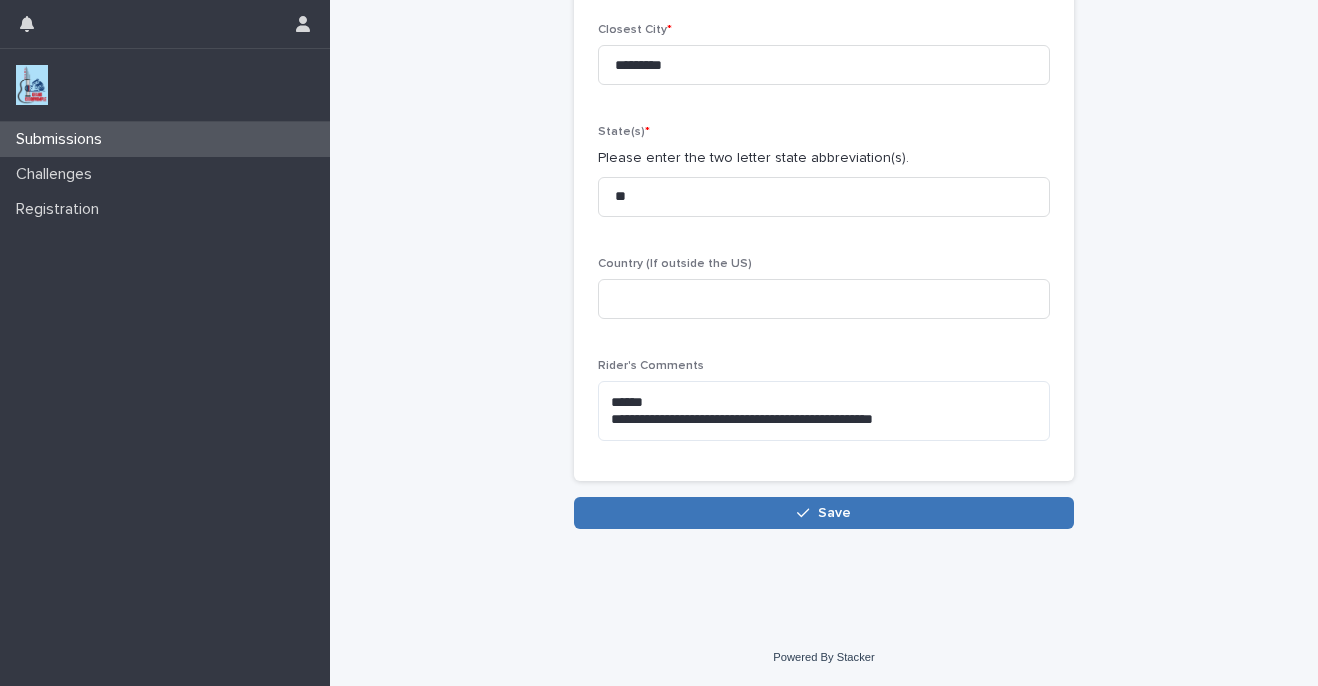 click on "Save" at bounding box center (824, 513) 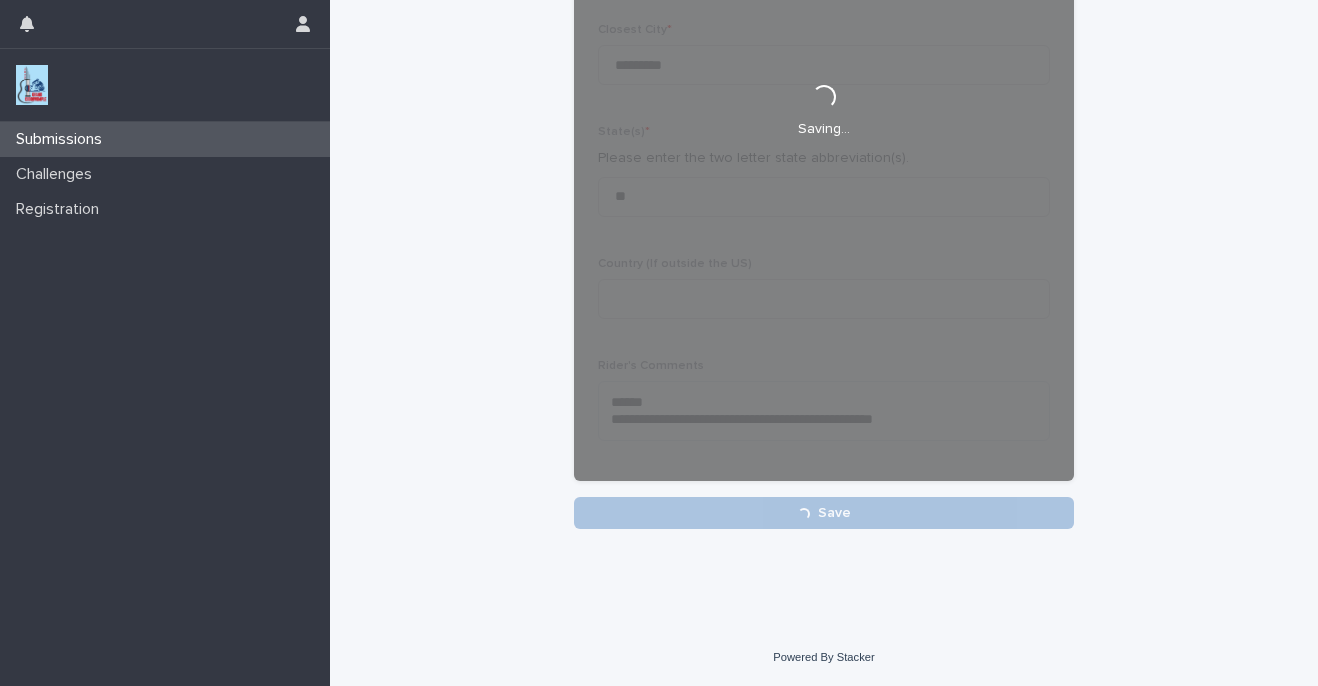 scroll, scrollTop: 0, scrollLeft: 0, axis: both 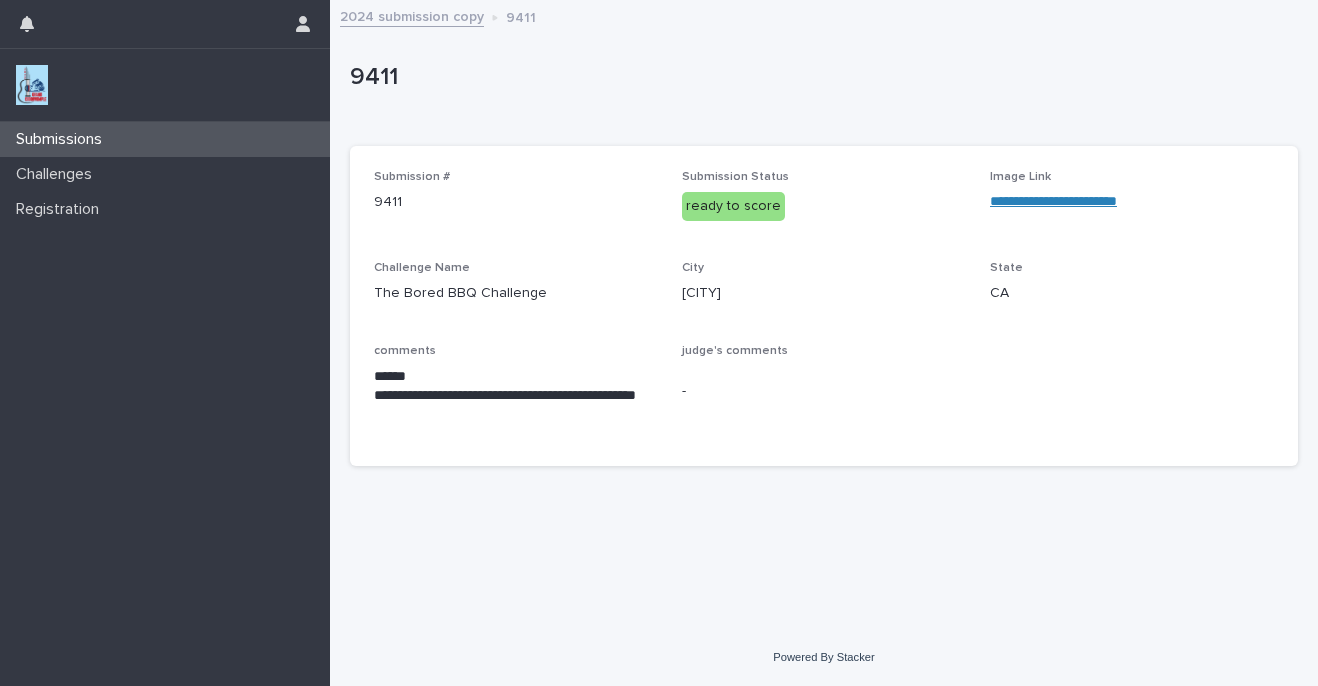 click on "Submissions" at bounding box center [165, 139] 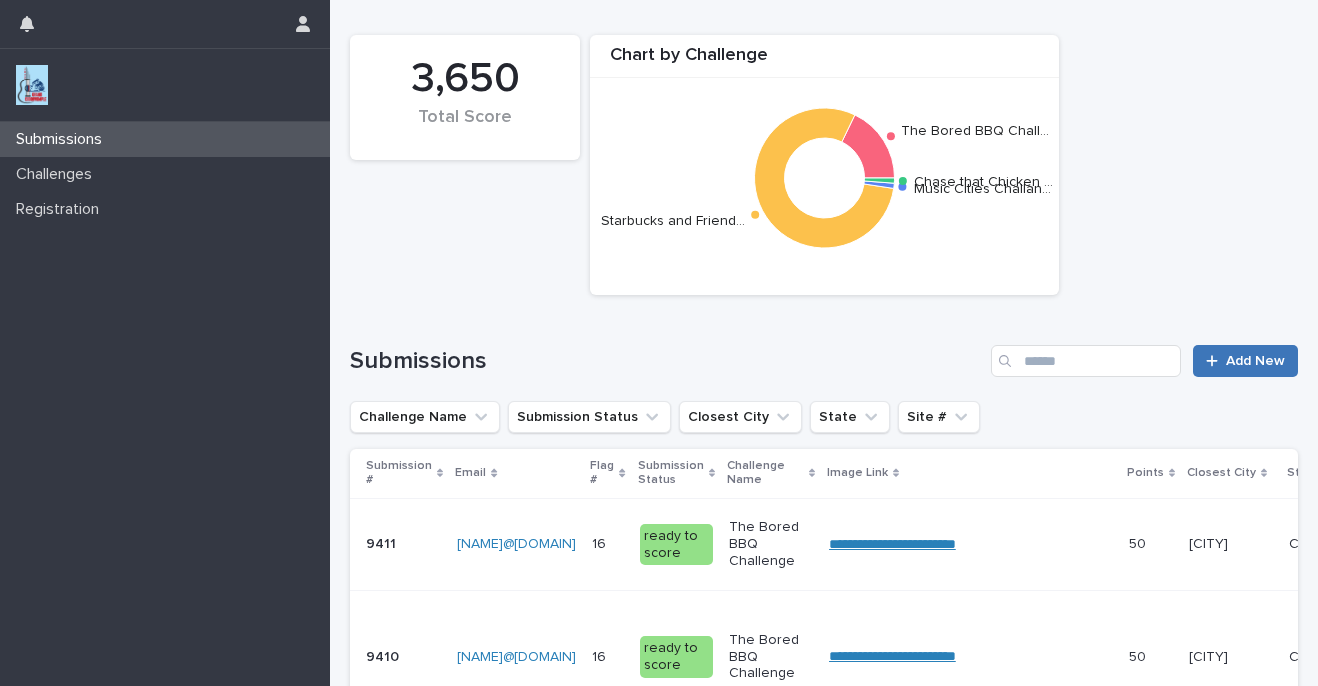 click on "Add New" at bounding box center (1255, 361) 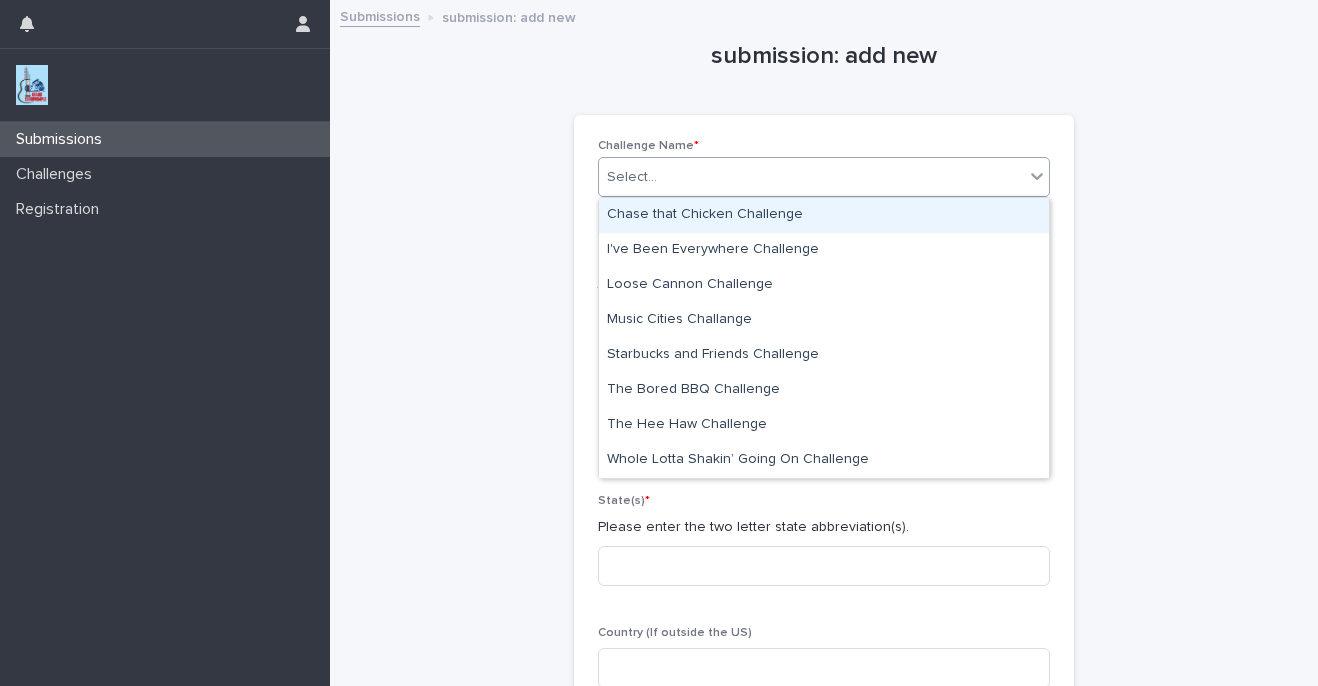 click on "Select..." at bounding box center (811, 177) 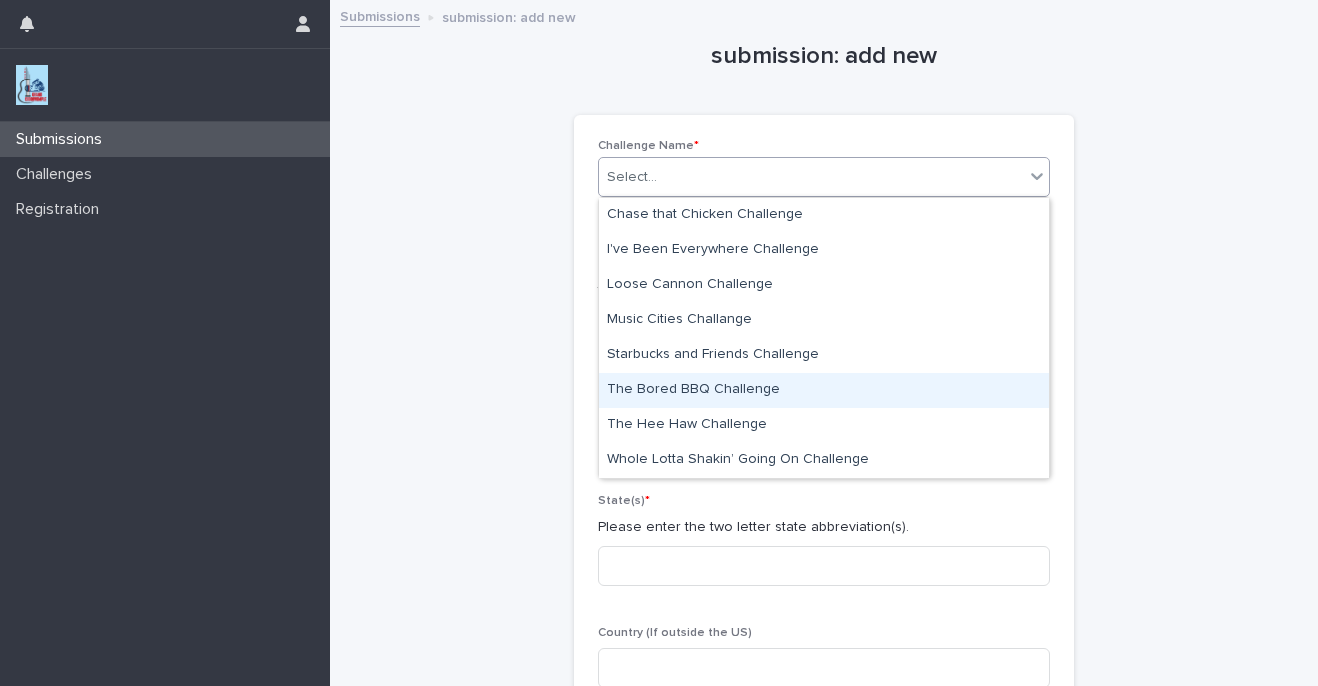 click on "The Bored BBQ Challenge" at bounding box center (824, 390) 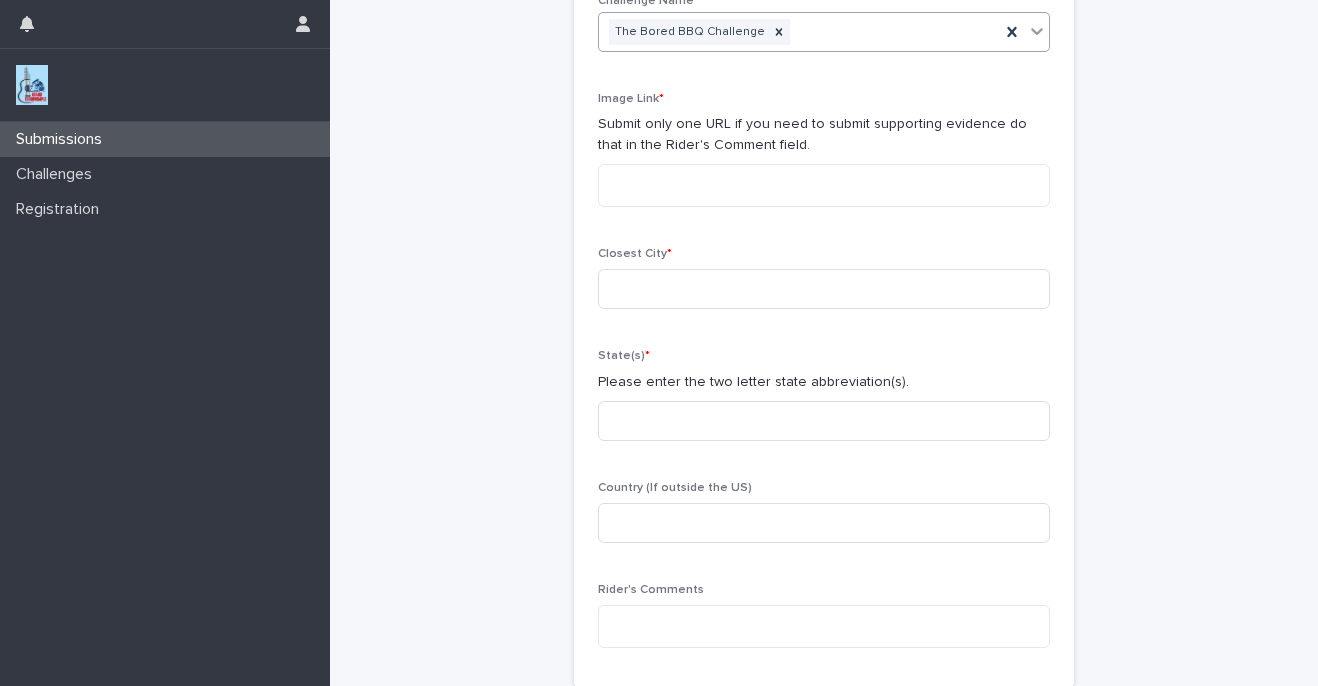 scroll, scrollTop: 352, scrollLeft: 0, axis: vertical 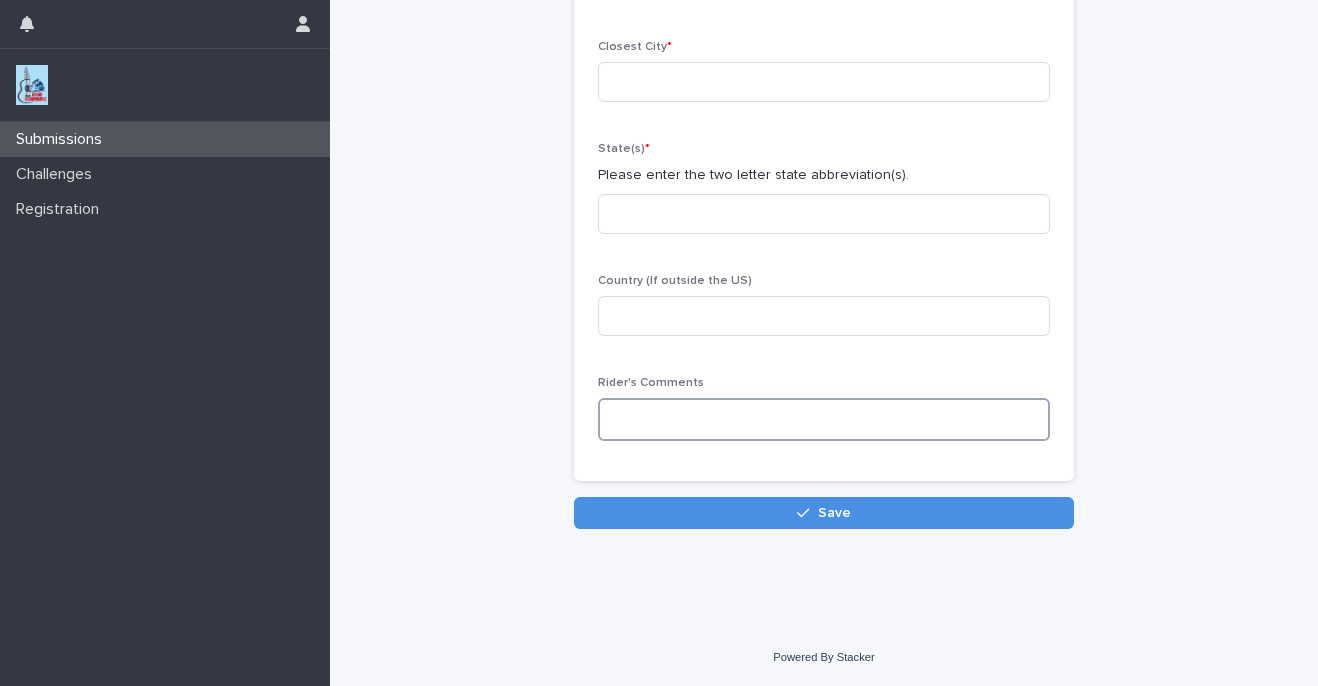 click at bounding box center [824, 419] 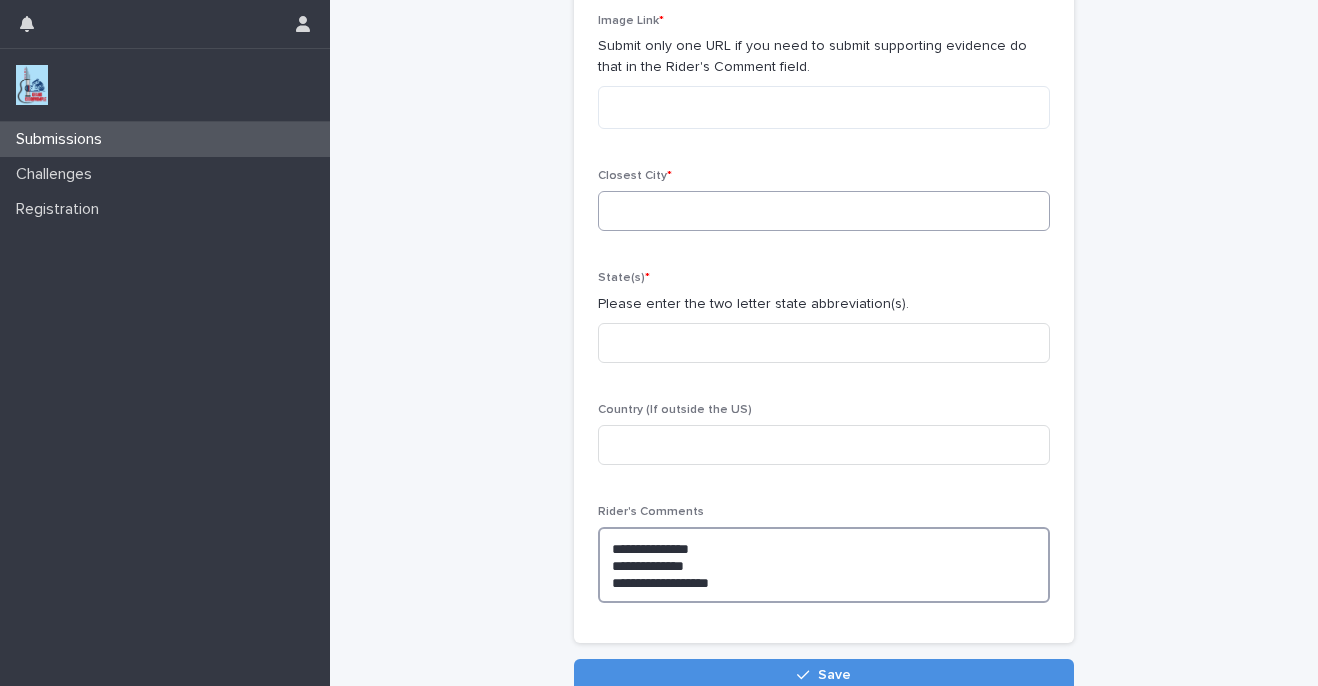 scroll, scrollTop: 82, scrollLeft: 0, axis: vertical 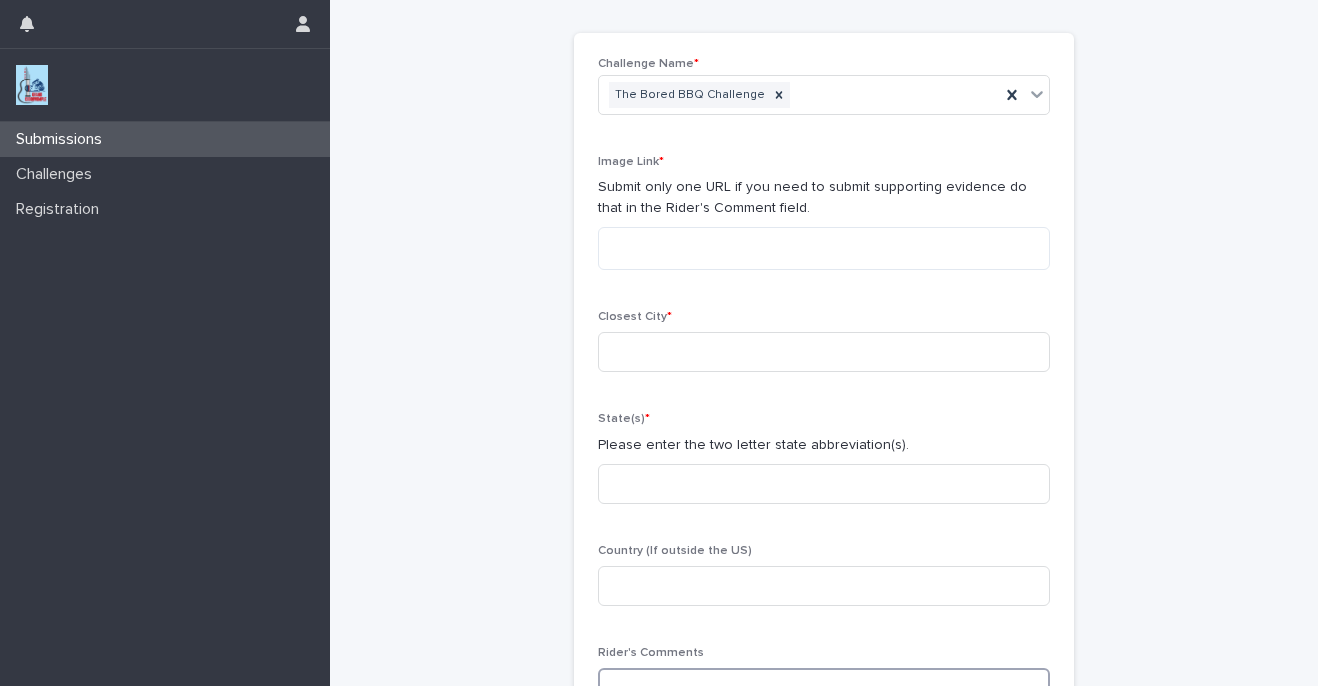 type on "**********" 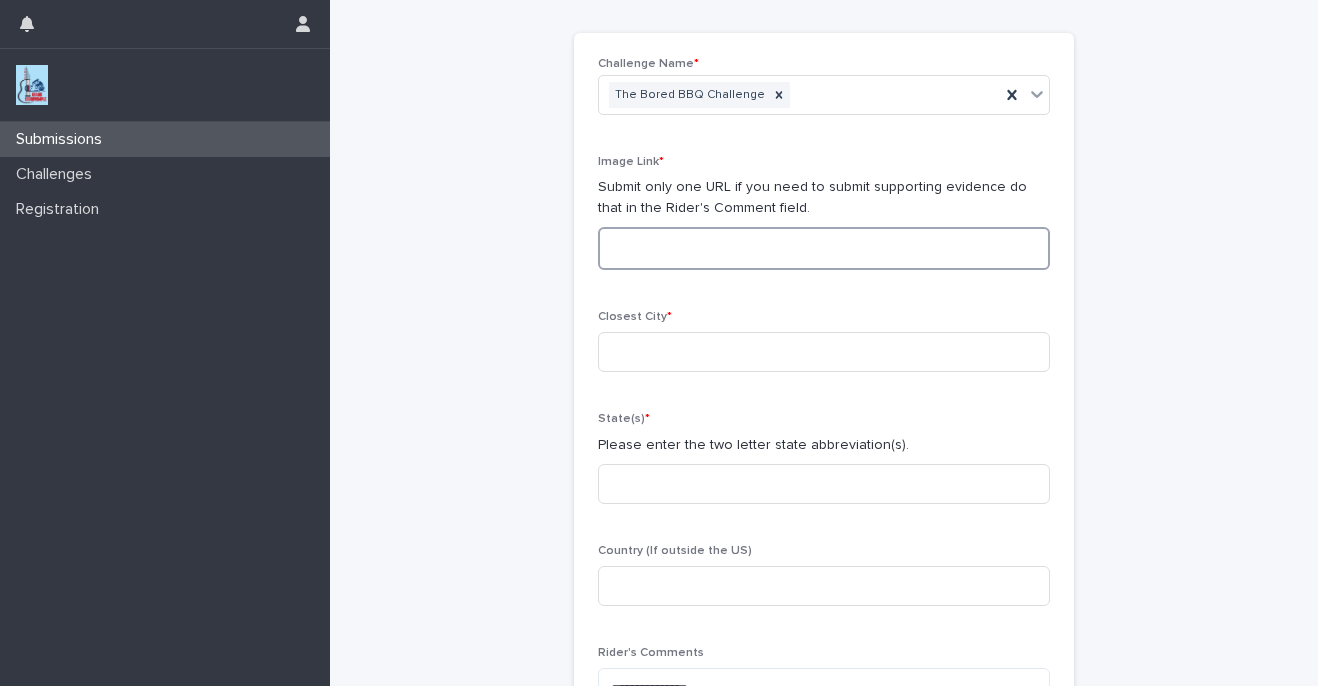 click at bounding box center (824, 248) 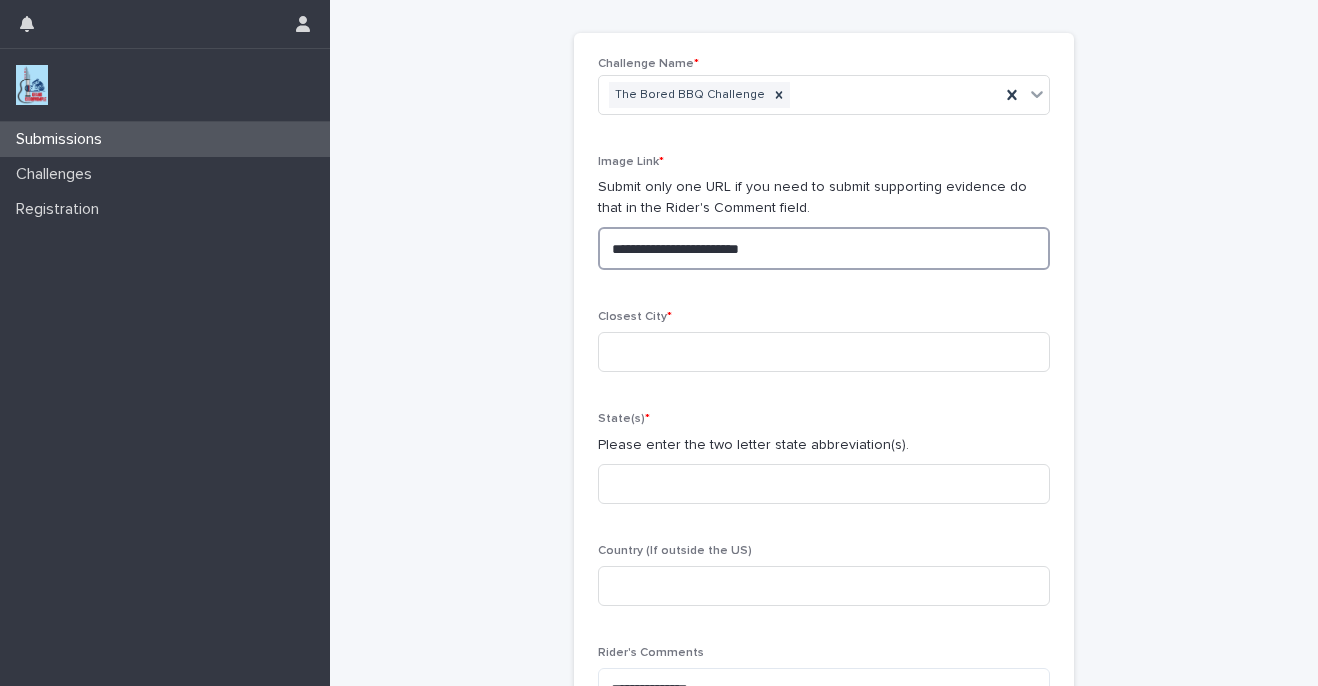 type on "**********" 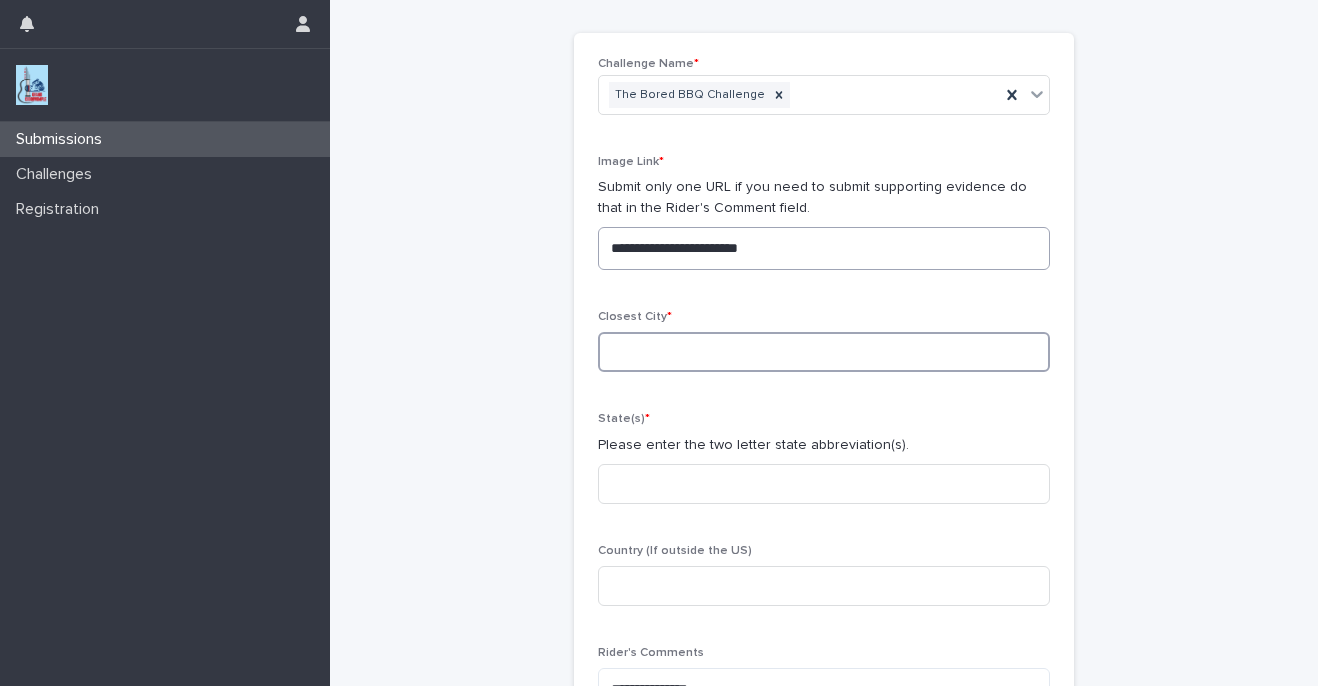 type on "*" 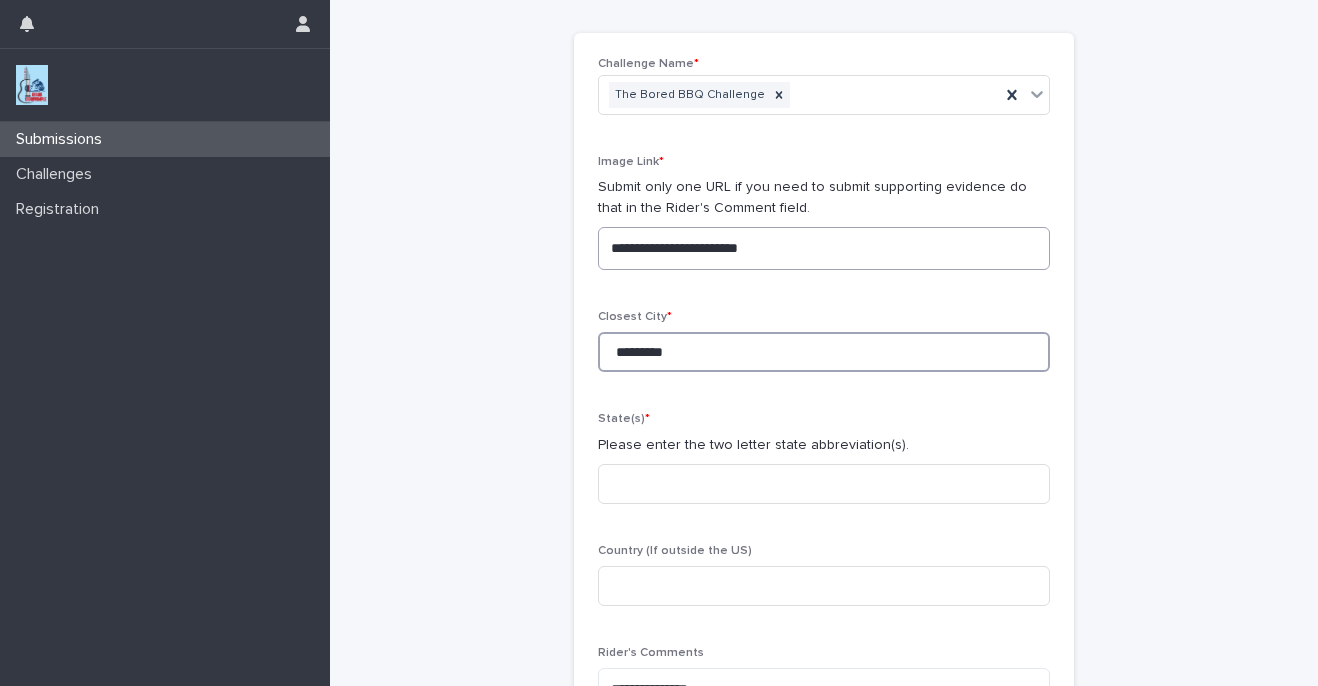 type on "*********" 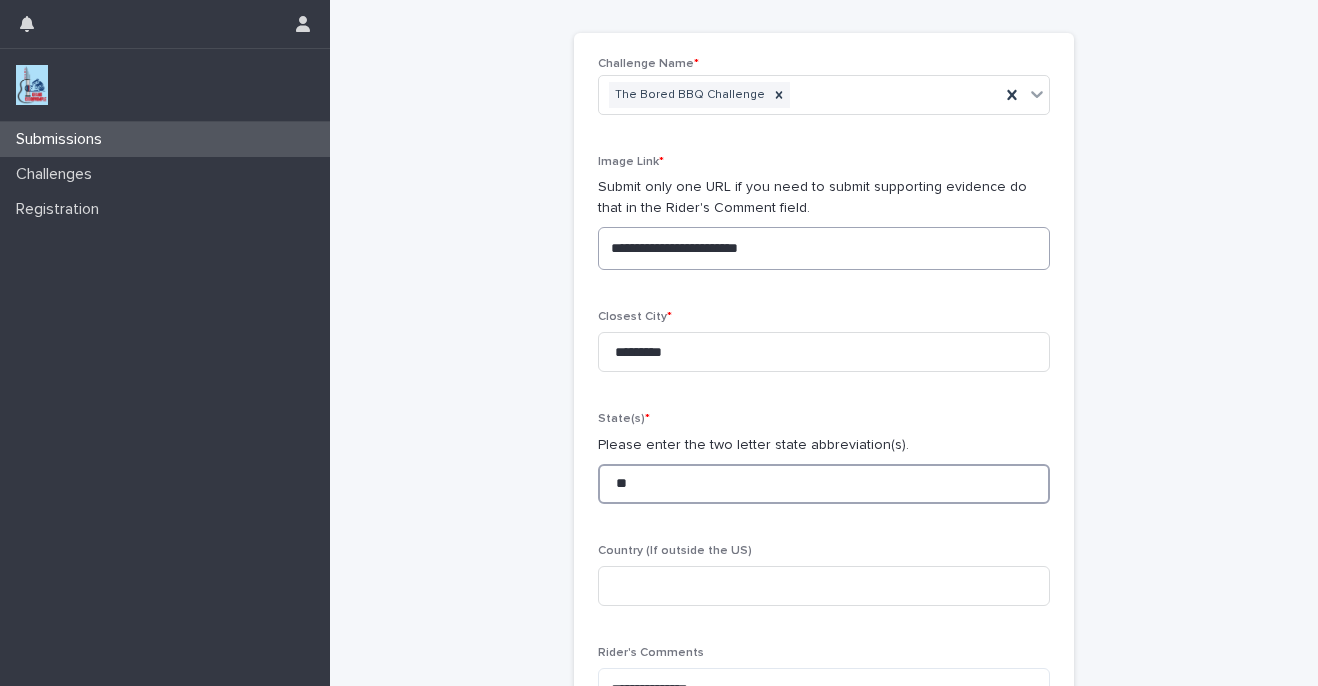 type on "**" 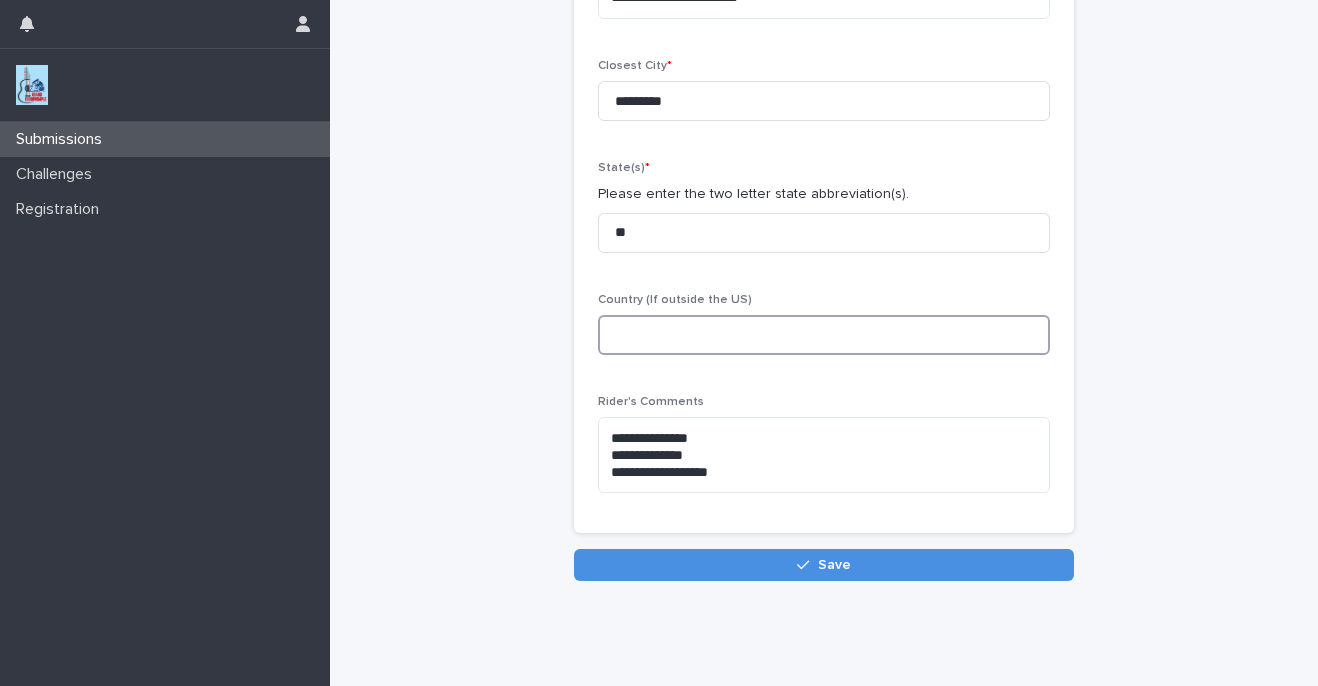 scroll, scrollTop: 337, scrollLeft: 0, axis: vertical 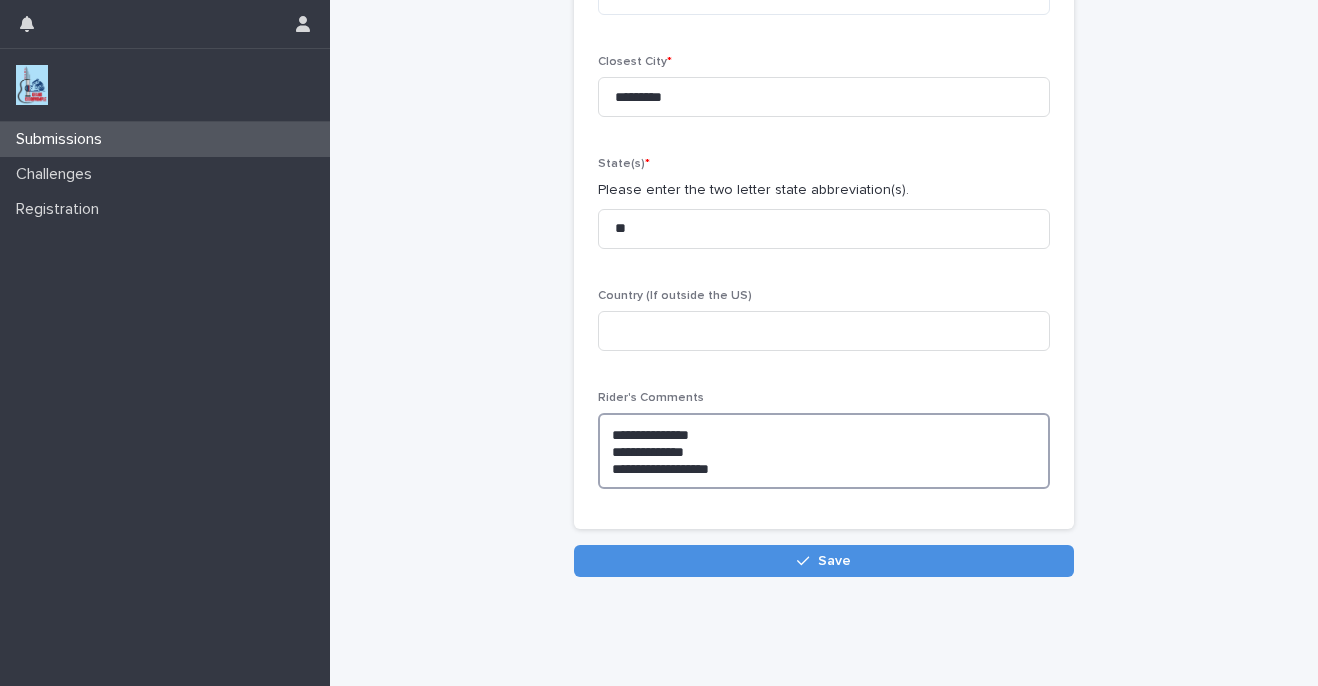 click on "**********" at bounding box center [824, 451] 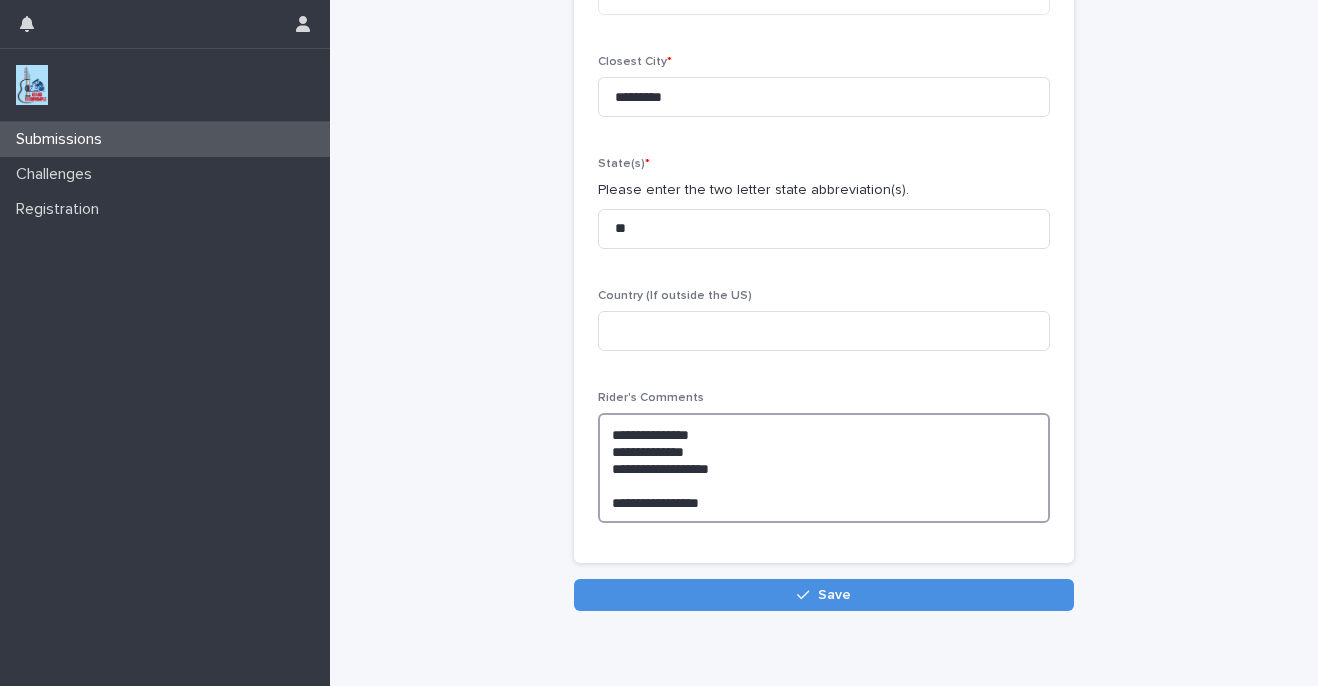 paste on "**********" 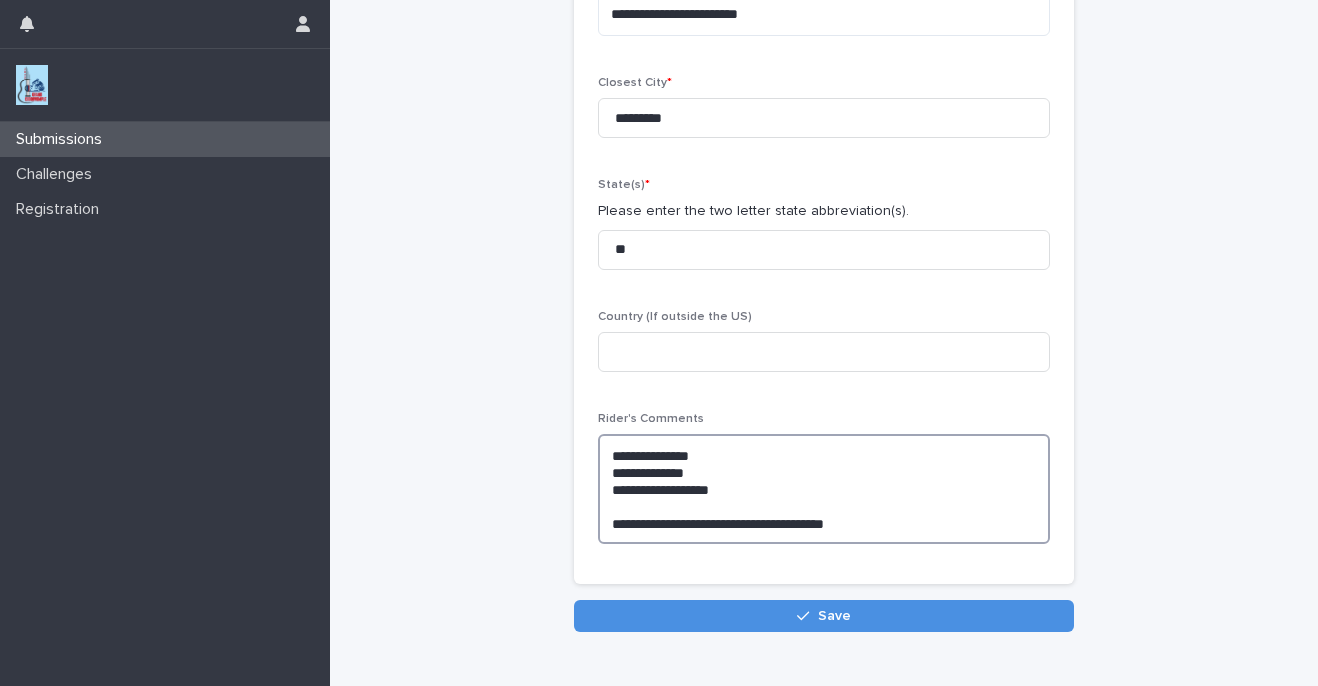 scroll, scrollTop: 373, scrollLeft: 0, axis: vertical 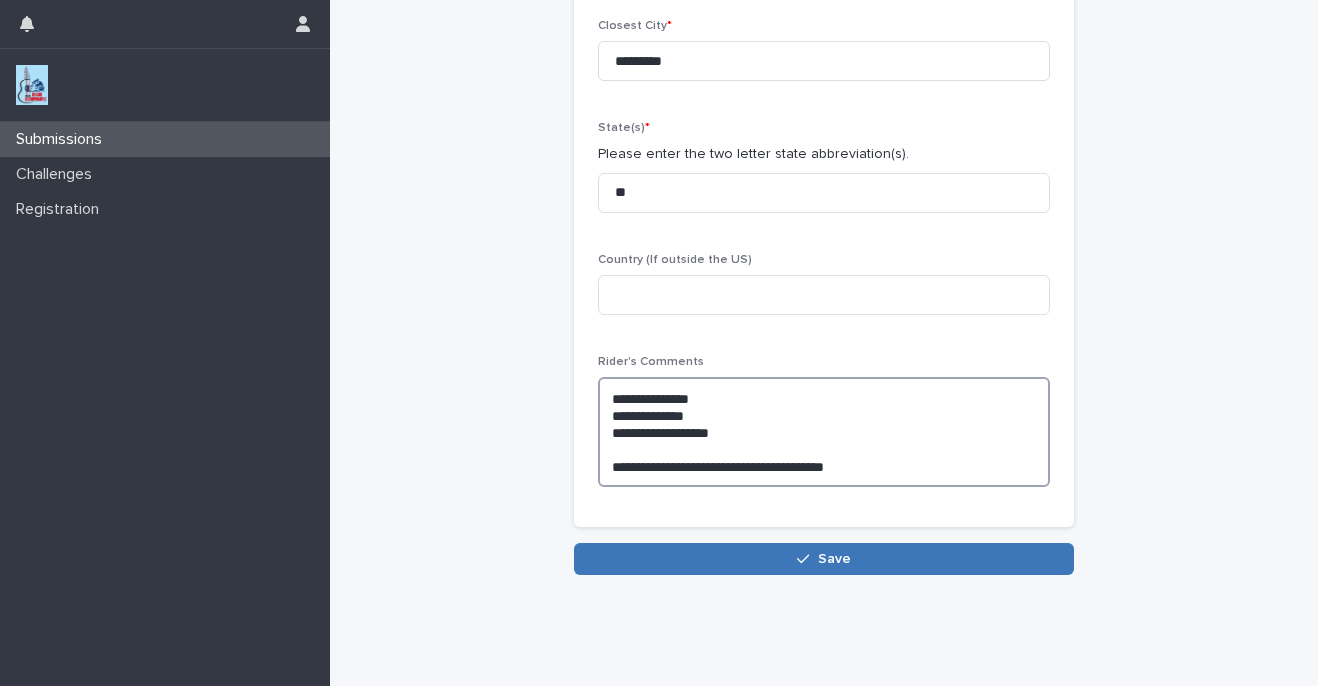 type on "**********" 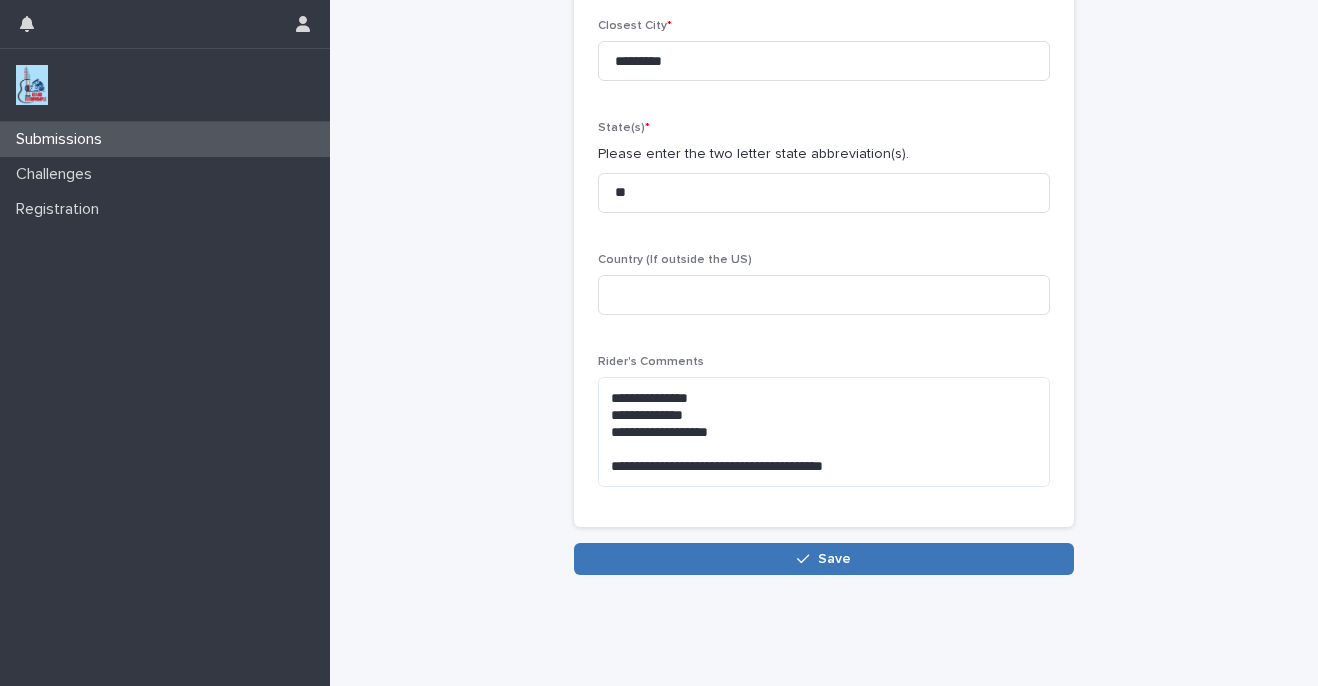 click 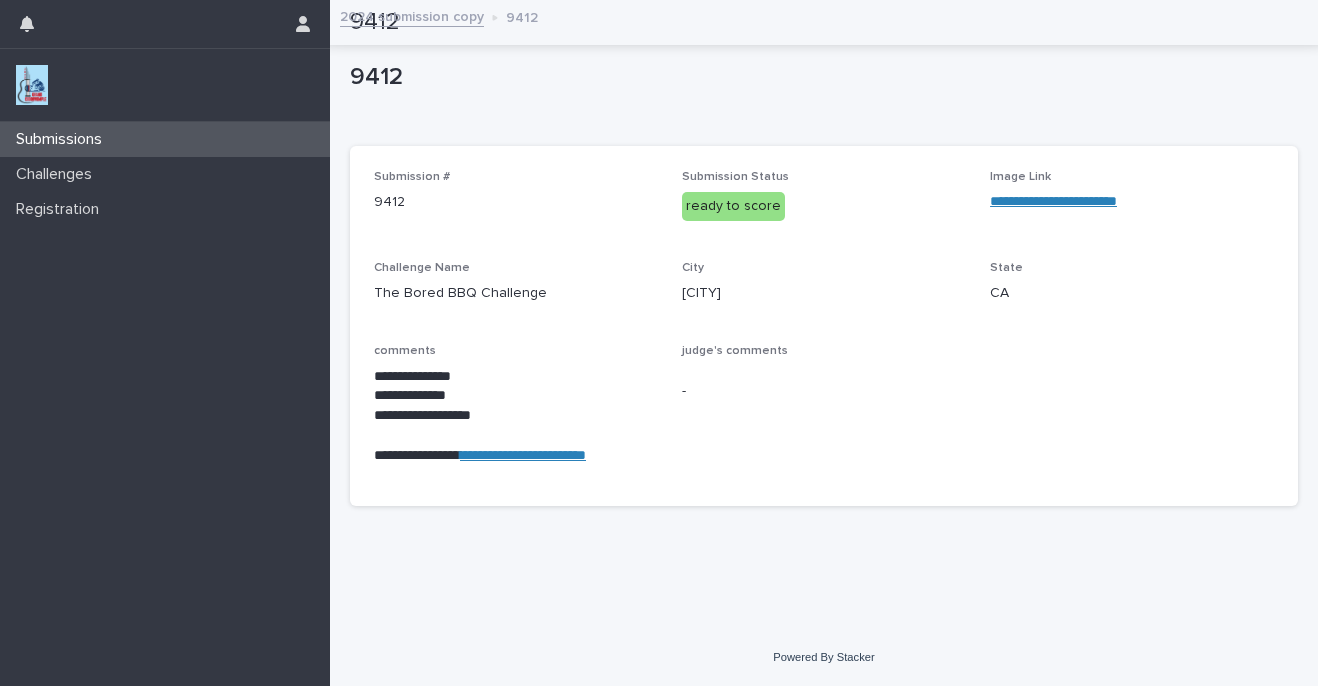 scroll, scrollTop: 0, scrollLeft: 0, axis: both 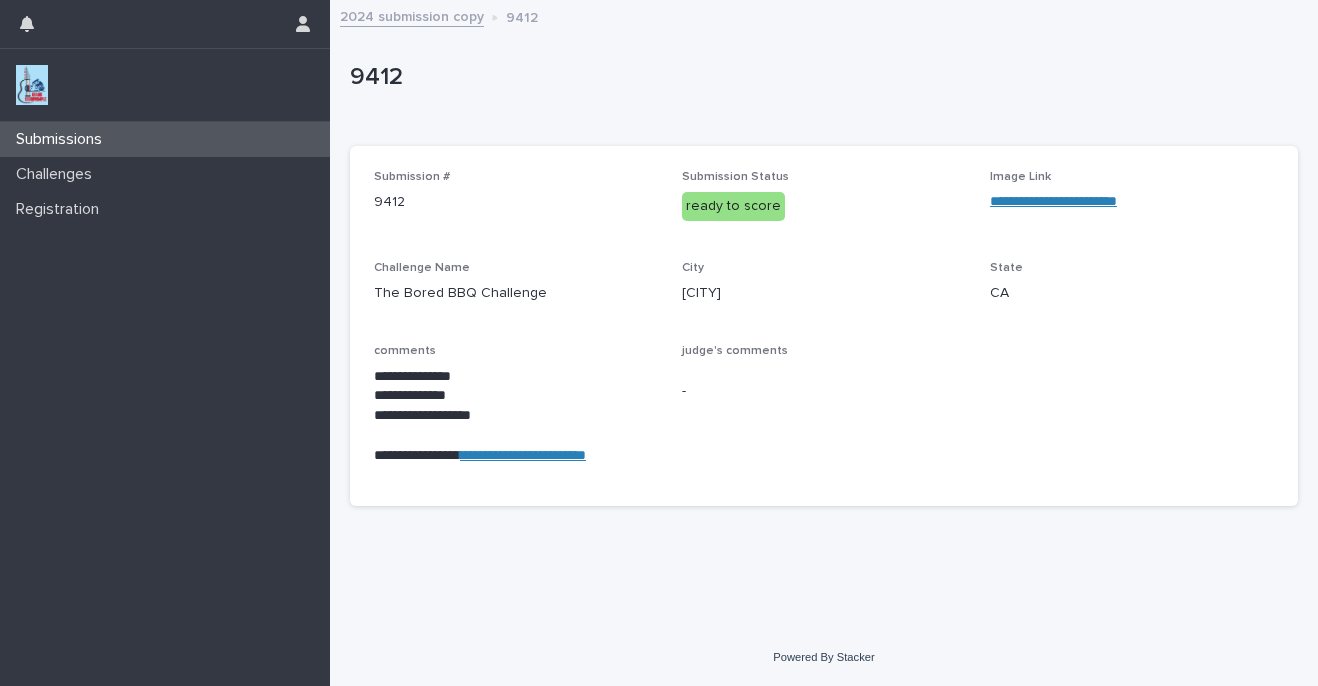 click on "Submissions" at bounding box center (63, 139) 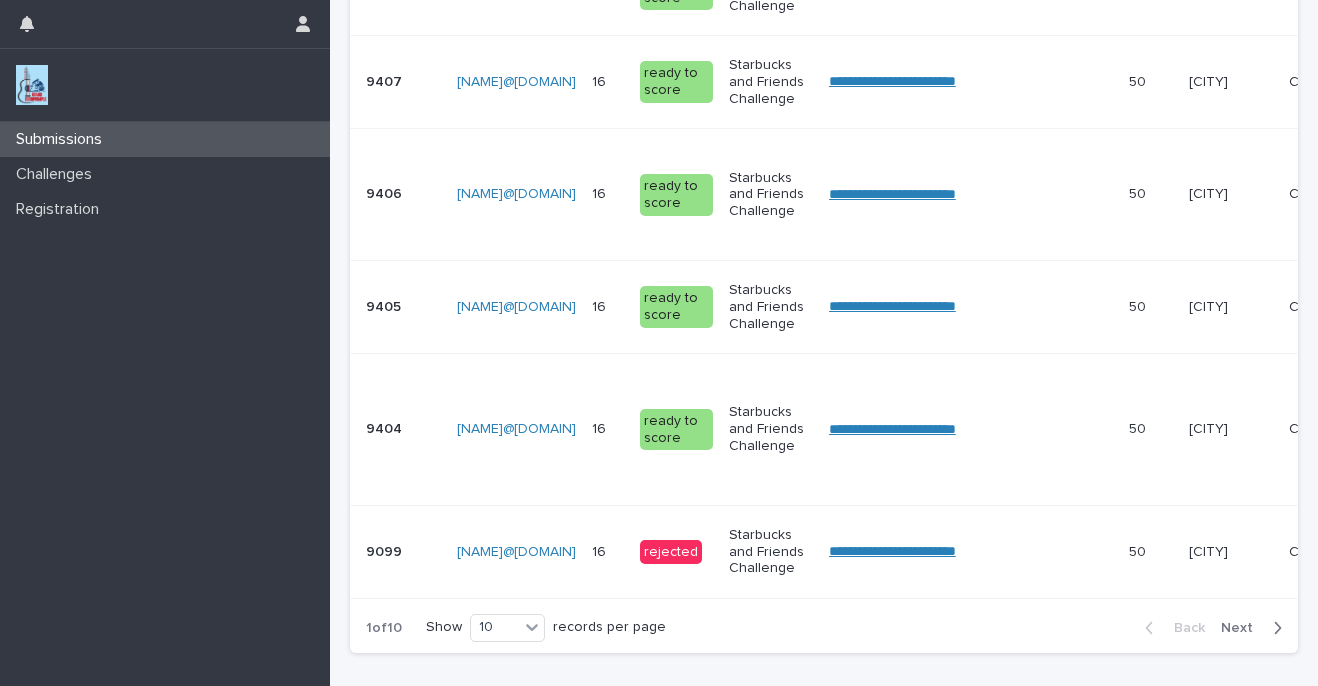 scroll, scrollTop: 1000, scrollLeft: 0, axis: vertical 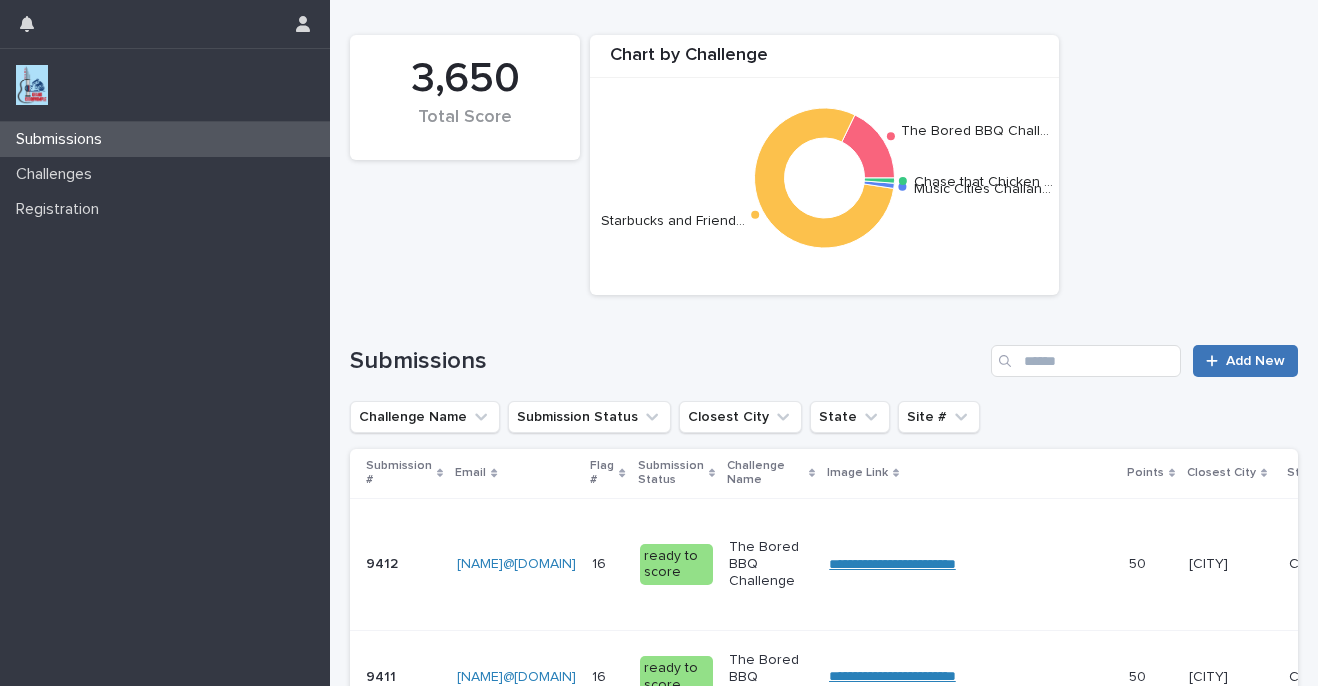 click on "Add New" at bounding box center [1245, 361] 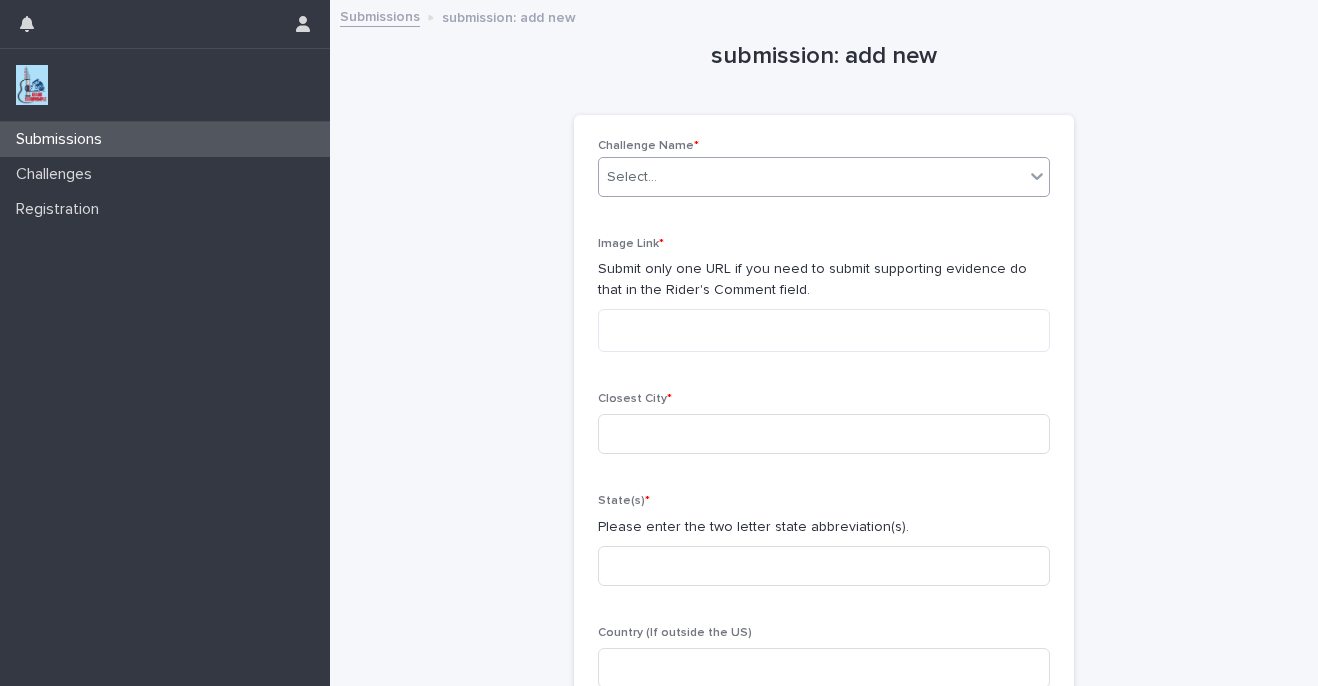 click on "Select..." at bounding box center (811, 177) 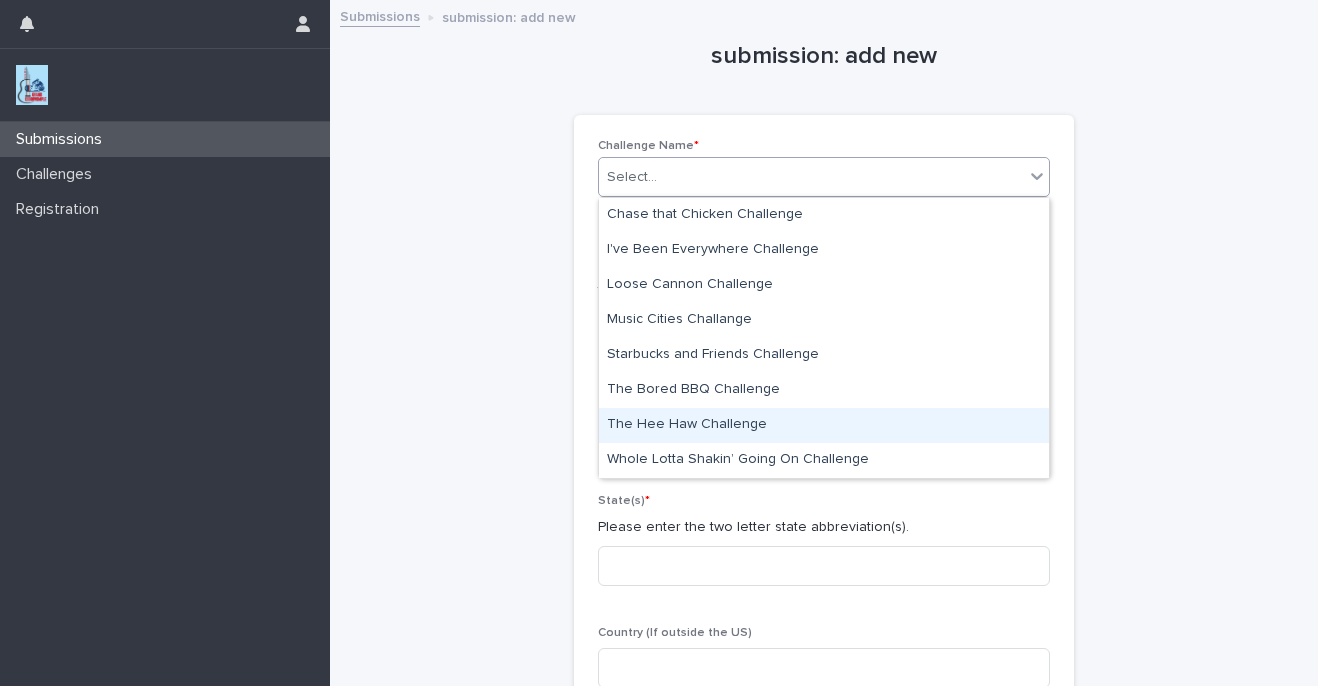 click on "The Hee Haw Challenge" at bounding box center [824, 425] 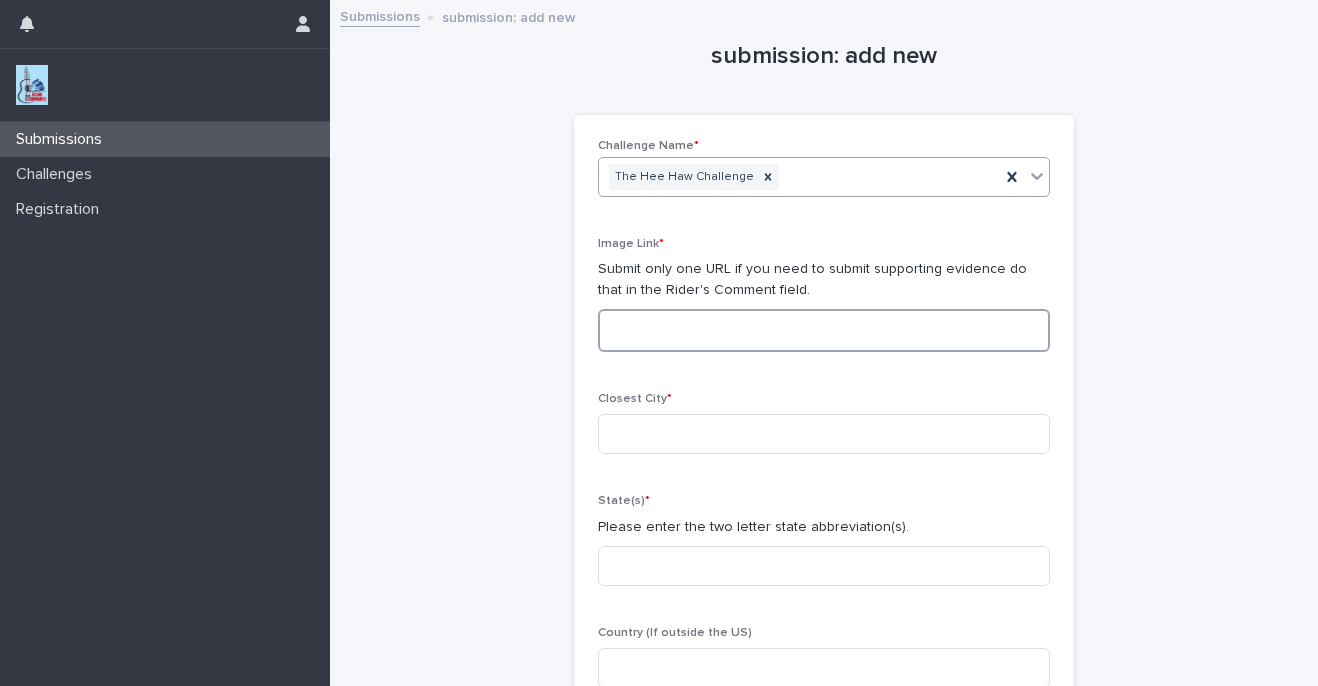 click at bounding box center [824, 330] 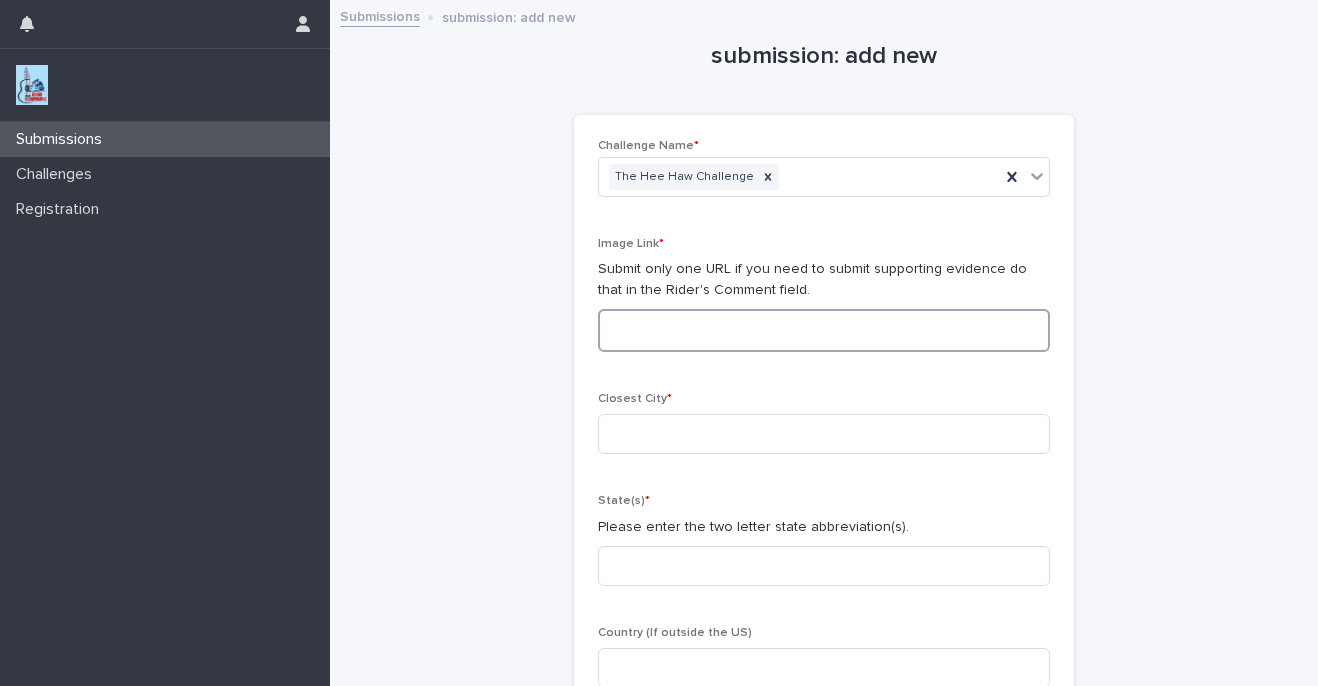 paste on "**********" 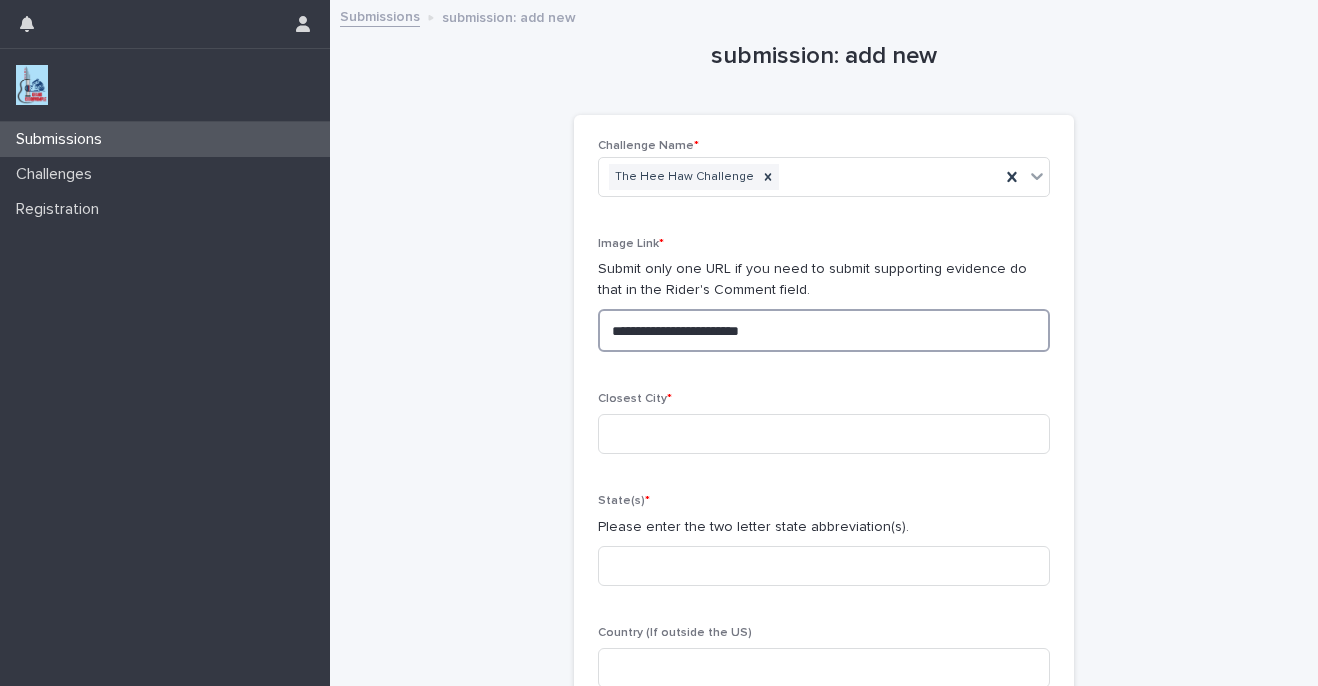 type on "**********" 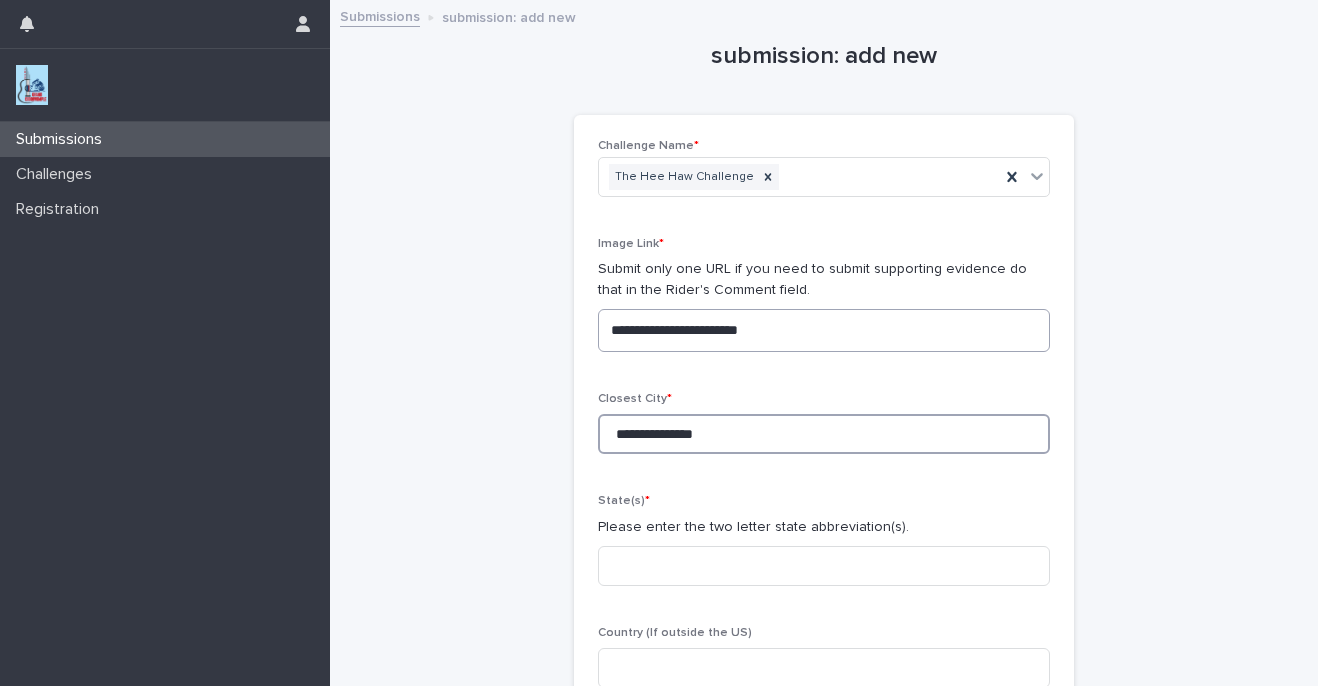 type on "**********" 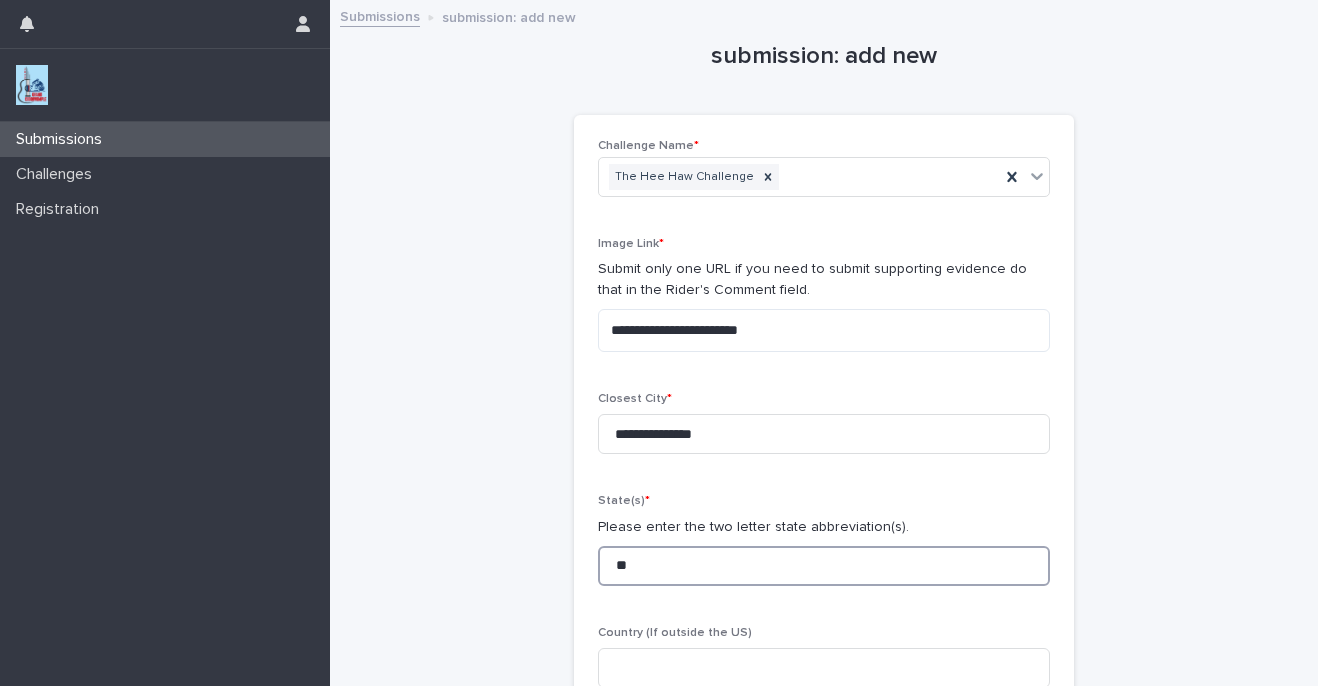 type on "**" 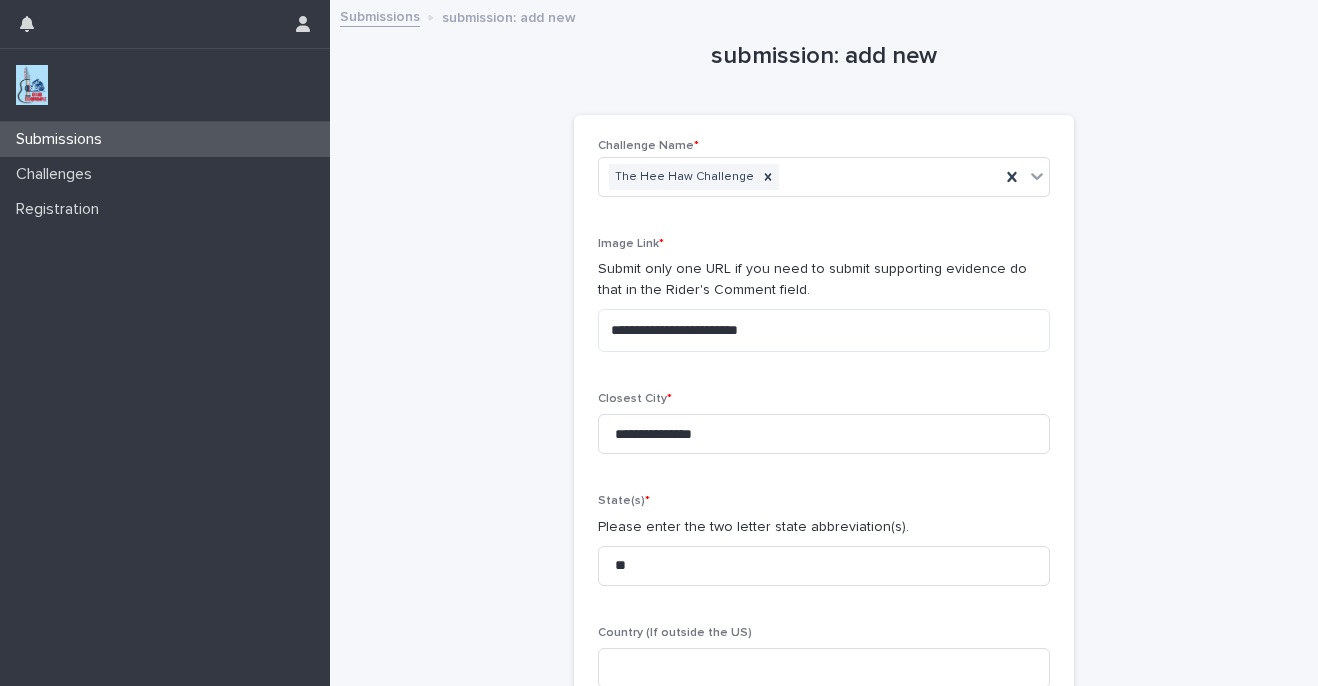 click on "**********" at bounding box center [824, 442] 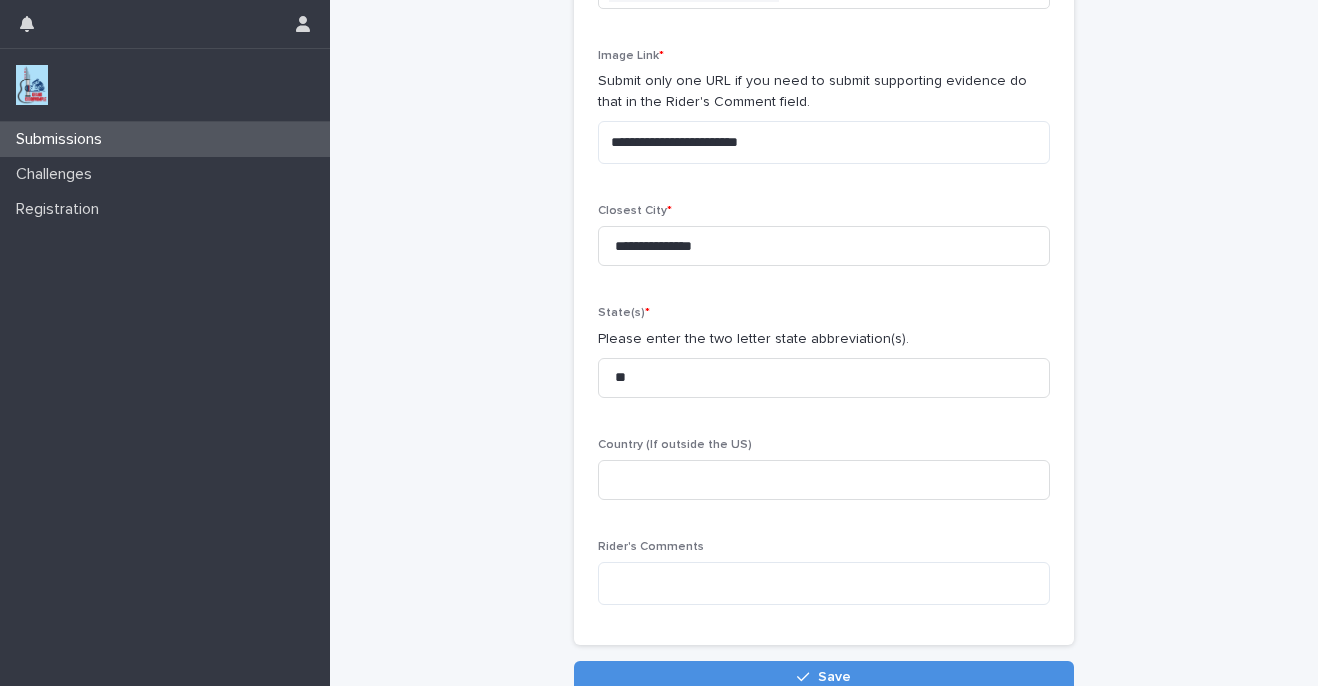 scroll, scrollTop: 202, scrollLeft: 0, axis: vertical 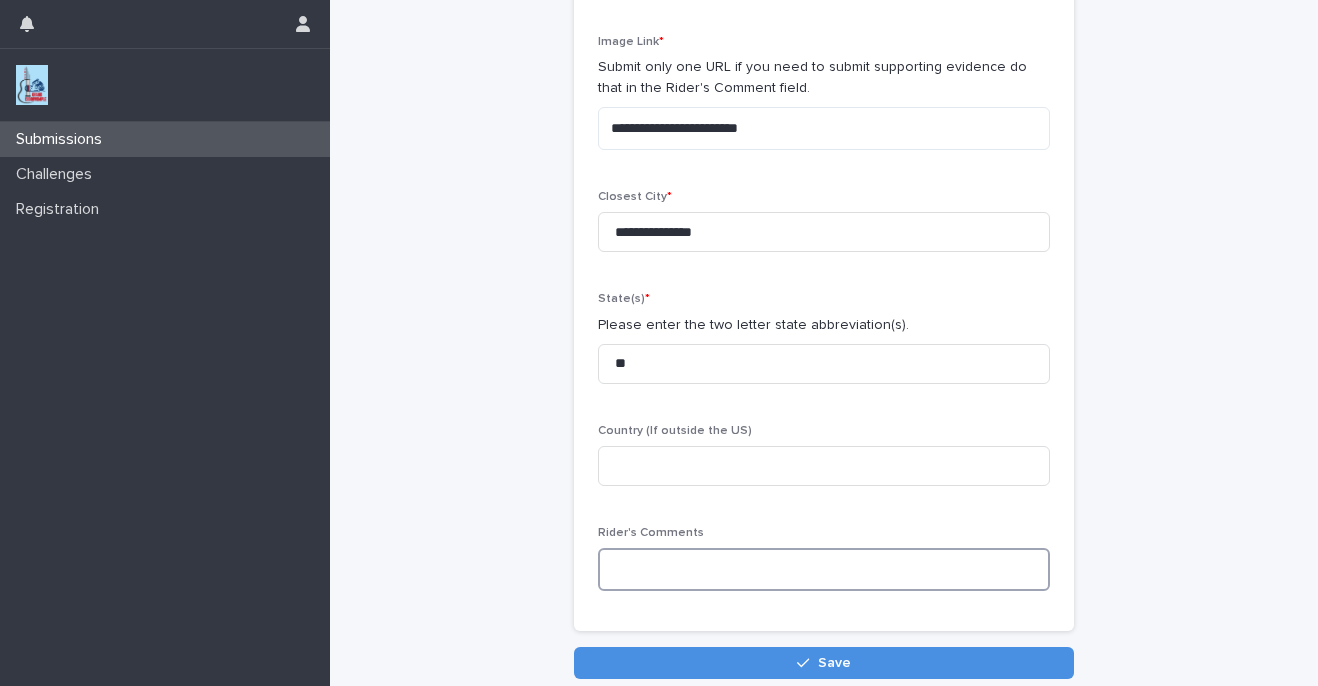 click at bounding box center (824, 569) 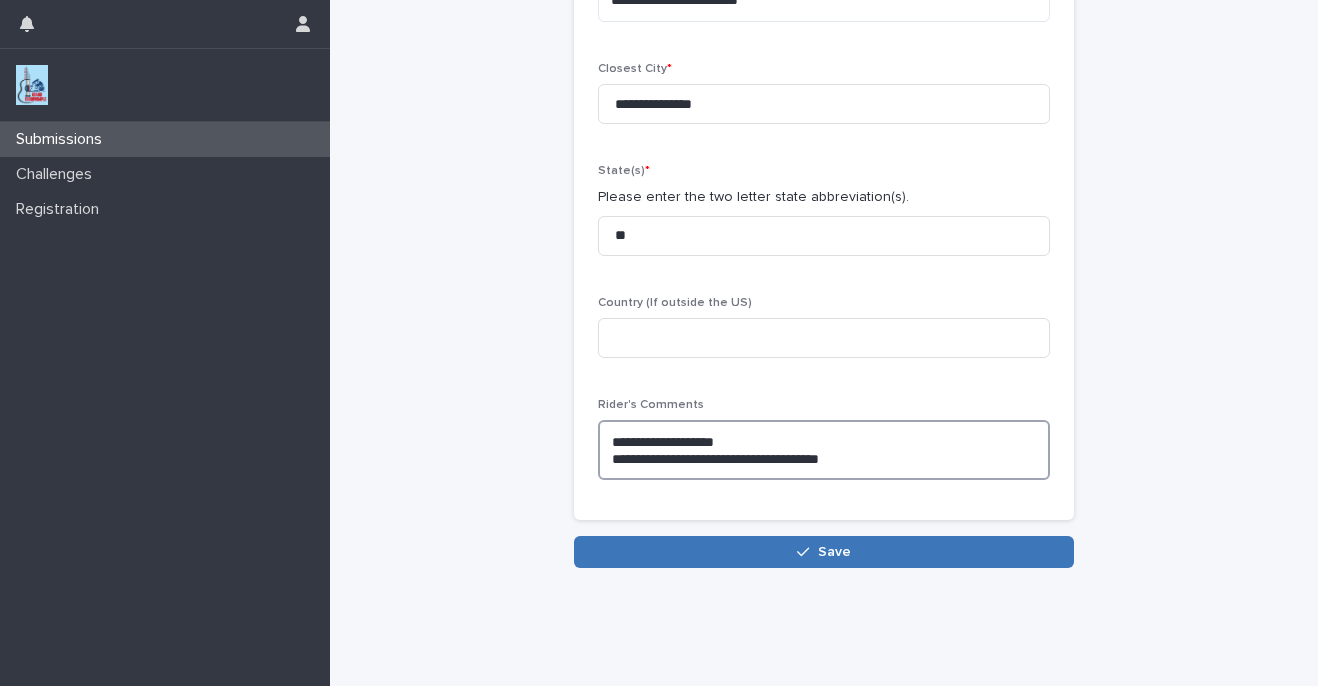 scroll, scrollTop: 369, scrollLeft: 0, axis: vertical 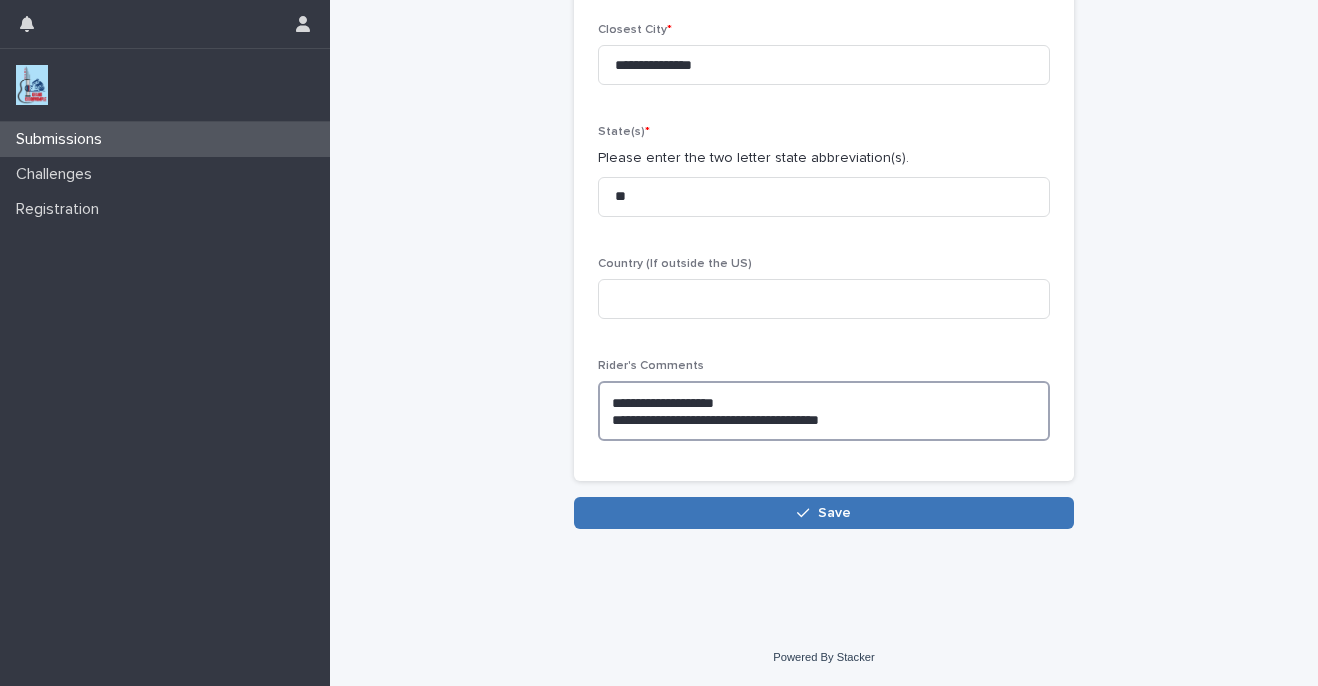 type on "**********" 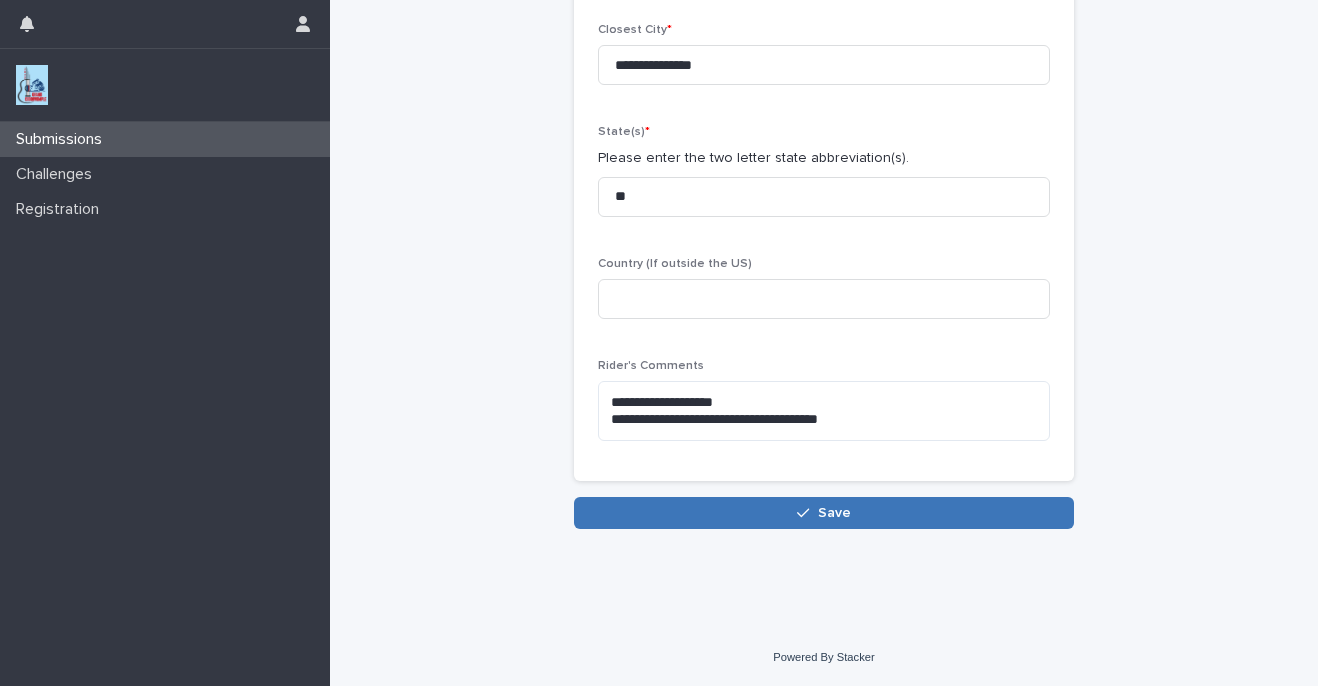click on "Save" at bounding box center [824, 513] 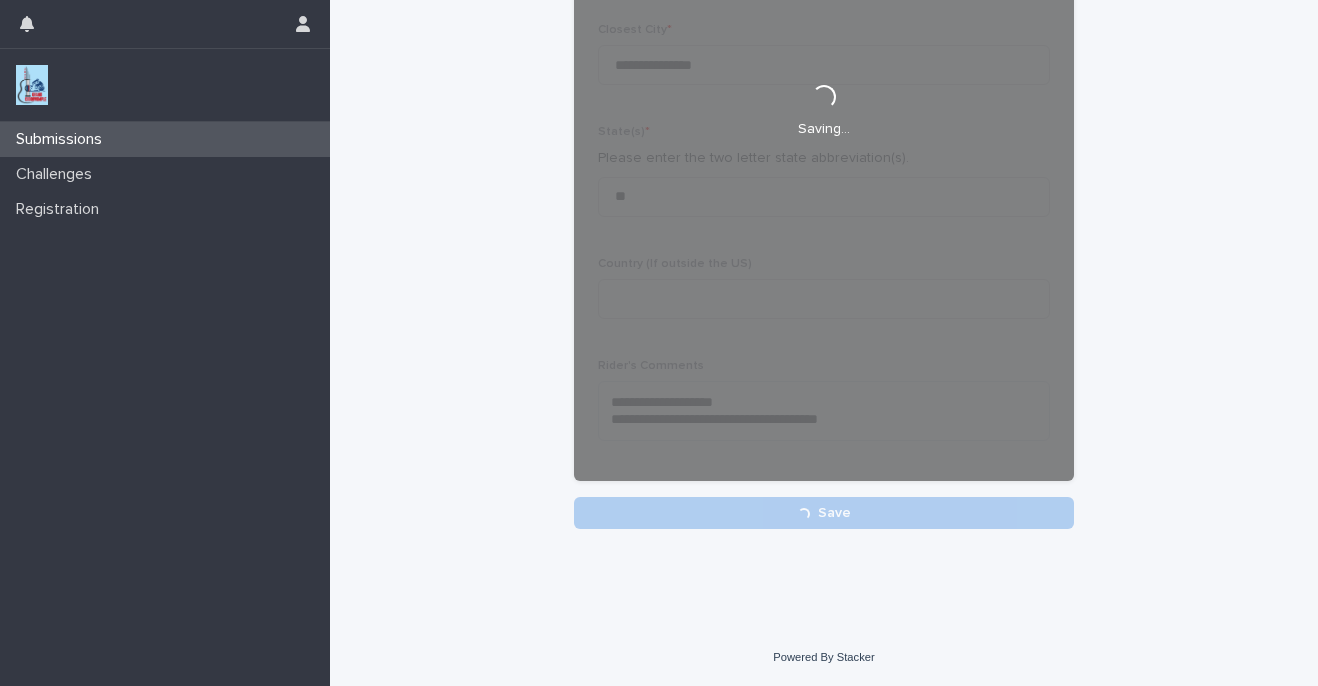 scroll, scrollTop: 0, scrollLeft: 0, axis: both 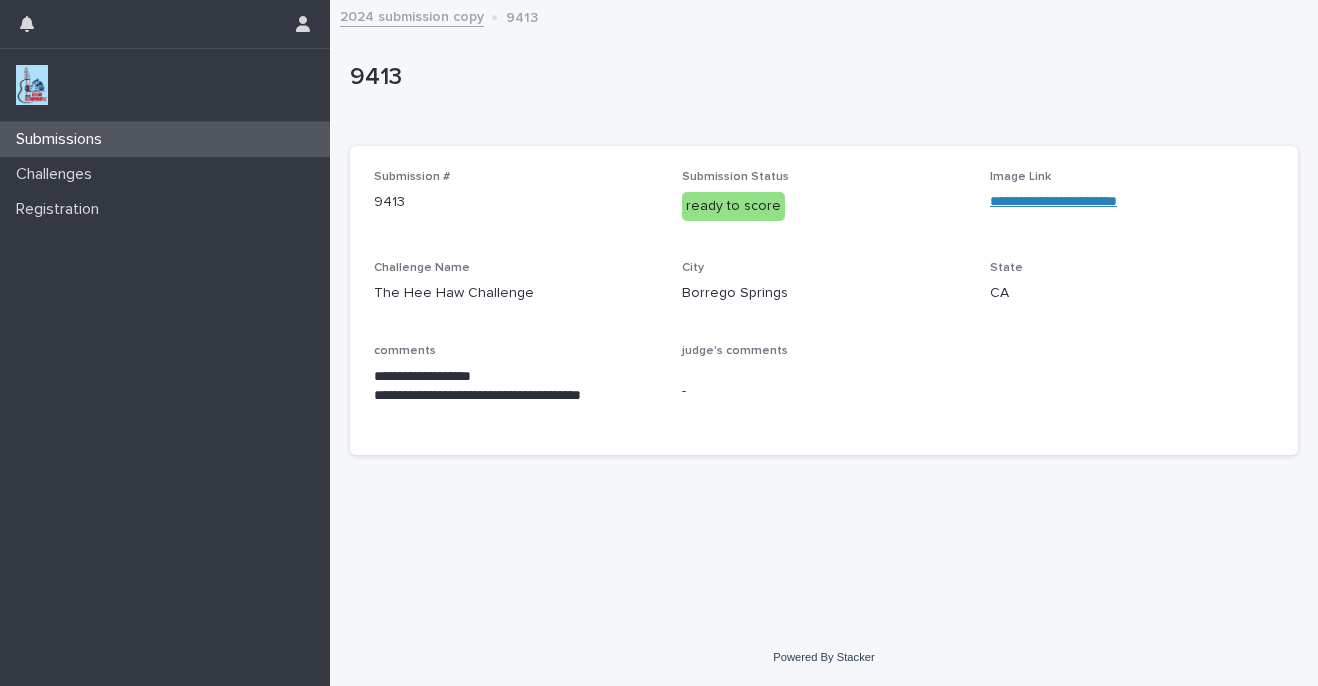 click on "Submissions" at bounding box center [165, 139] 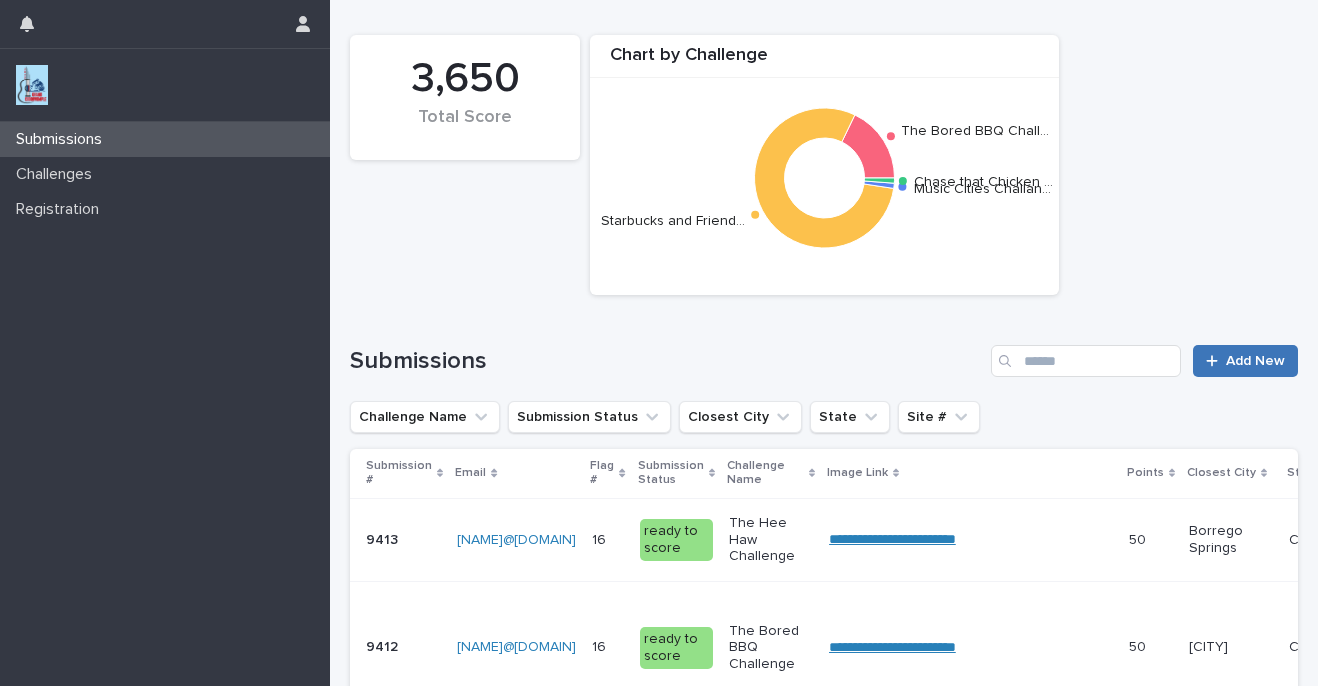 click on "Add New" at bounding box center [1245, 361] 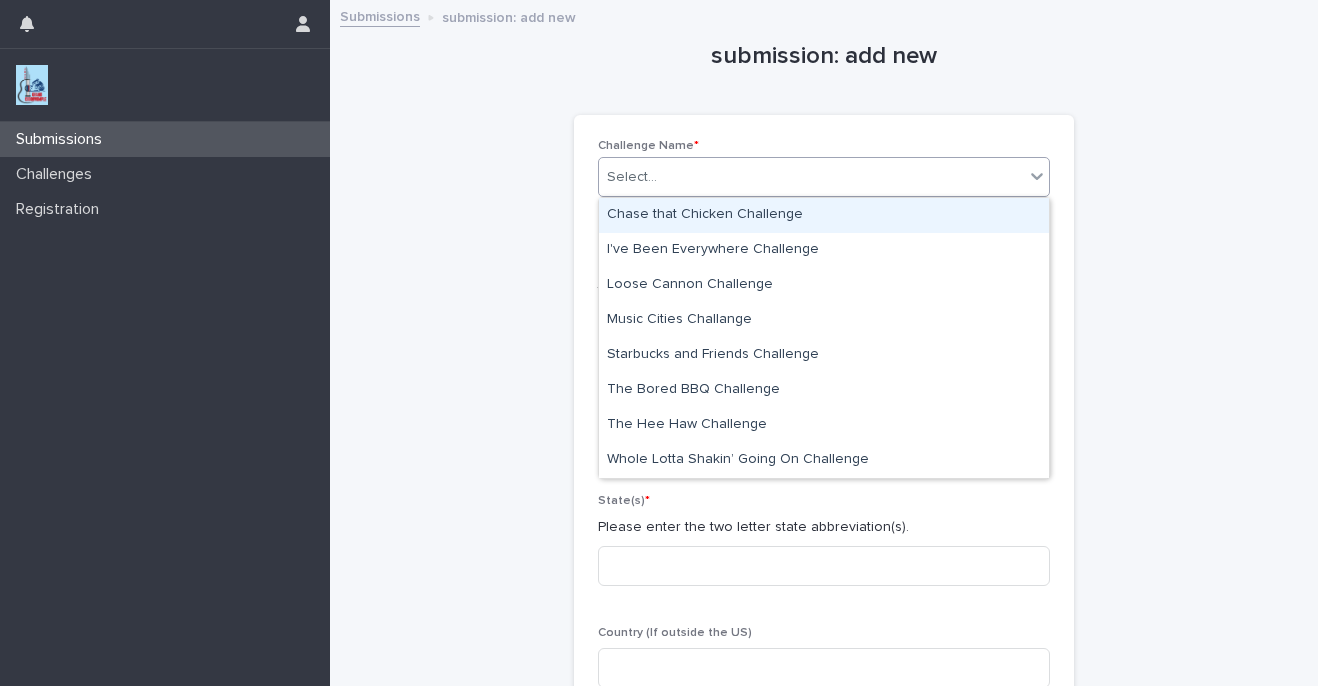 click on "Select..." at bounding box center (811, 177) 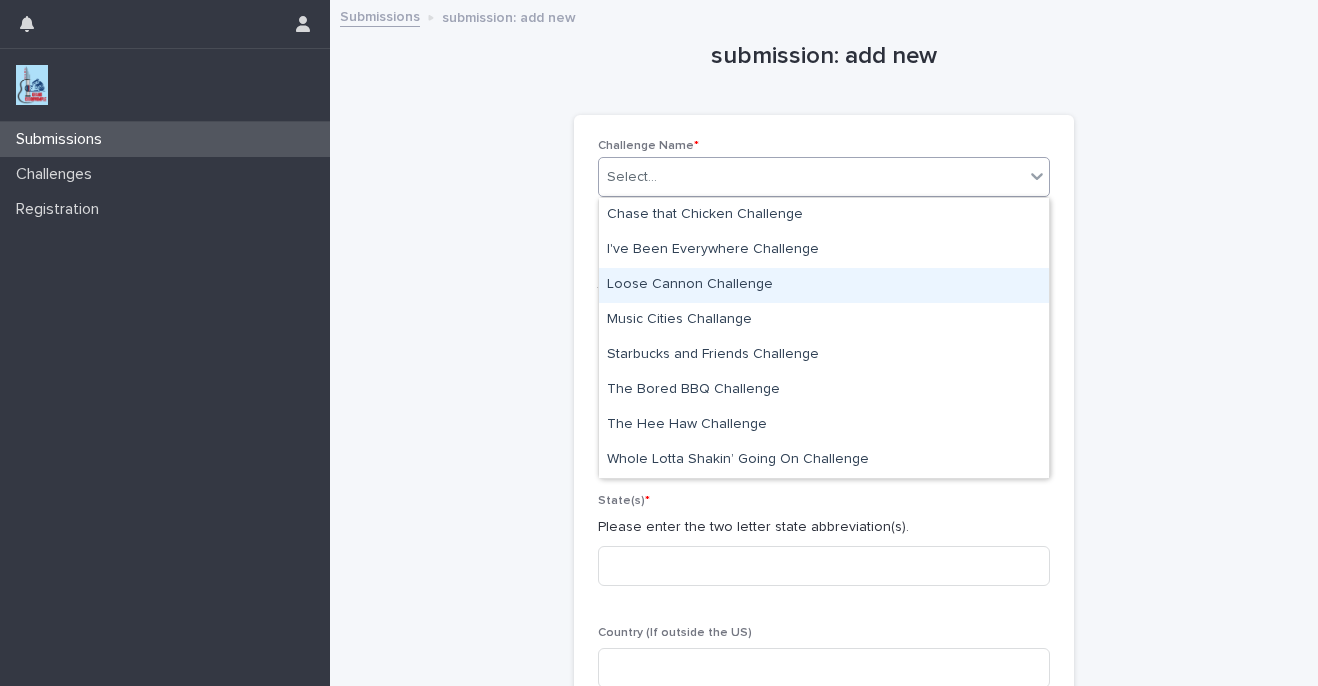 click on "Loose Cannon Challenge" at bounding box center [824, 285] 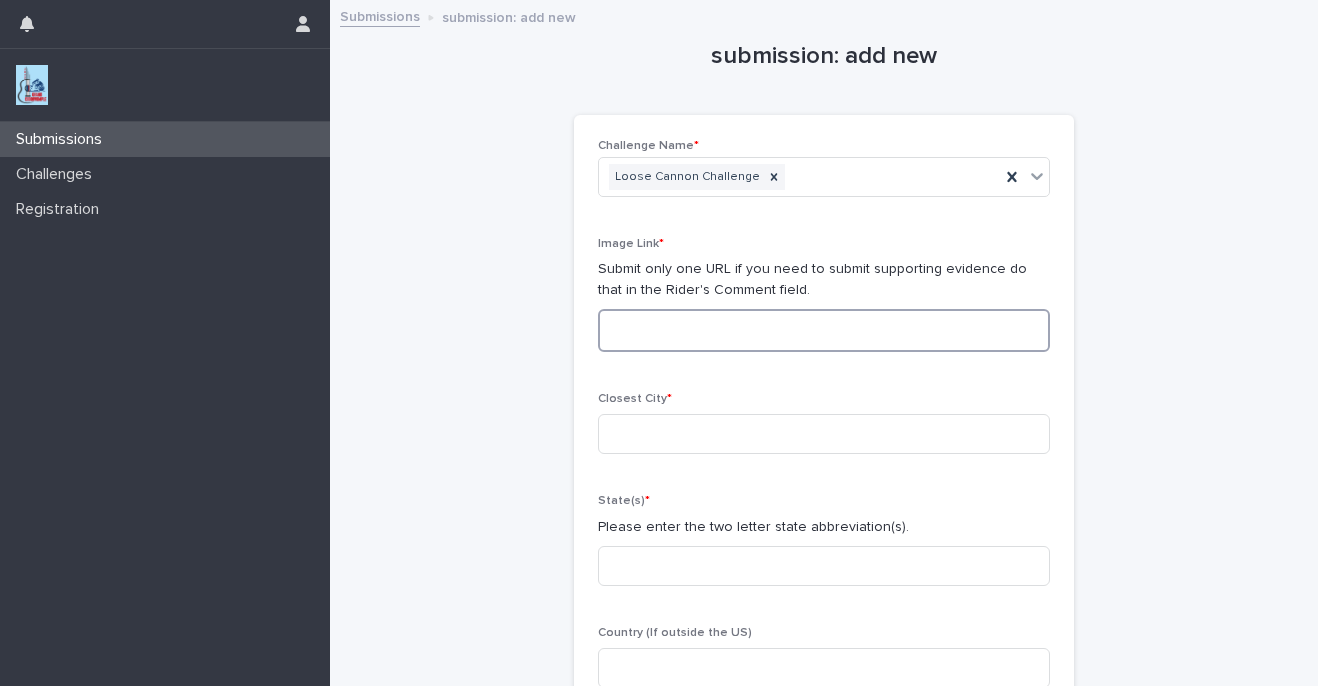 click at bounding box center (824, 330) 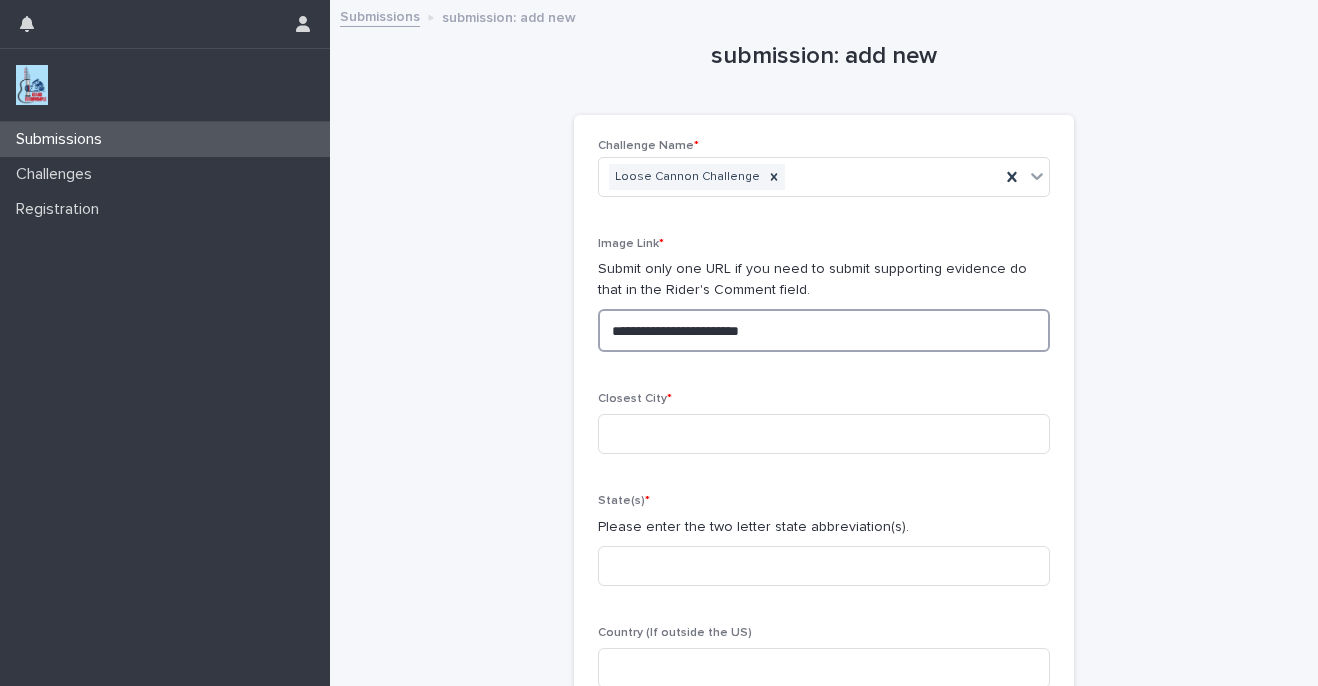 type on "**********" 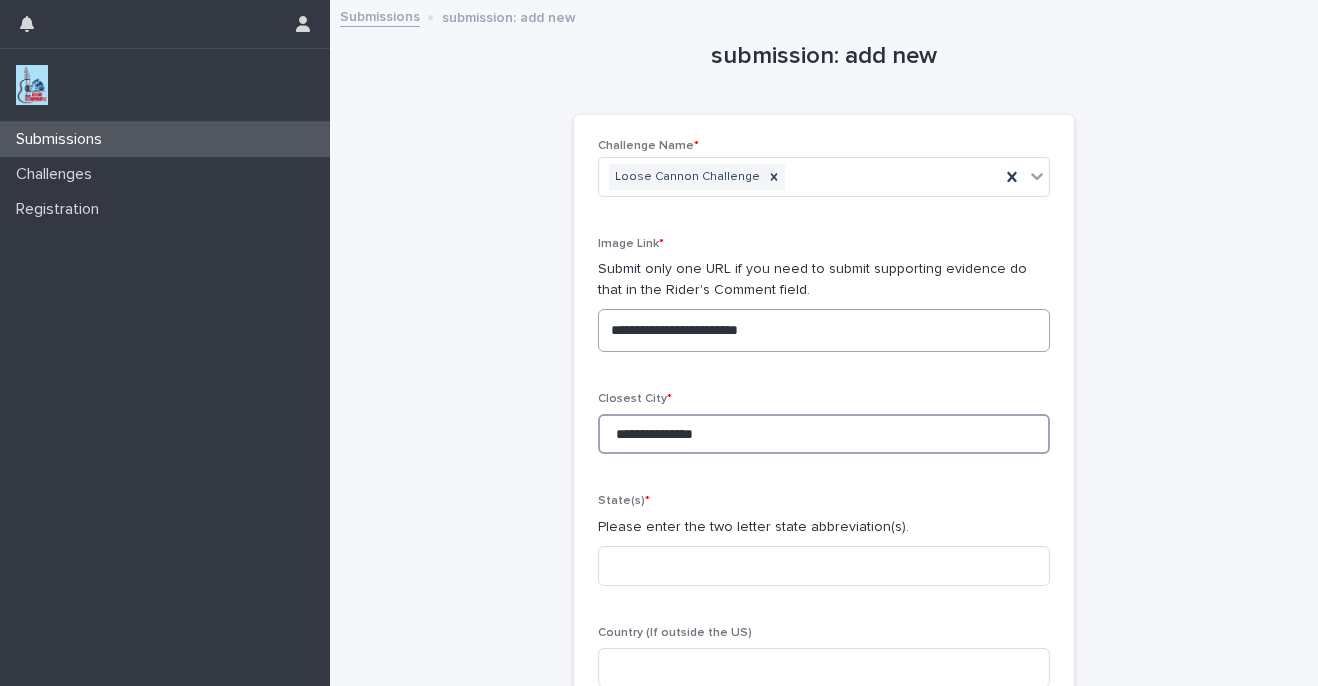 type on "**********" 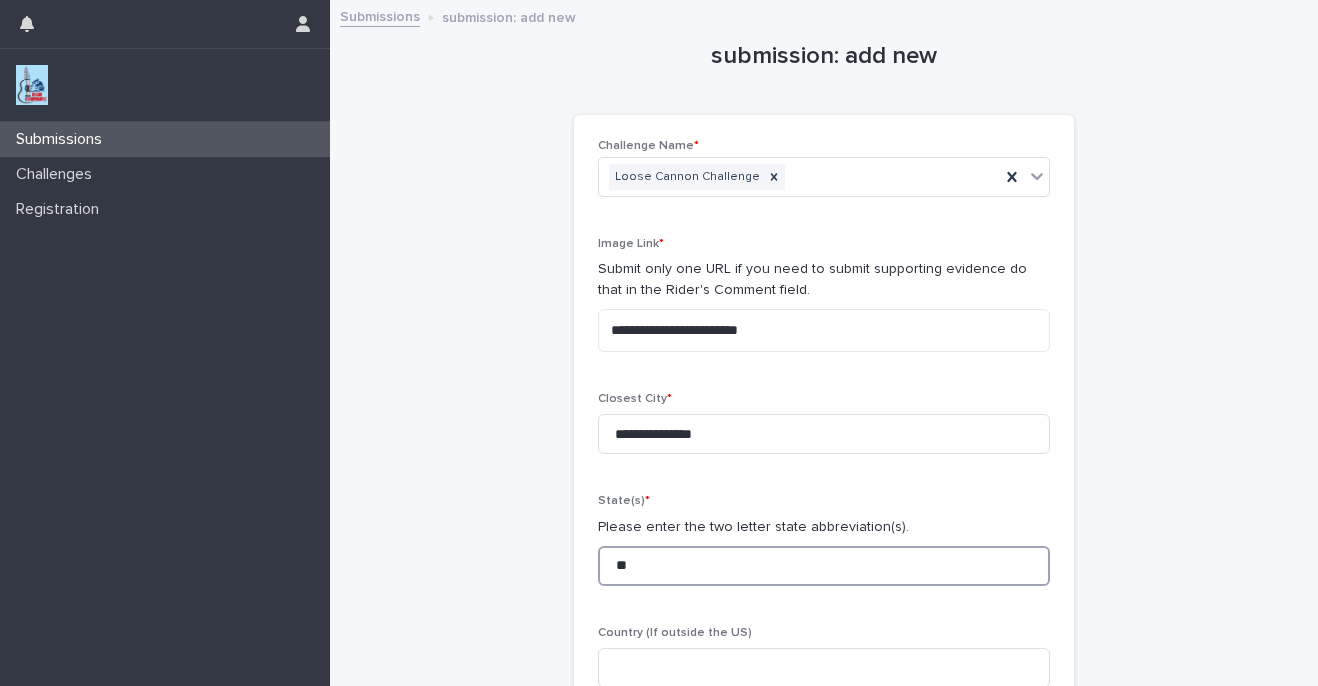 type on "**" 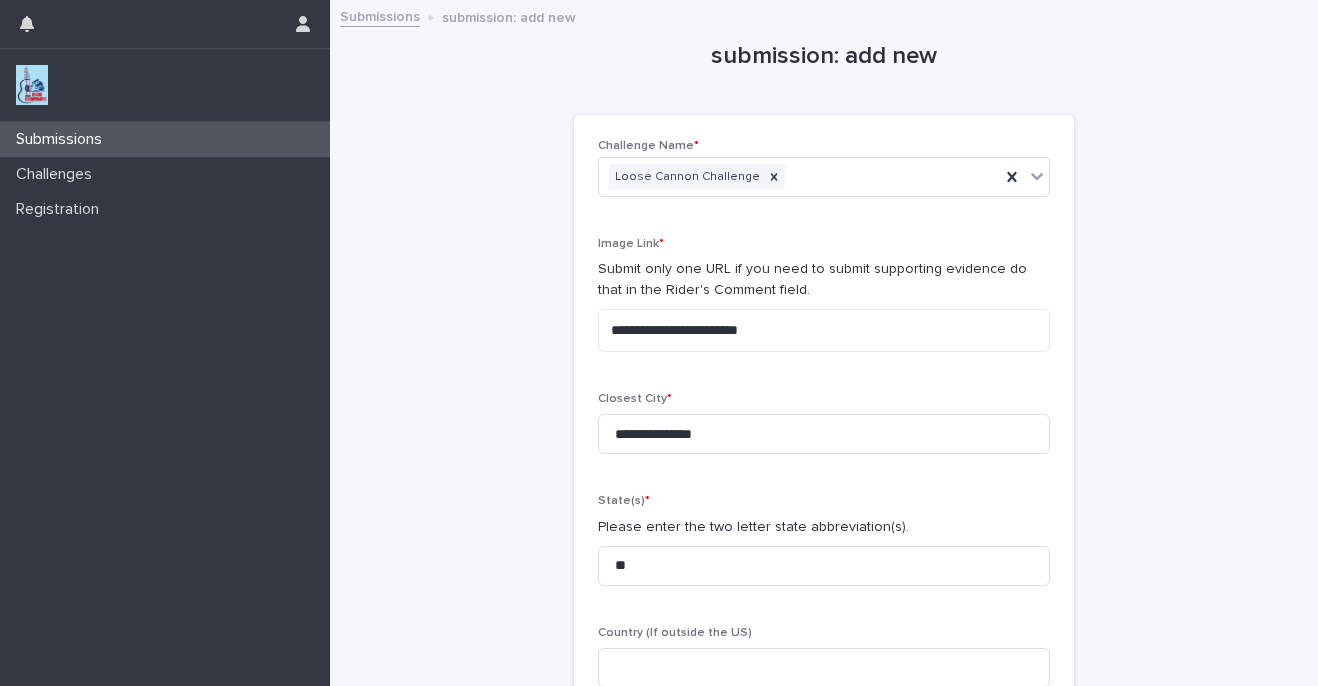 click on "**********" at bounding box center [824, 442] 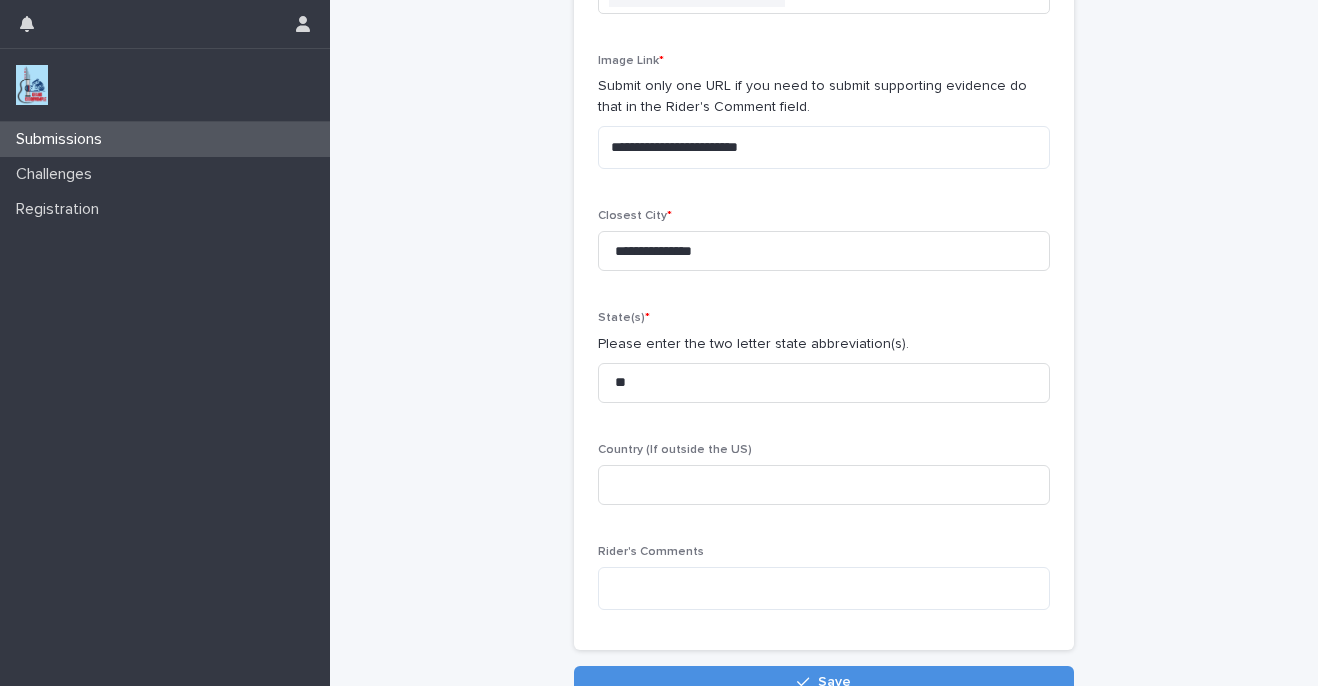 scroll, scrollTop: 192, scrollLeft: 0, axis: vertical 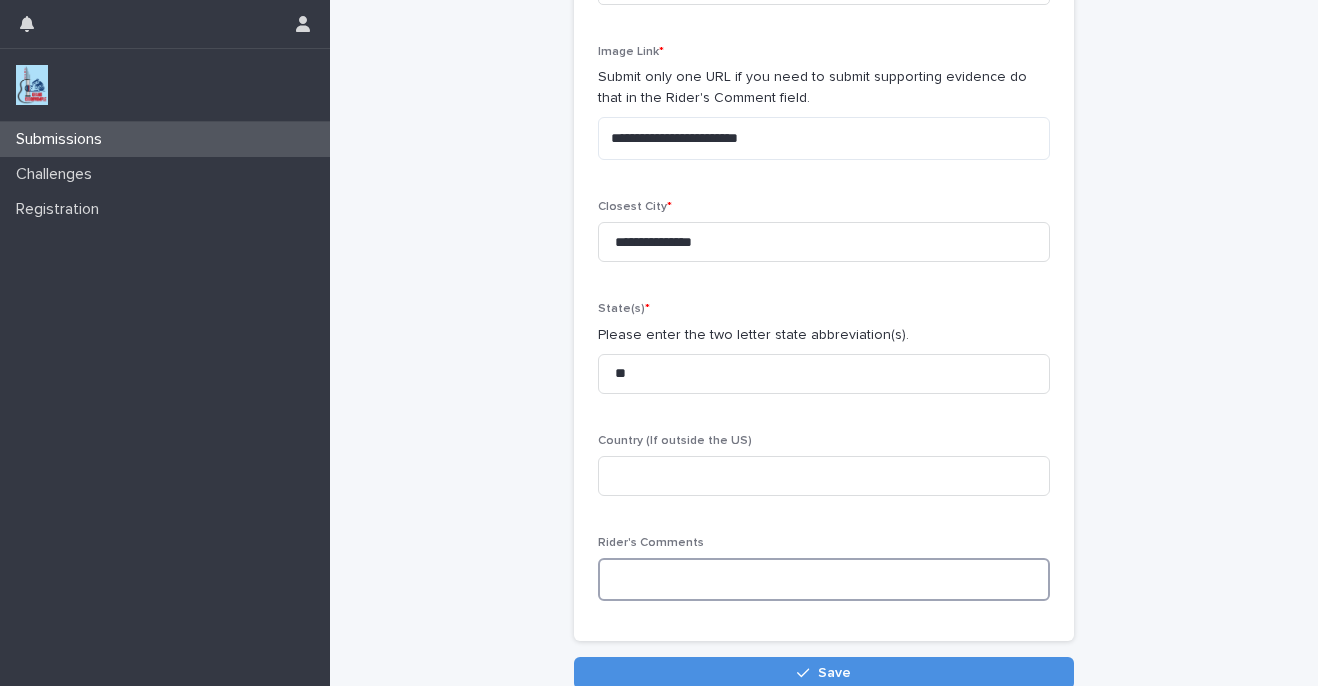 click at bounding box center (824, 579) 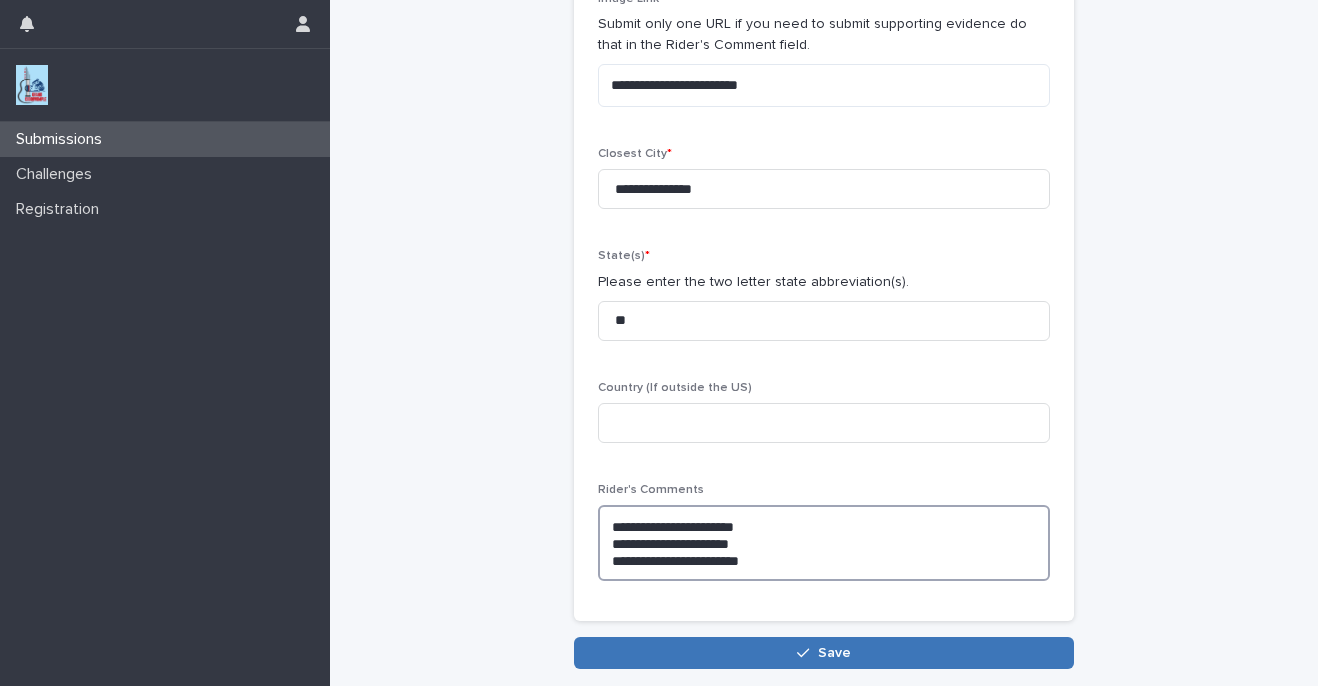 scroll, scrollTop: 365, scrollLeft: 0, axis: vertical 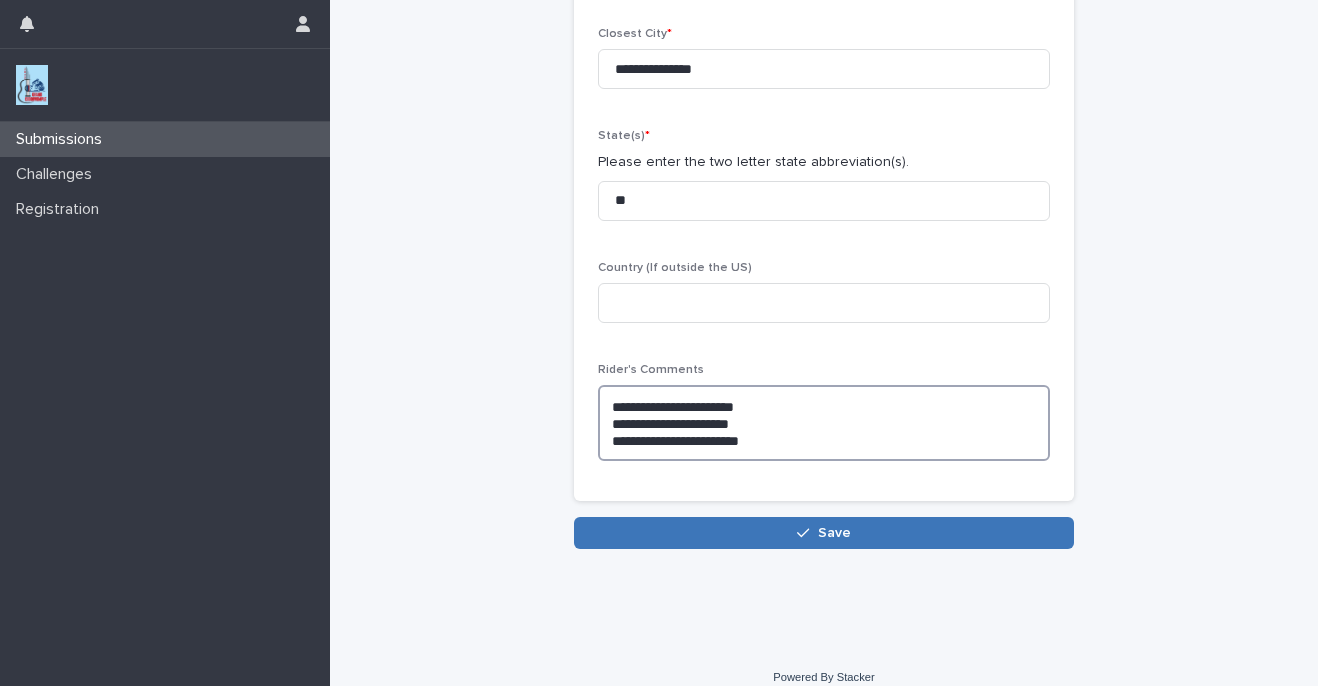 type on "**********" 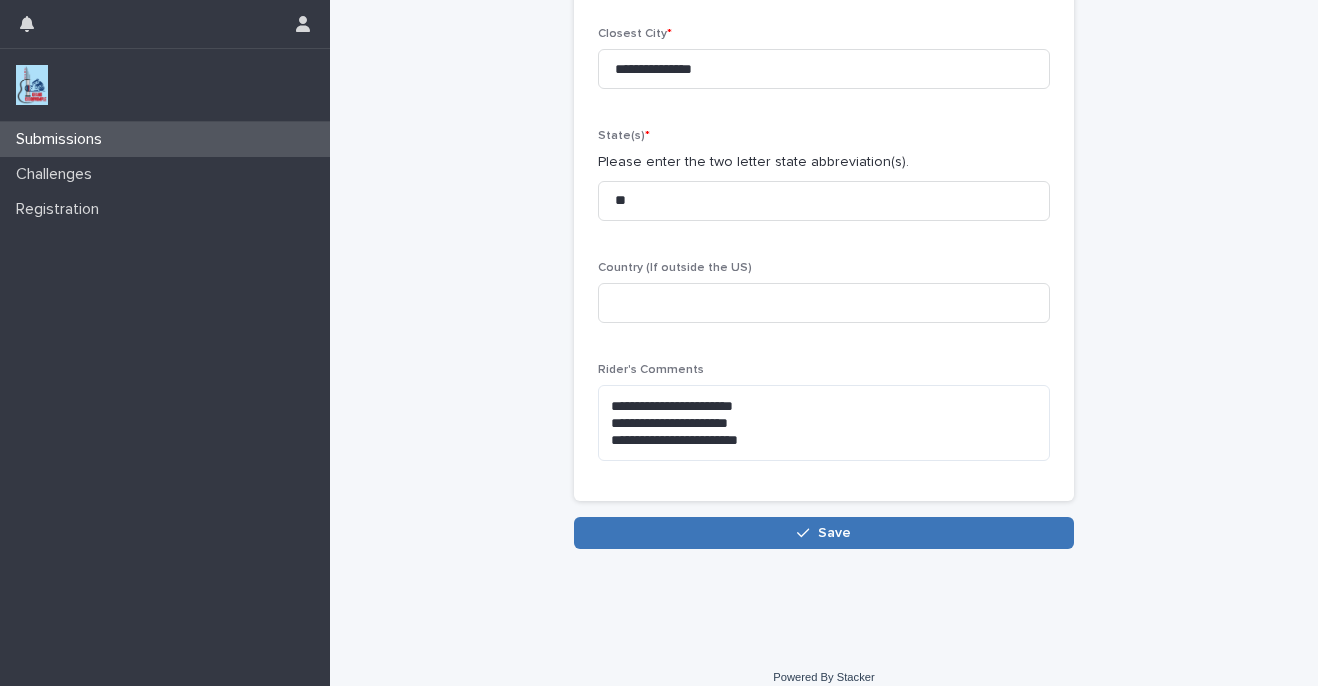 click on "Save" at bounding box center (824, 533) 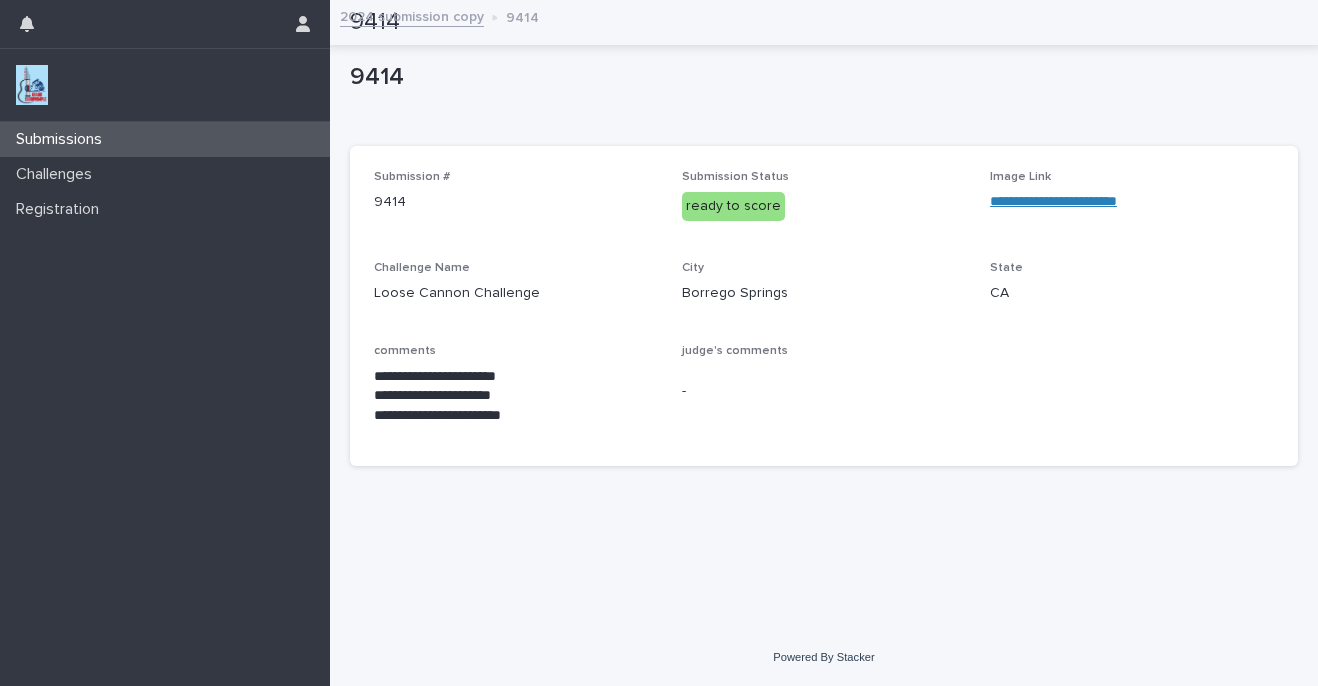 scroll, scrollTop: 0, scrollLeft: 0, axis: both 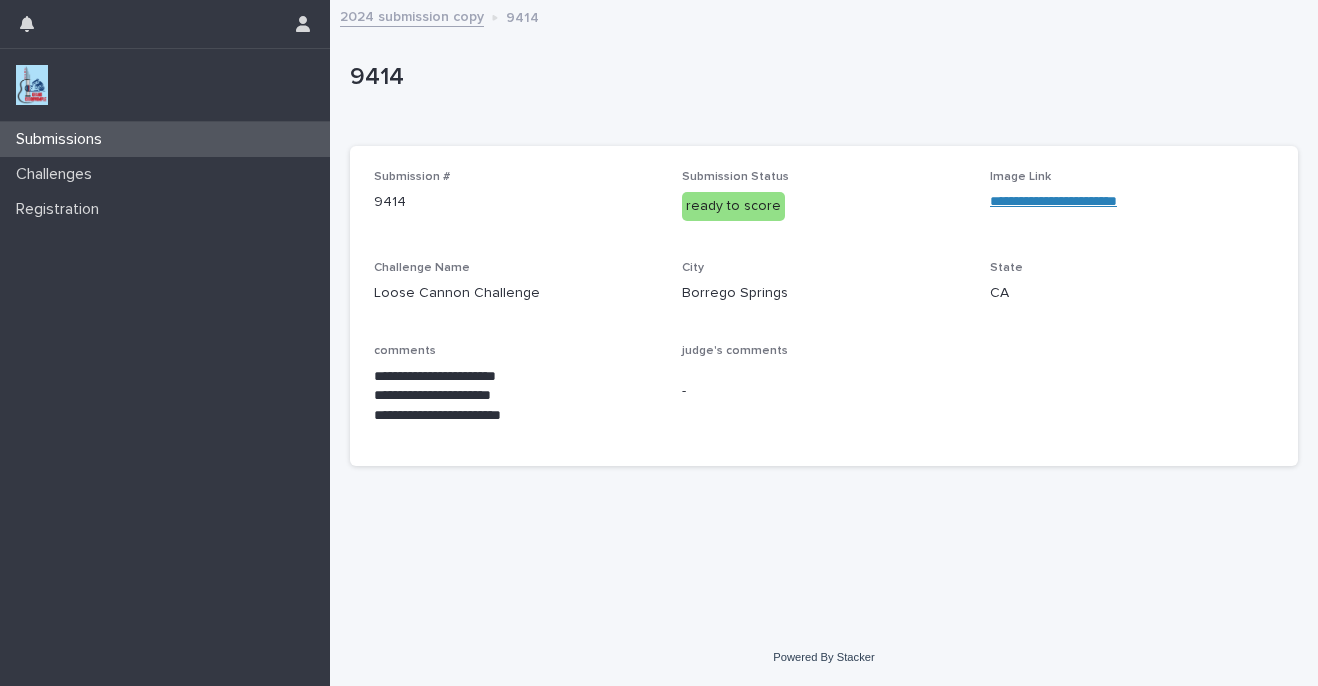click on "Submissions" at bounding box center (165, 139) 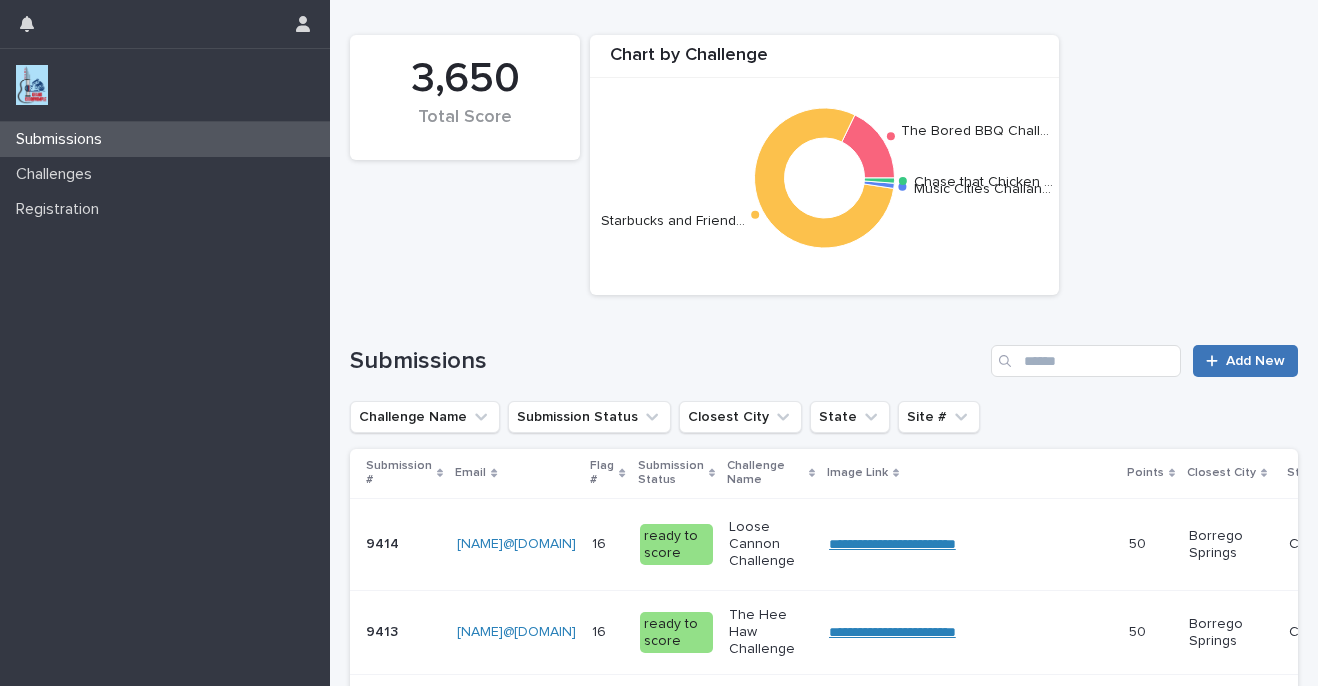 click on "Add New" at bounding box center (1255, 361) 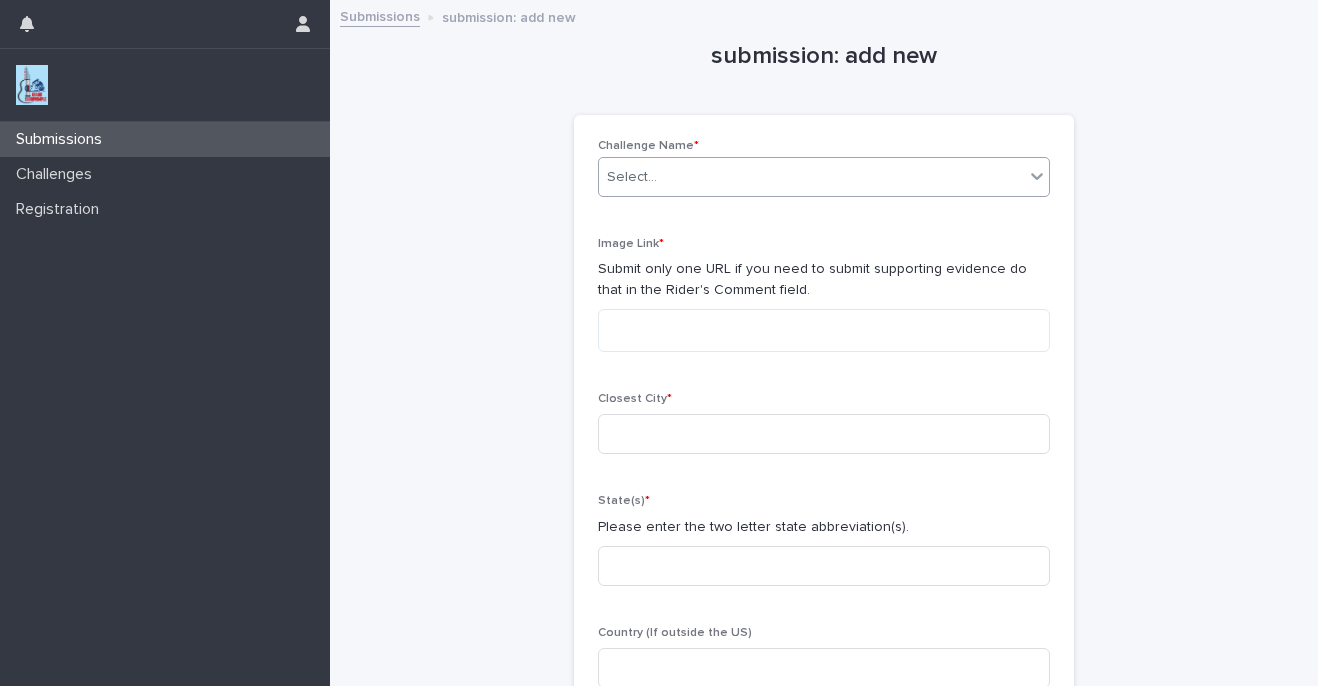 click on "Select..." at bounding box center (824, 177) 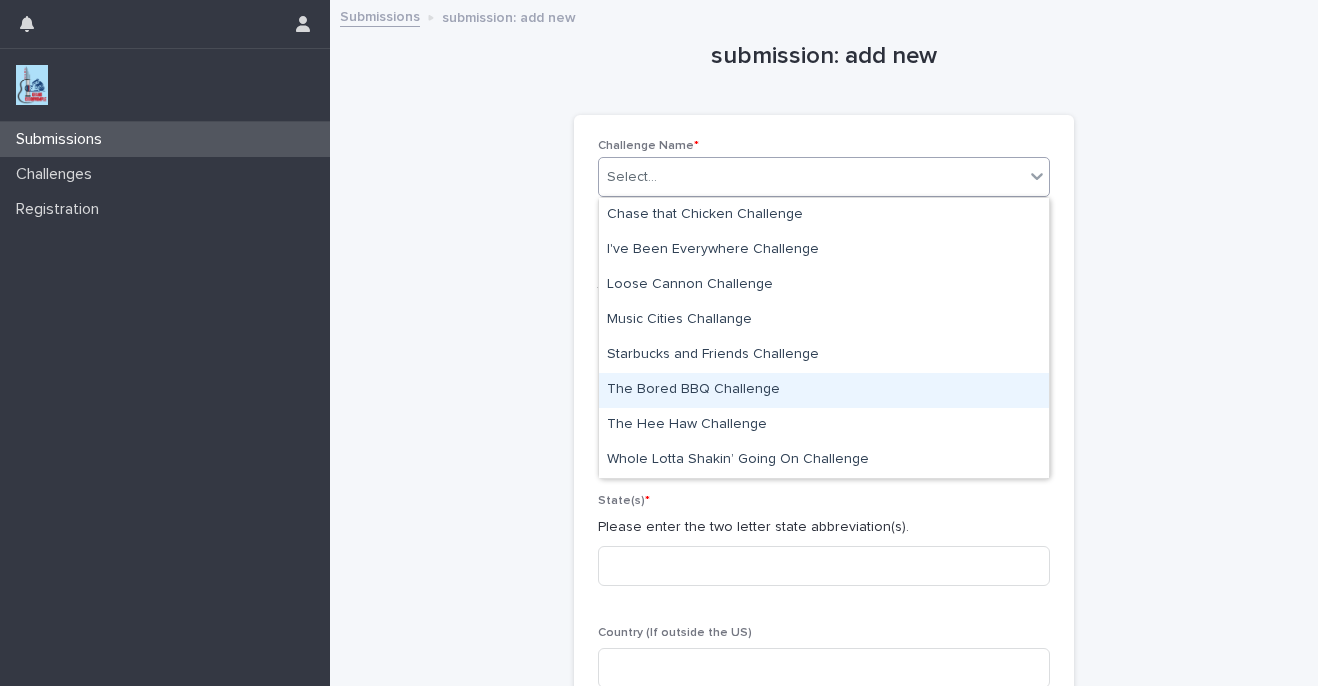 click on "The Bored BBQ Challenge" at bounding box center [824, 390] 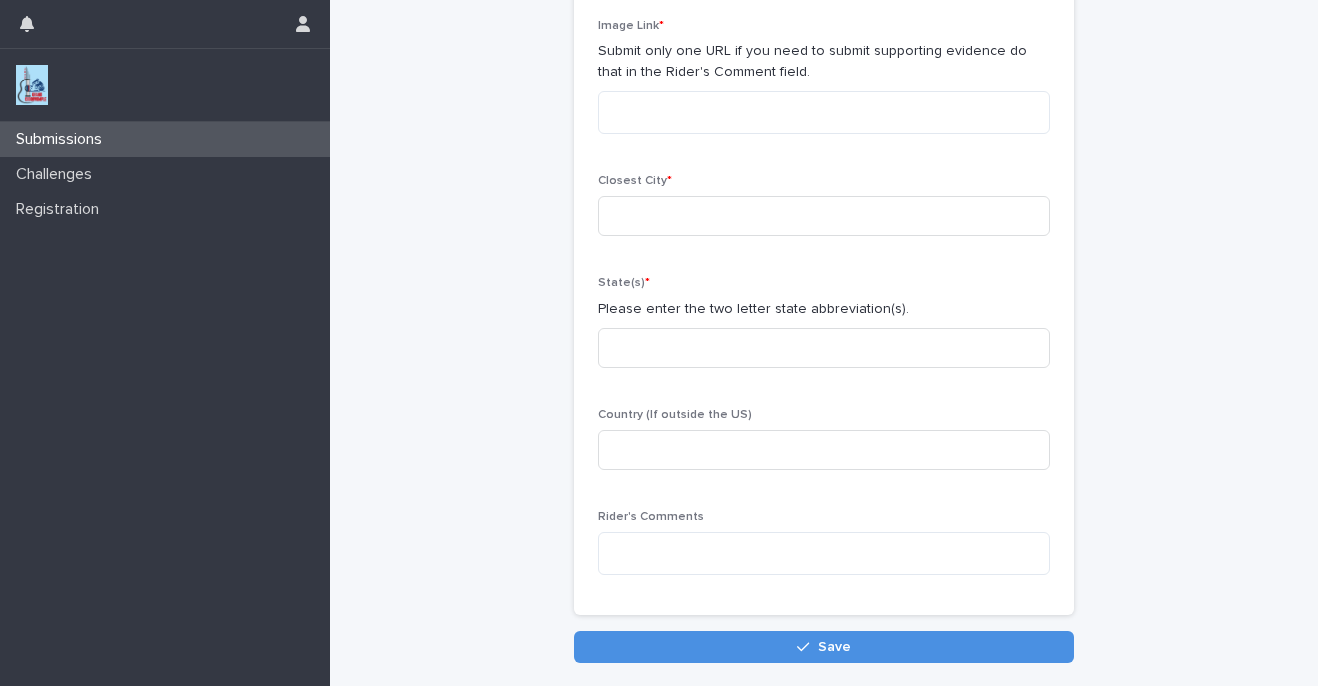 scroll, scrollTop: 352, scrollLeft: 0, axis: vertical 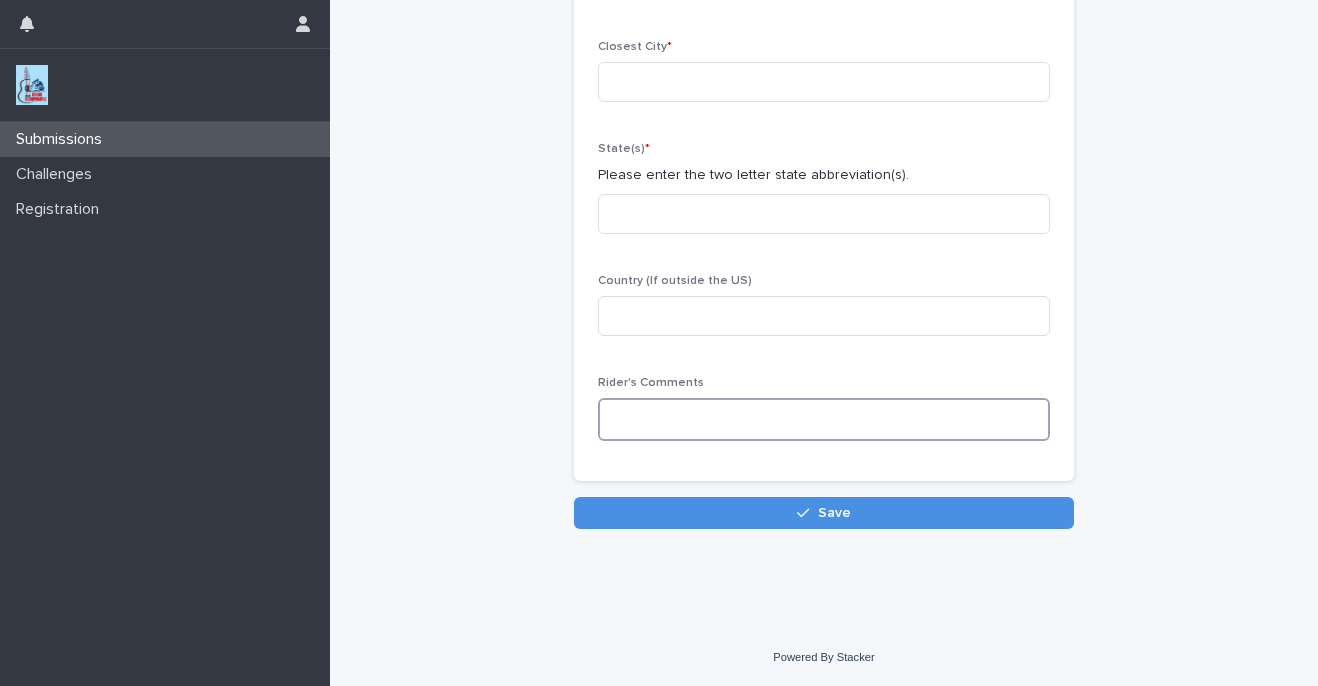 click at bounding box center [824, 419] 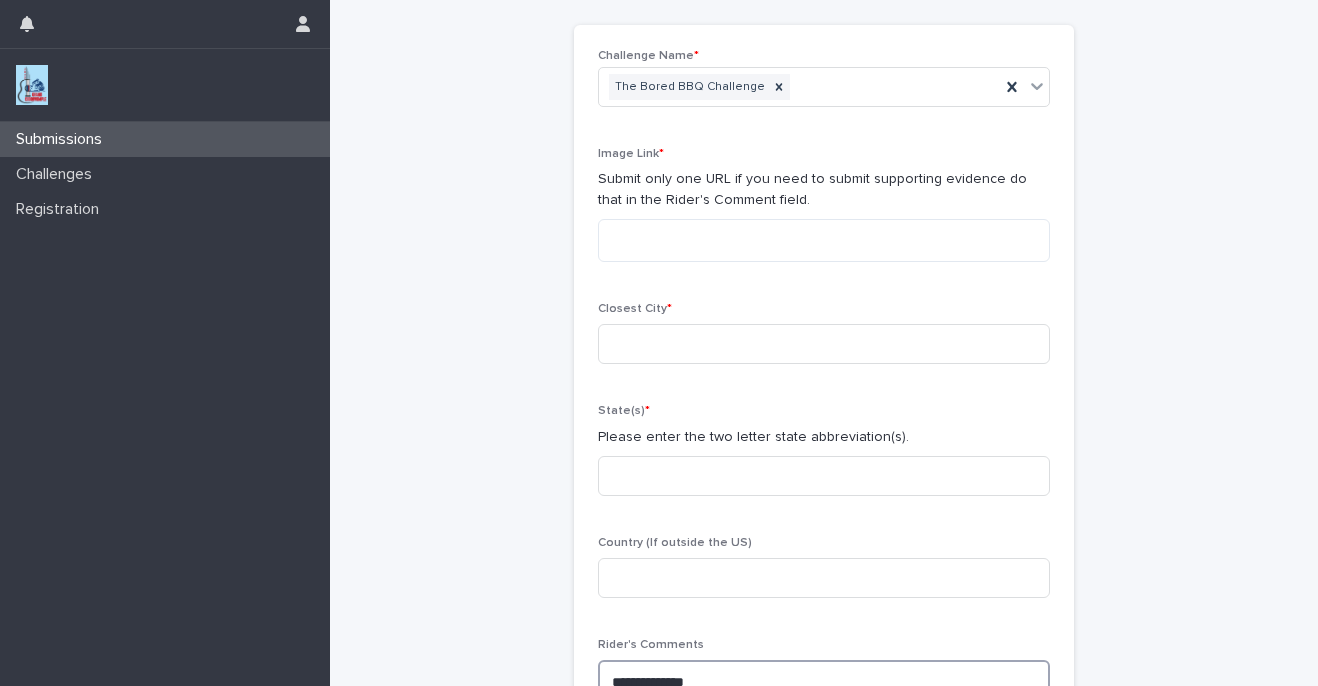 scroll, scrollTop: 70, scrollLeft: 0, axis: vertical 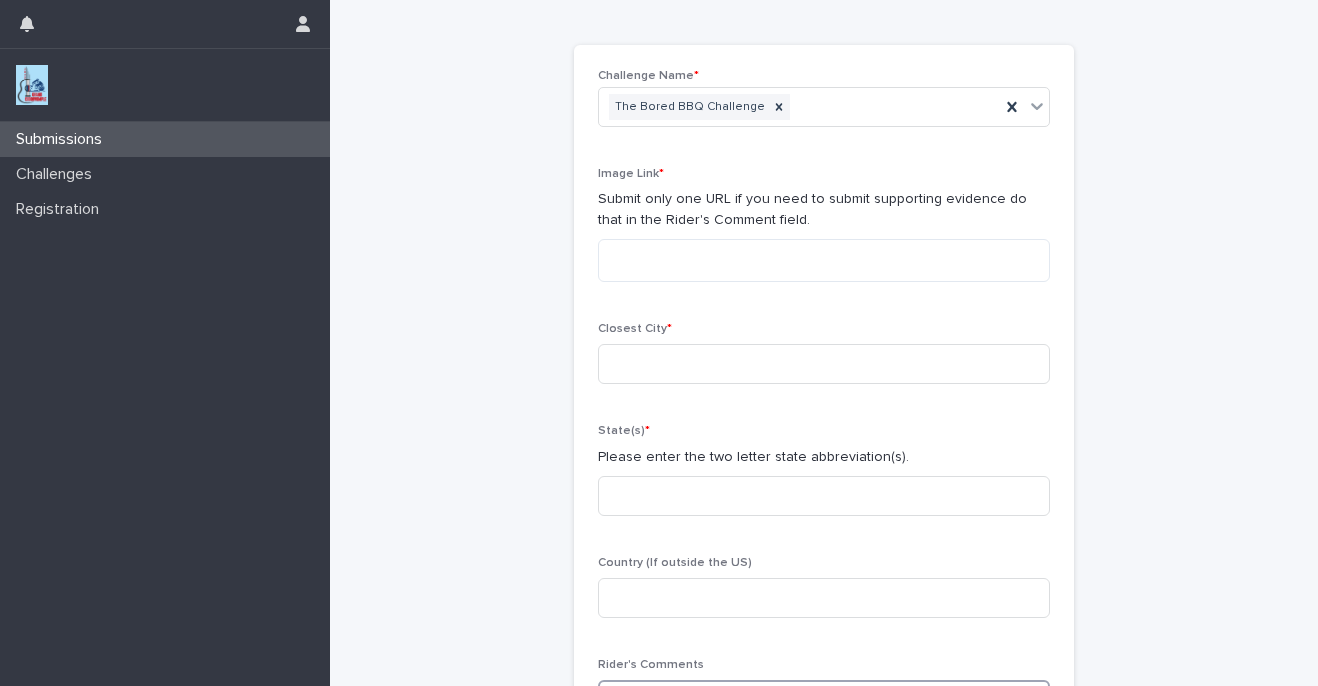 type on "**********" 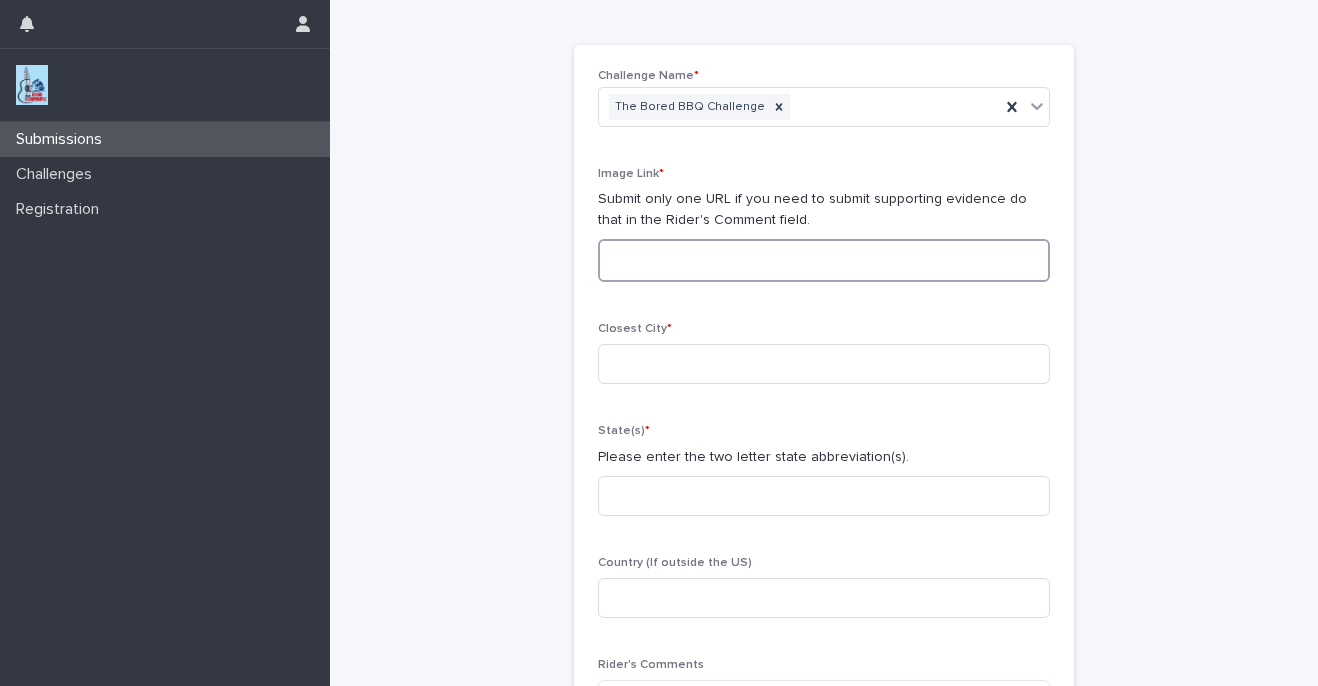 click at bounding box center [824, 260] 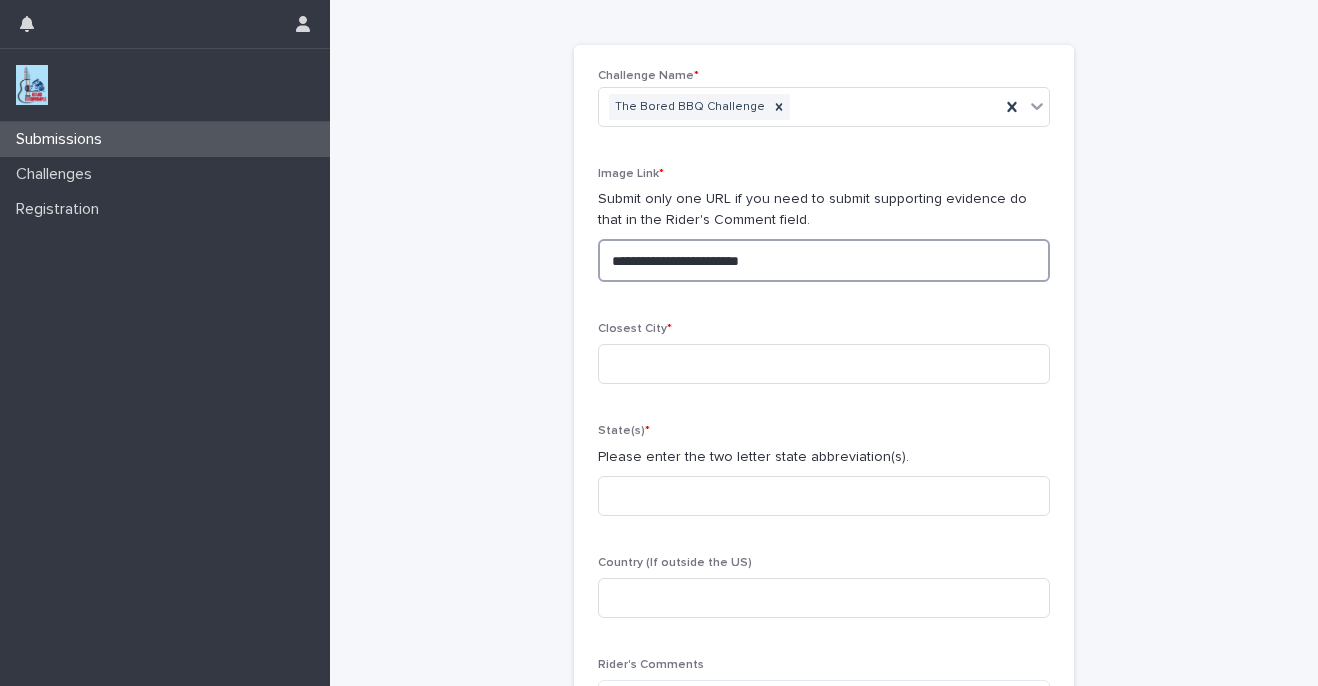 type on "**********" 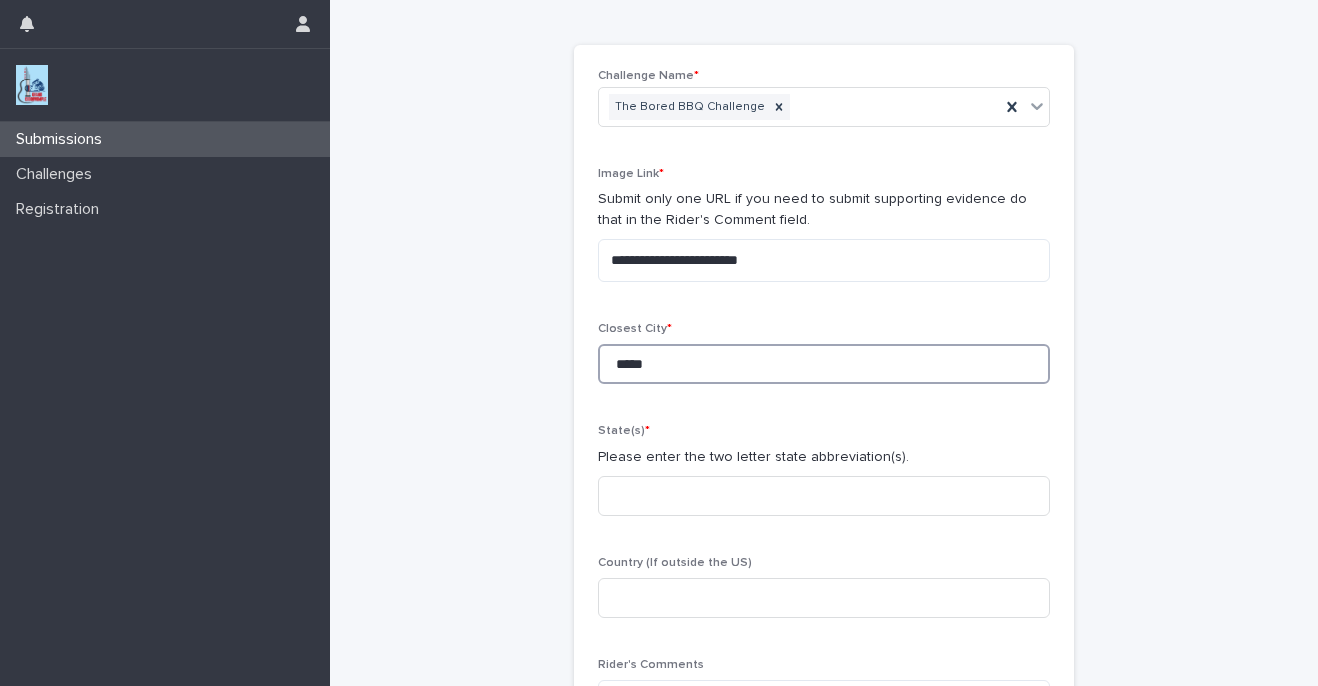 type on "*****" 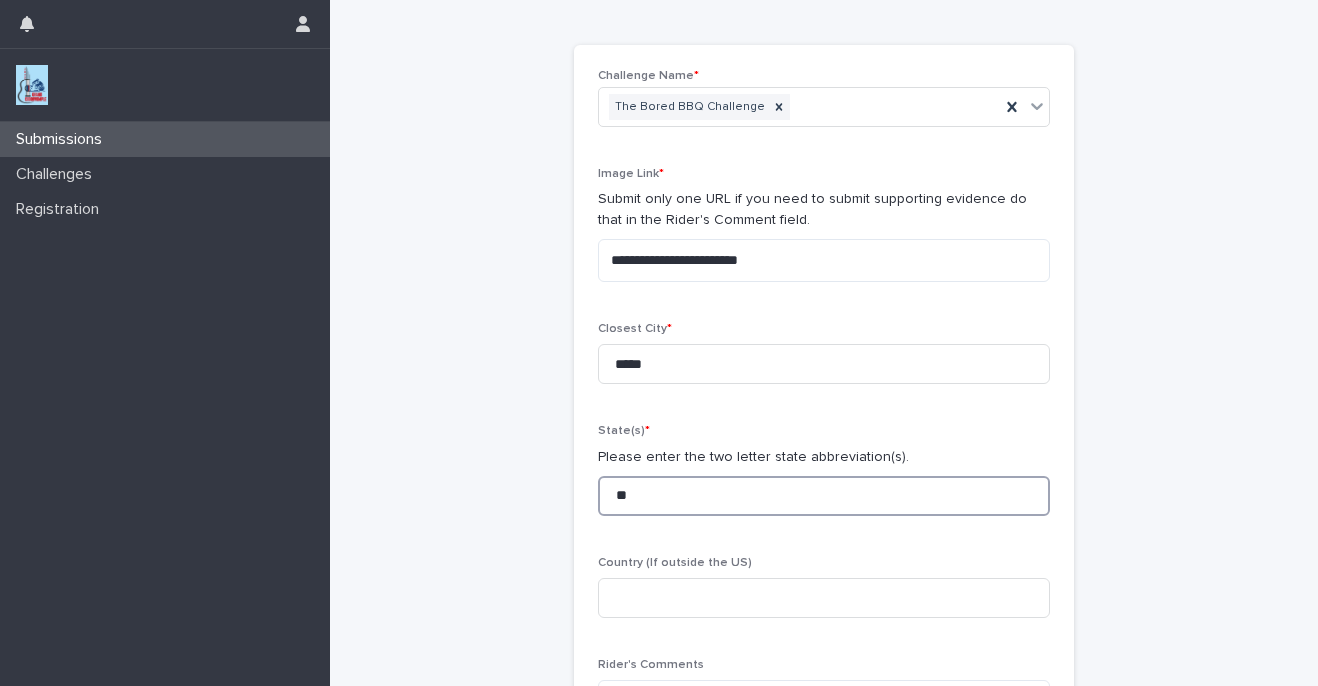type on "**" 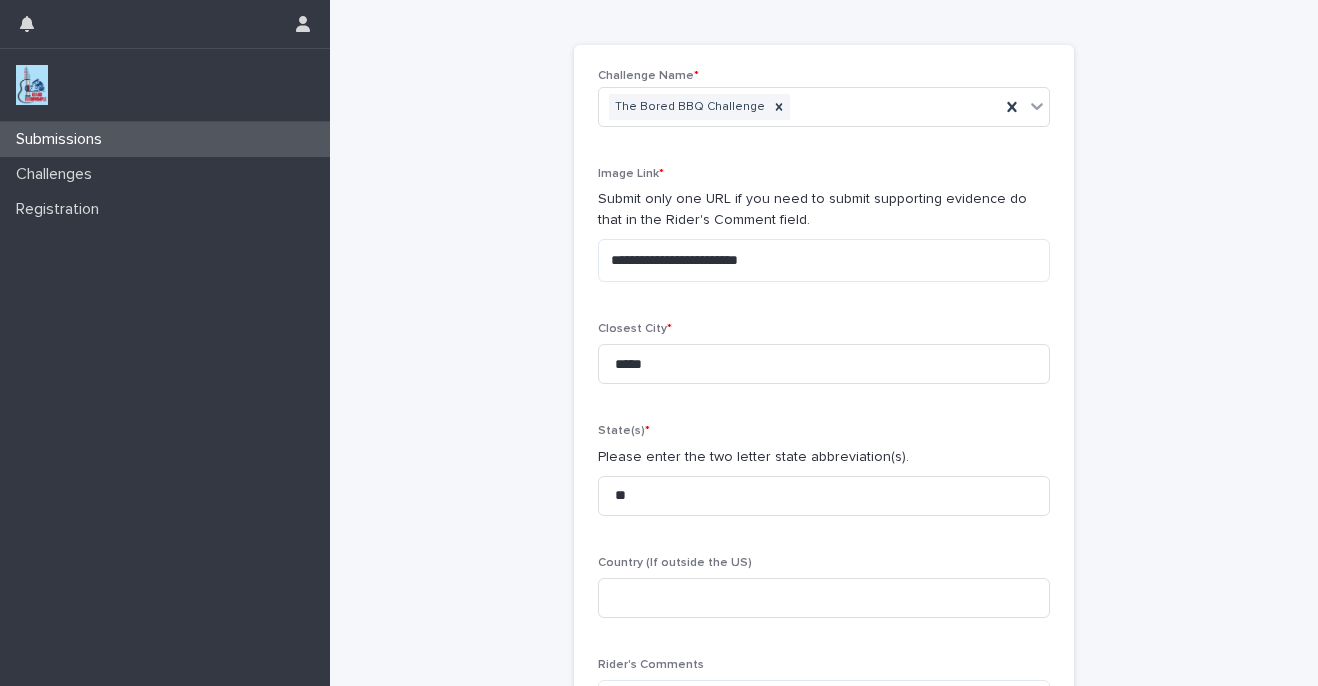 click on "**********" at bounding box center (824, 397) 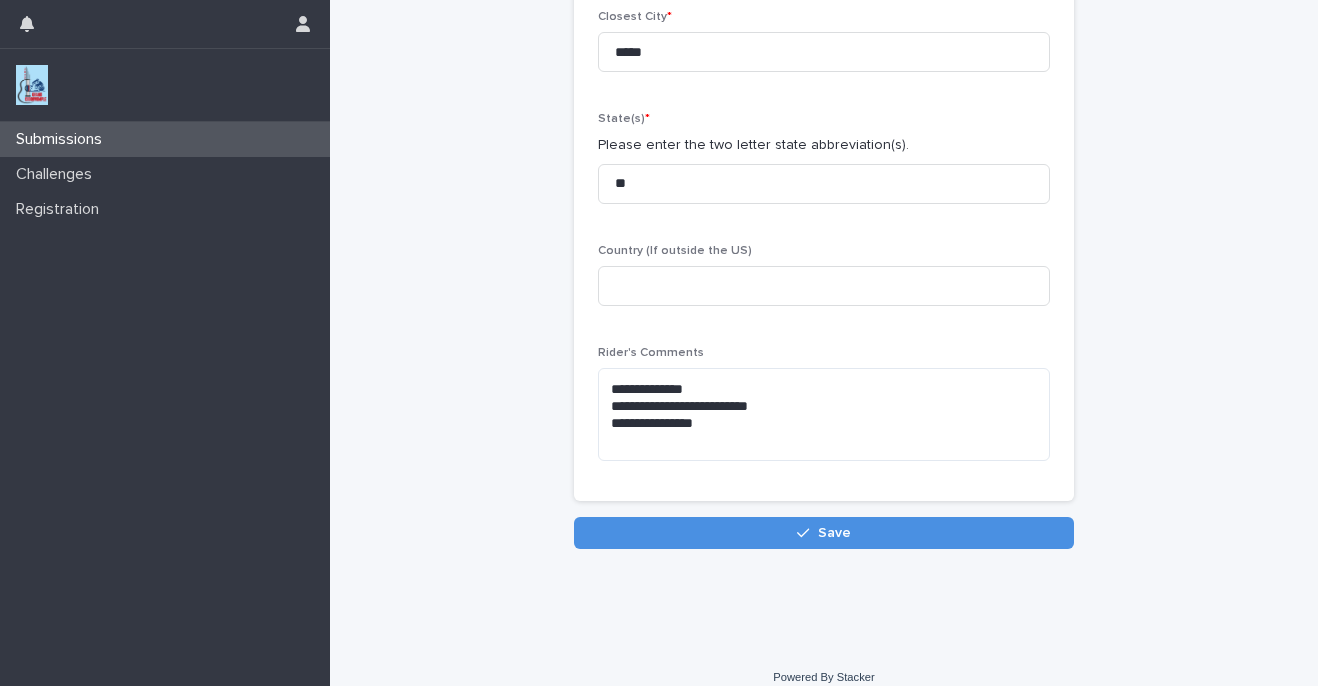 scroll, scrollTop: 397, scrollLeft: 0, axis: vertical 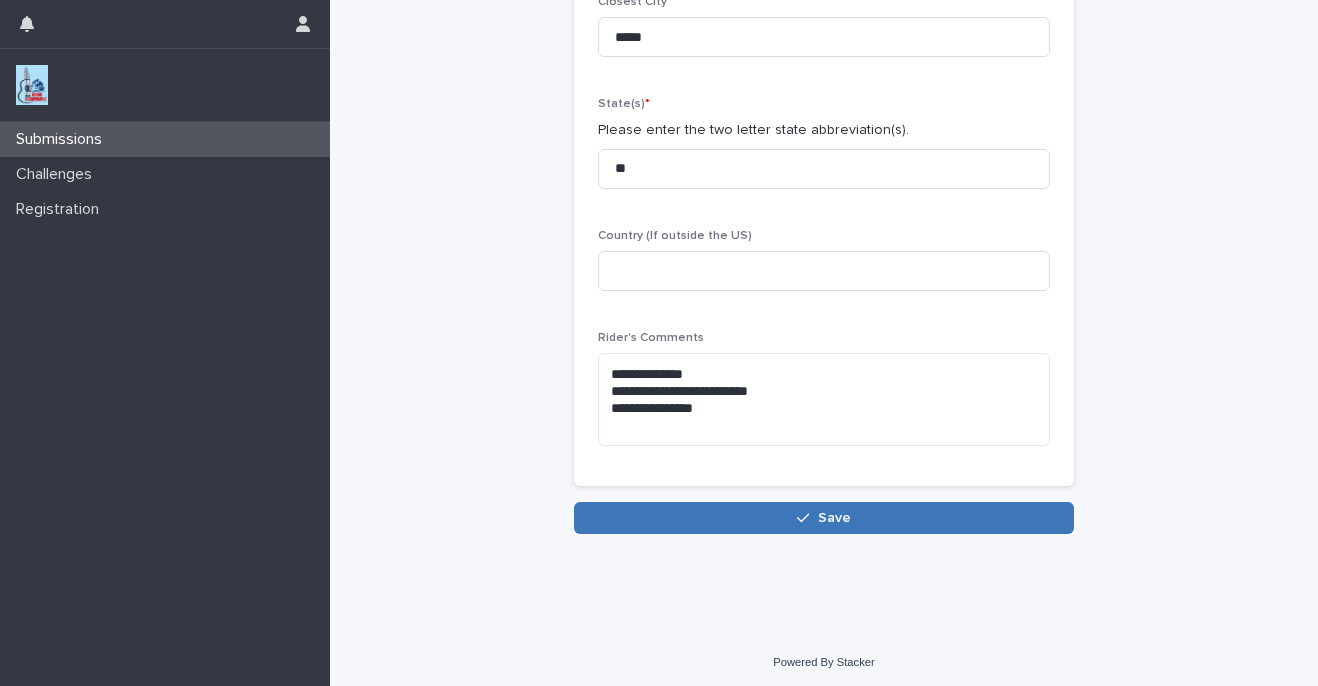 click on "Save" at bounding box center (834, 518) 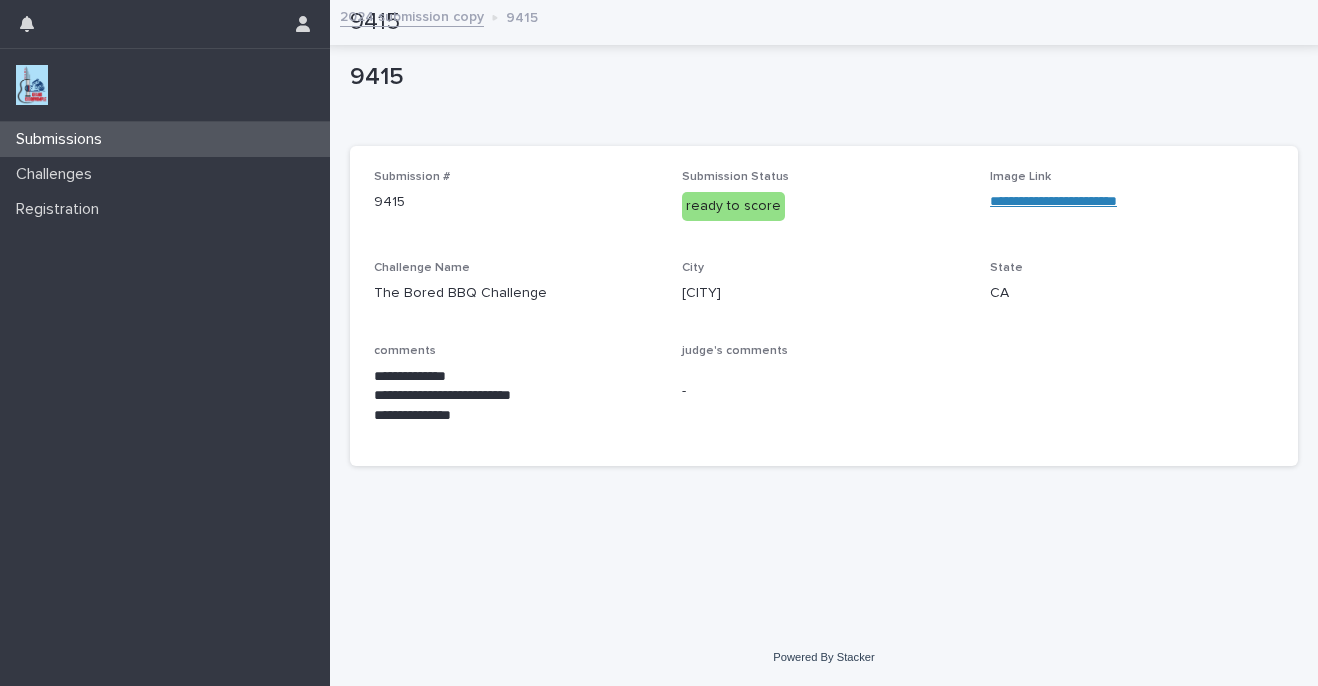 scroll, scrollTop: 0, scrollLeft: 0, axis: both 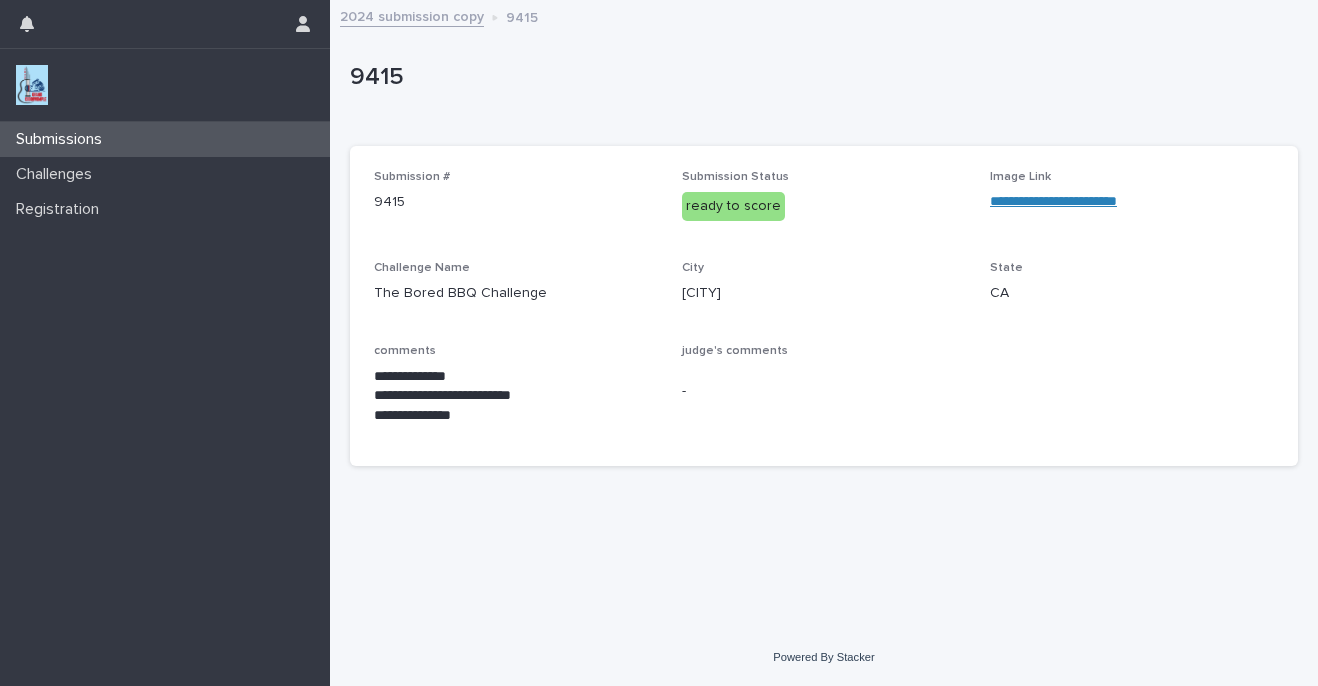 click on "Submissions" at bounding box center (63, 139) 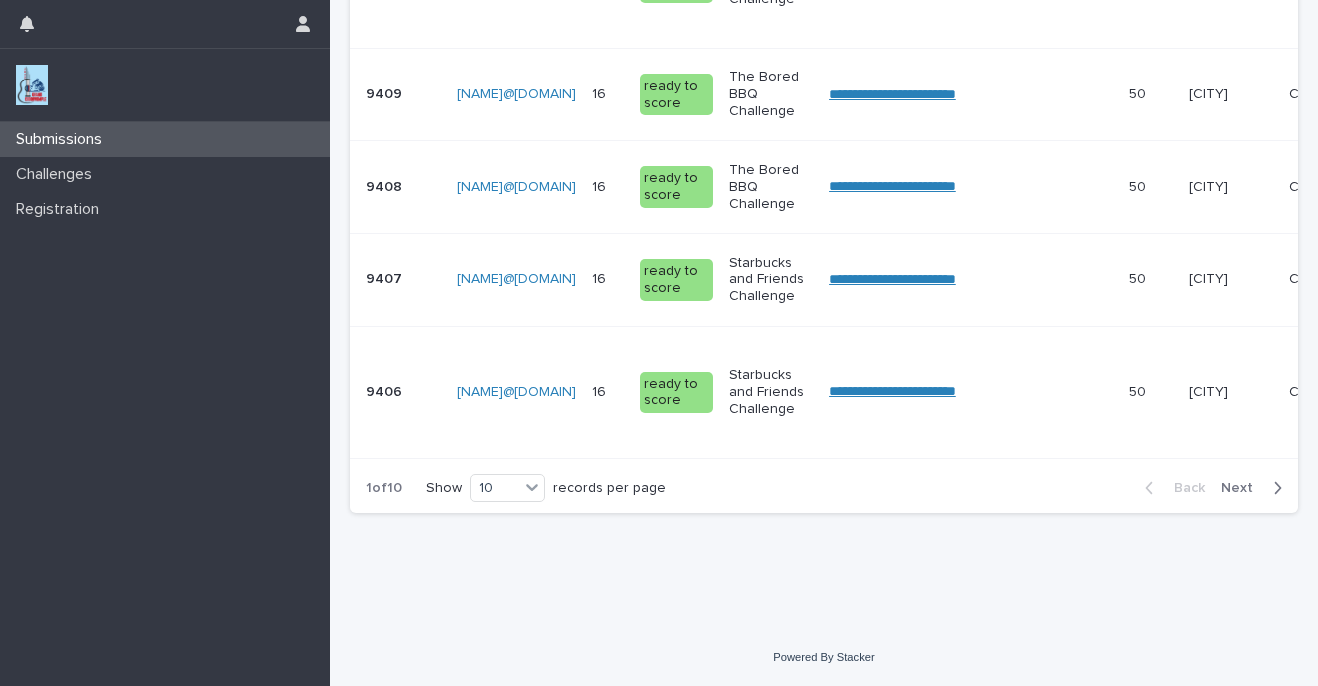 scroll, scrollTop: 1093, scrollLeft: 0, axis: vertical 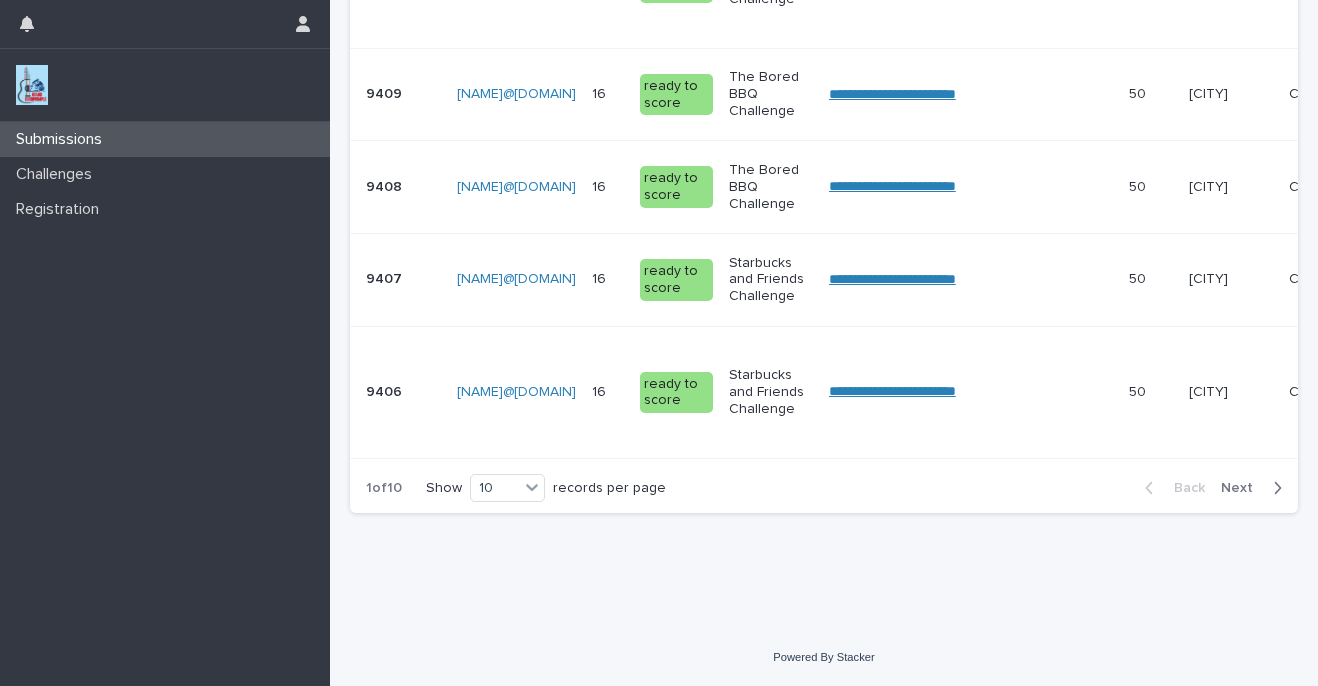 click on "Next" at bounding box center (1243, 488) 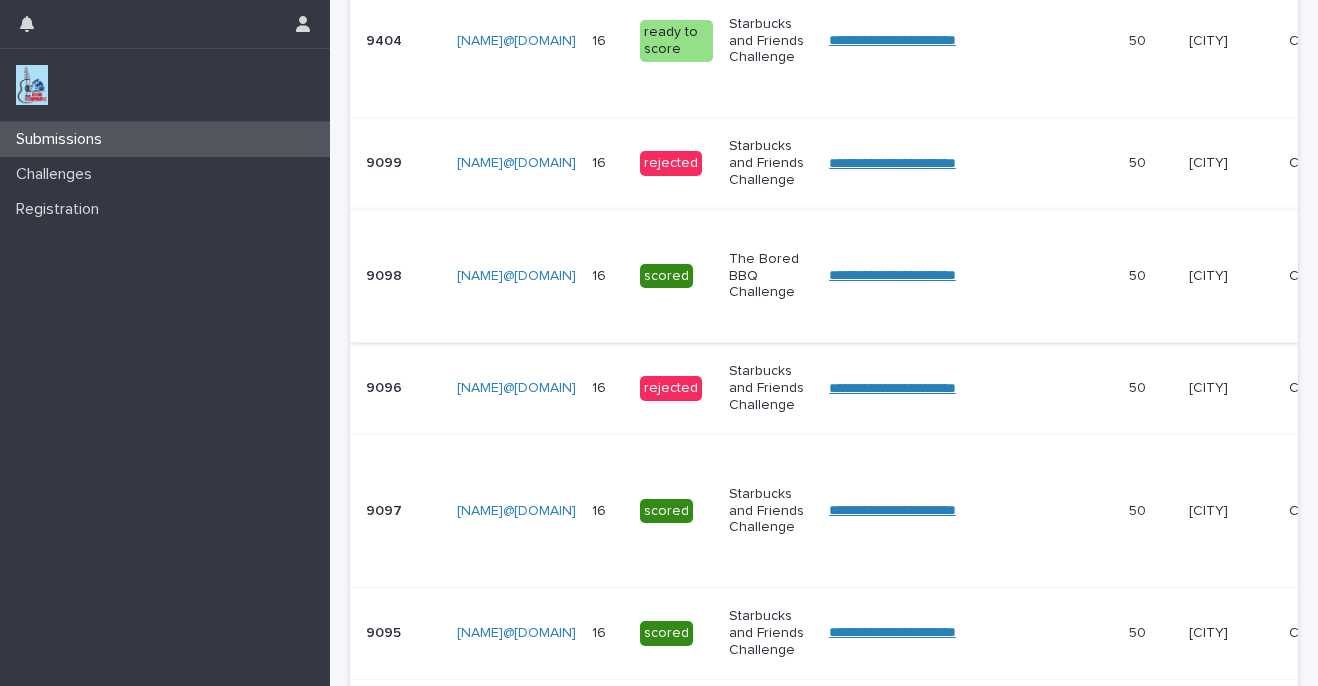 scroll, scrollTop: 1015, scrollLeft: 0, axis: vertical 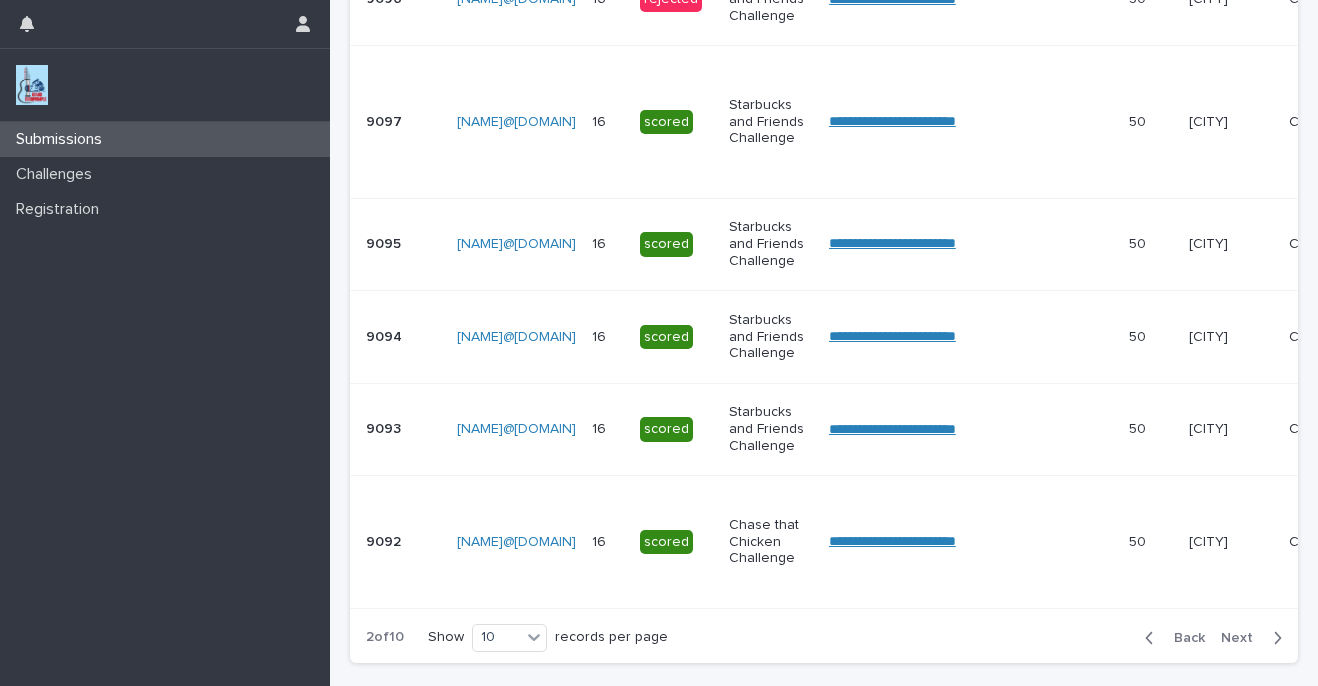 click on "Back Next" at bounding box center (1213, 638) 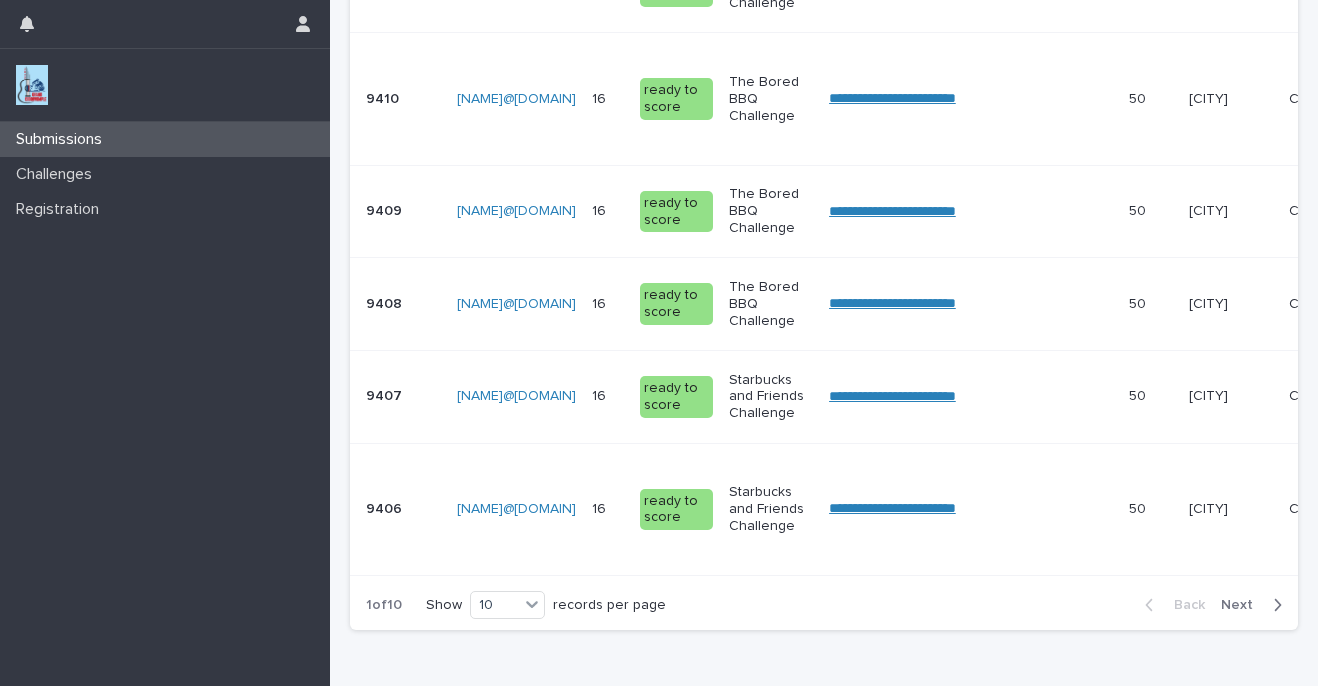 scroll, scrollTop: 964, scrollLeft: 0, axis: vertical 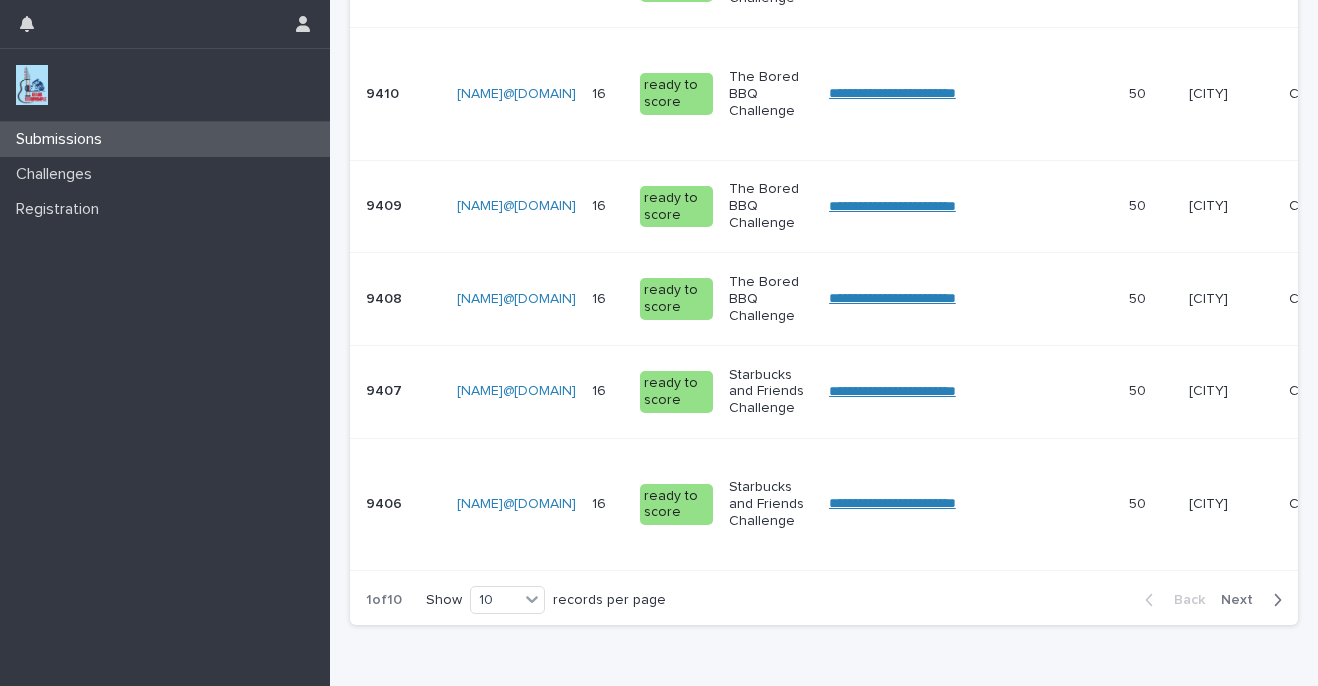 click on "Submissions" at bounding box center (63, 139) 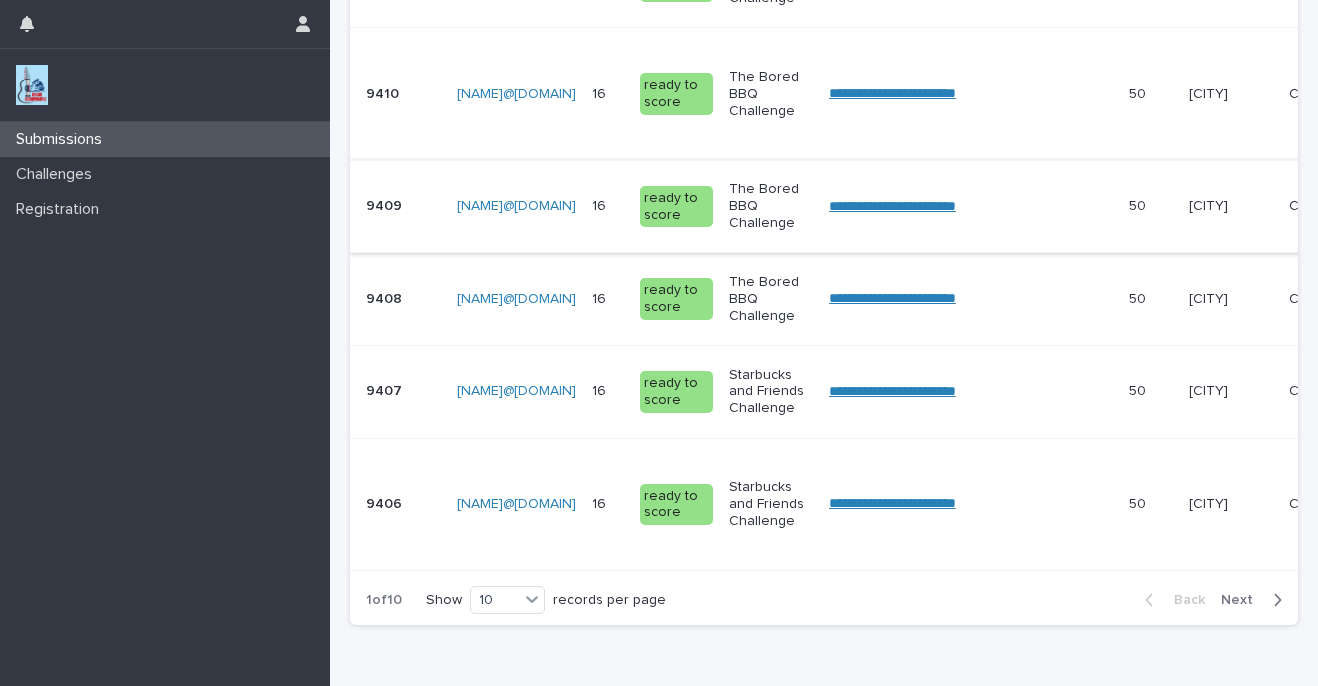 scroll, scrollTop: 0, scrollLeft: 0, axis: both 